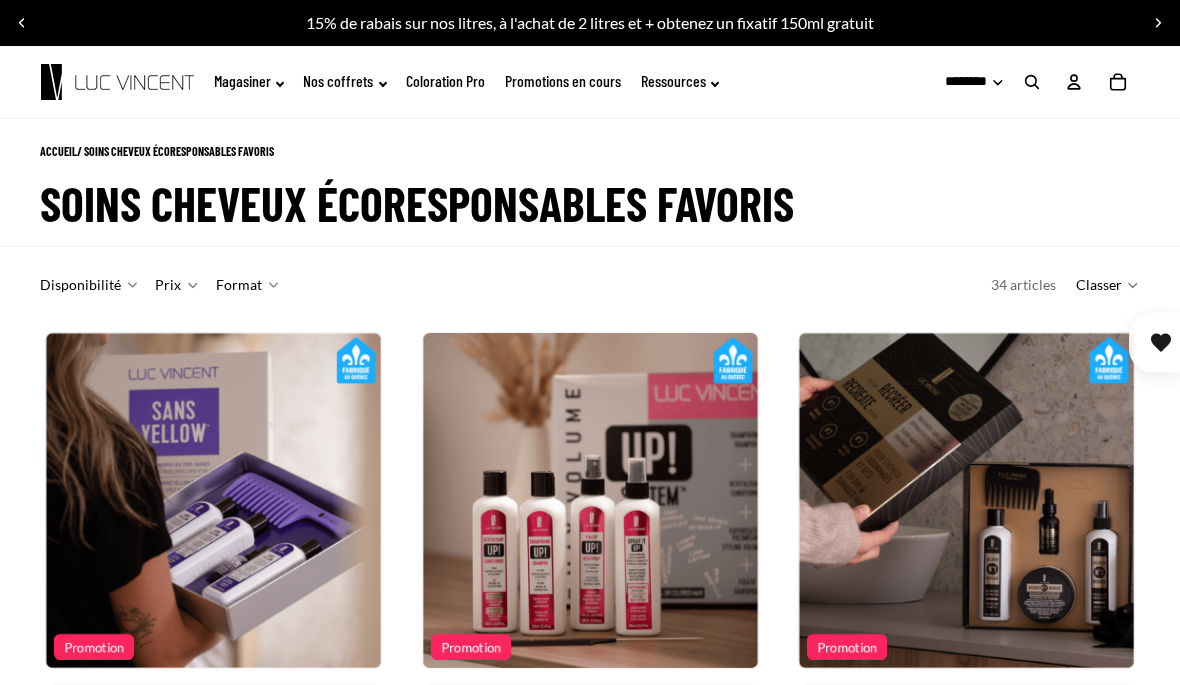 scroll, scrollTop: 0, scrollLeft: 0, axis: both 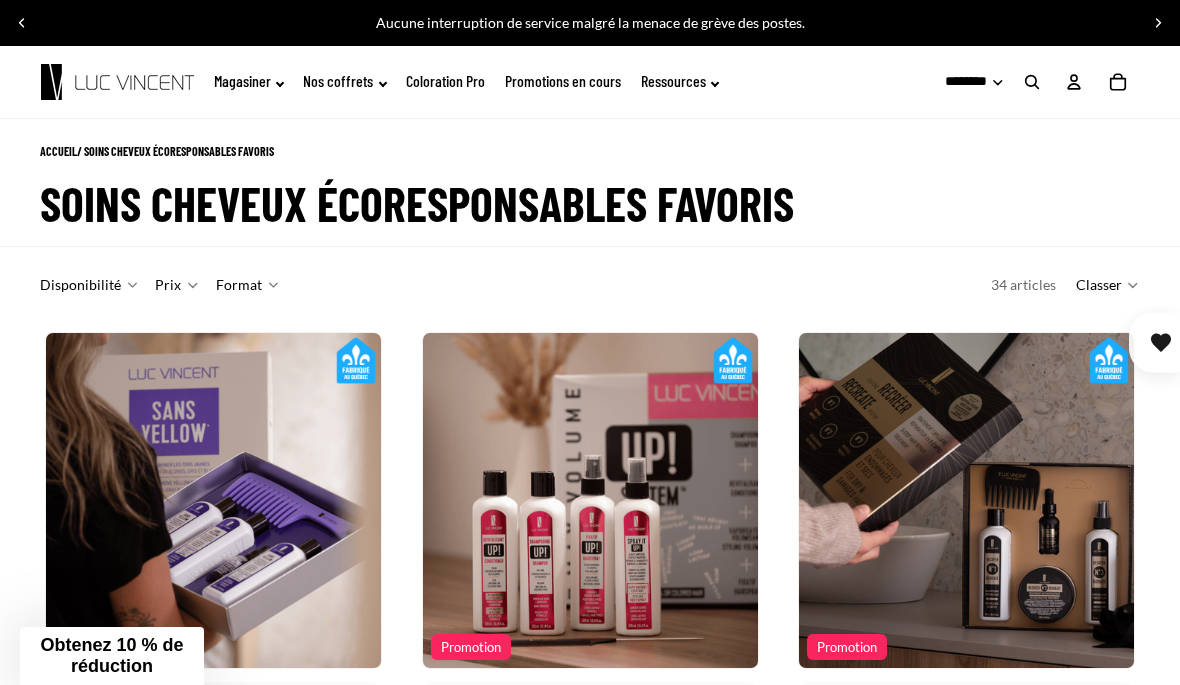 click on "Ressources" 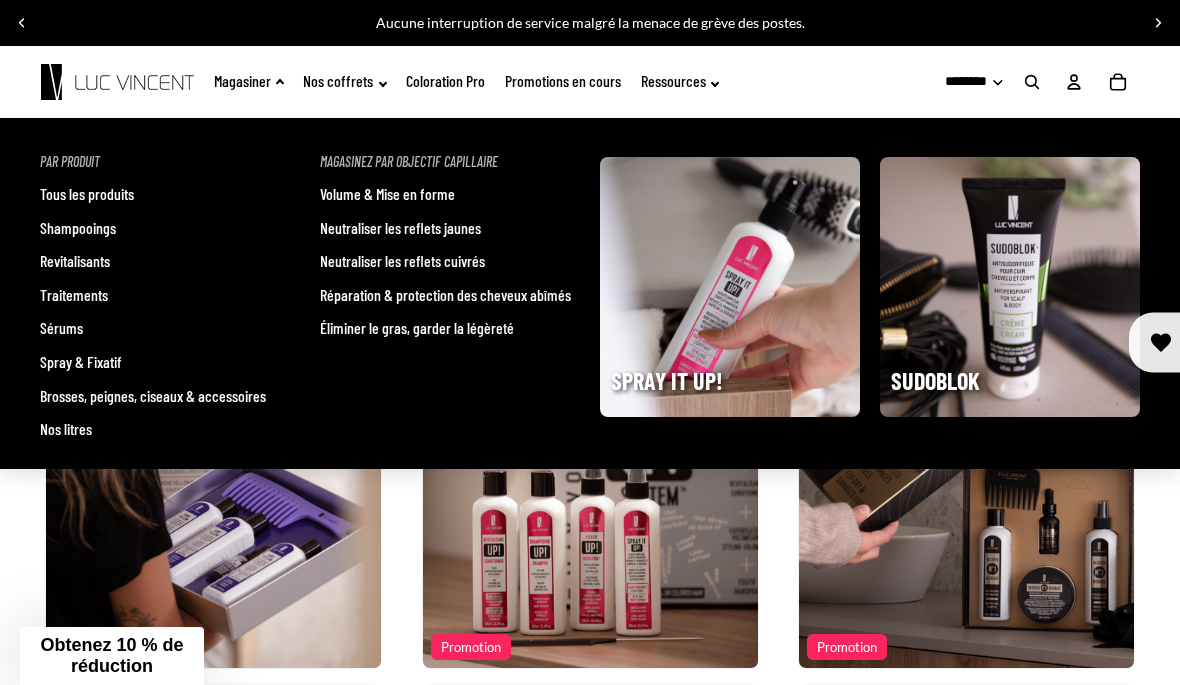 click on "Magasiner" 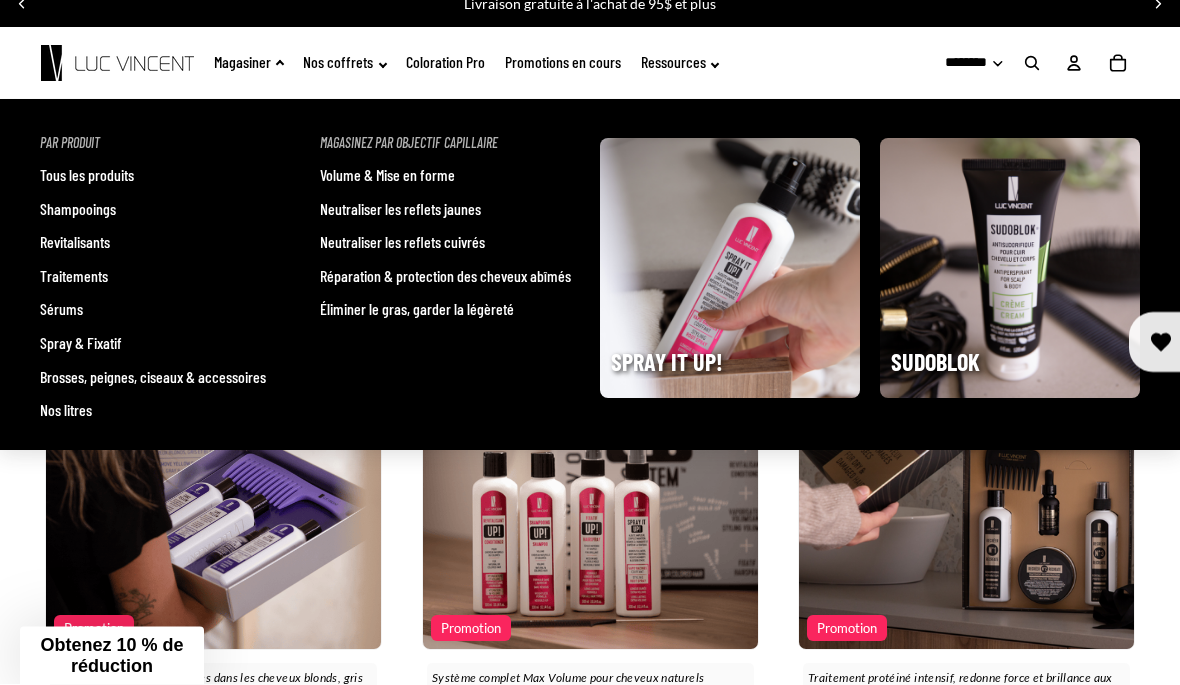 scroll, scrollTop: 0, scrollLeft: 0, axis: both 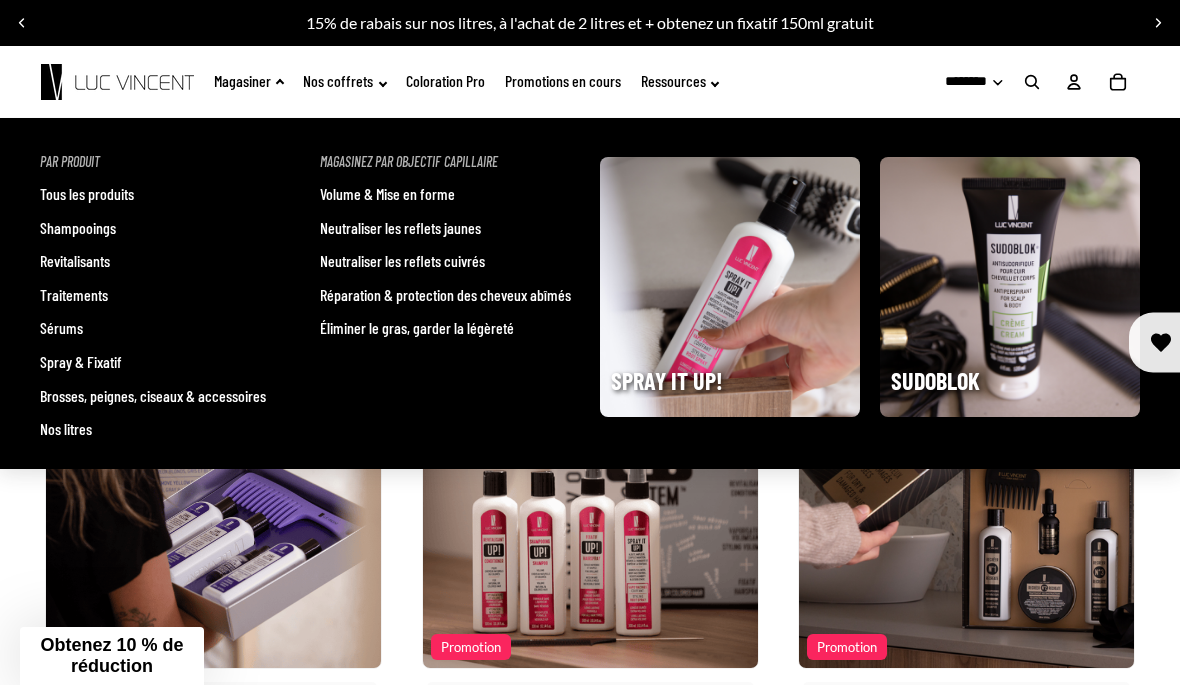 click on "Promotions en cours" 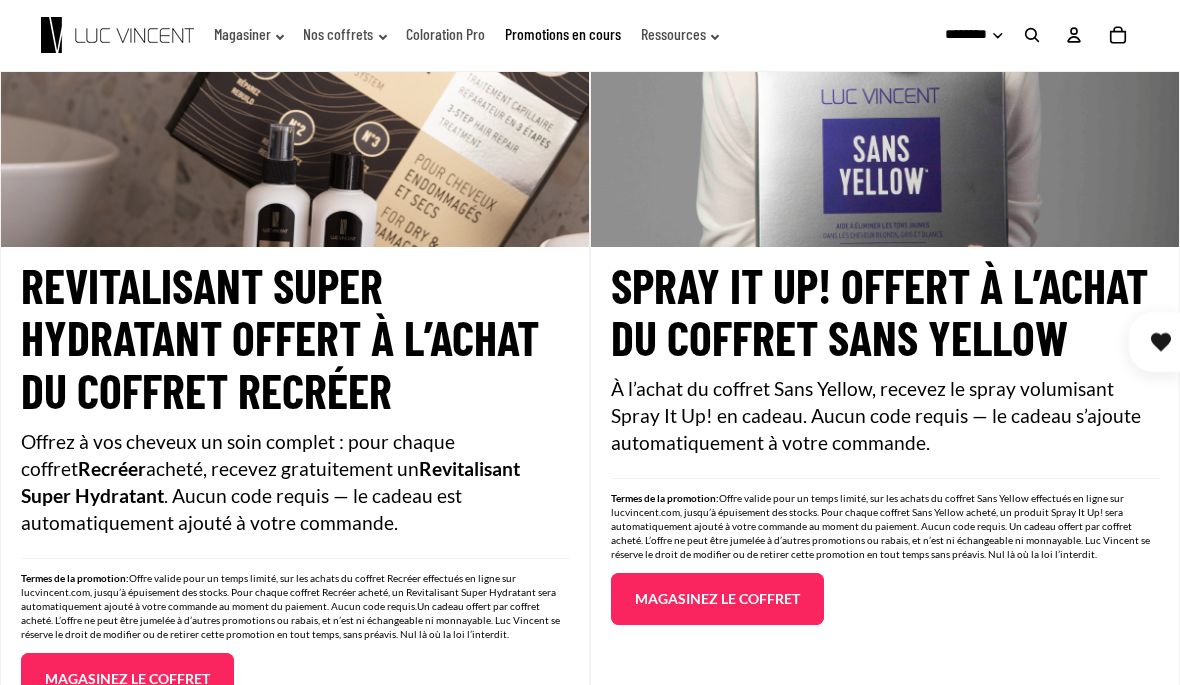 scroll, scrollTop: 2054, scrollLeft: 0, axis: vertical 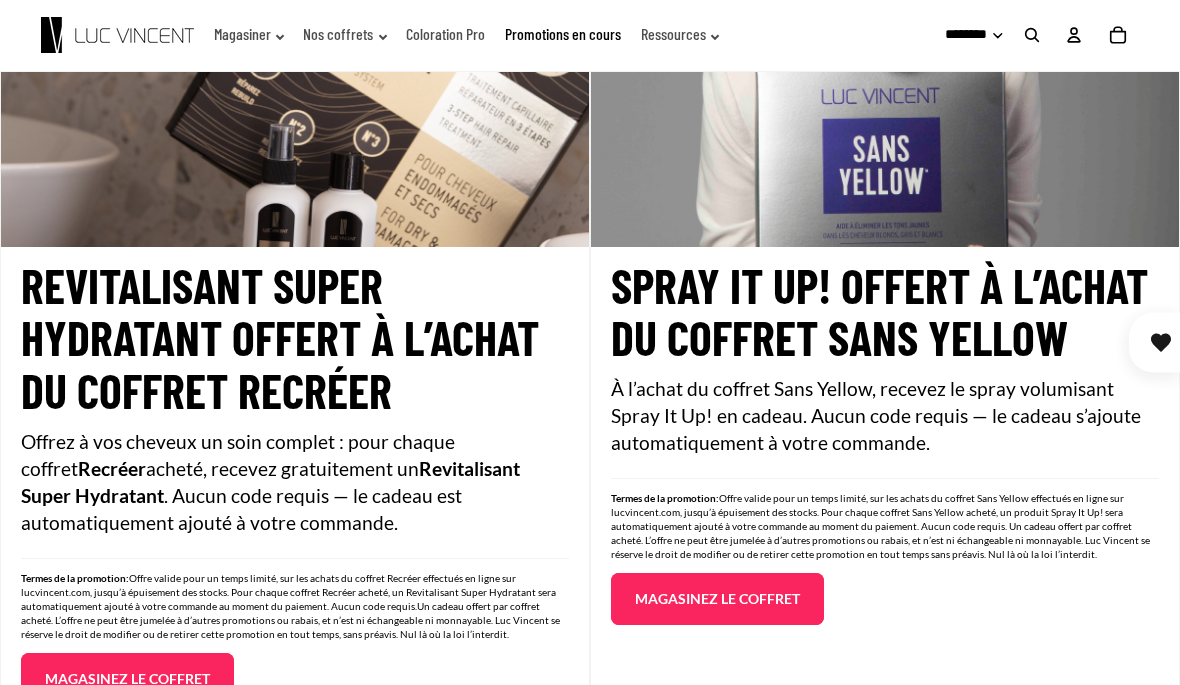 click on "Magasinez le coffret" at bounding box center [717, 599] 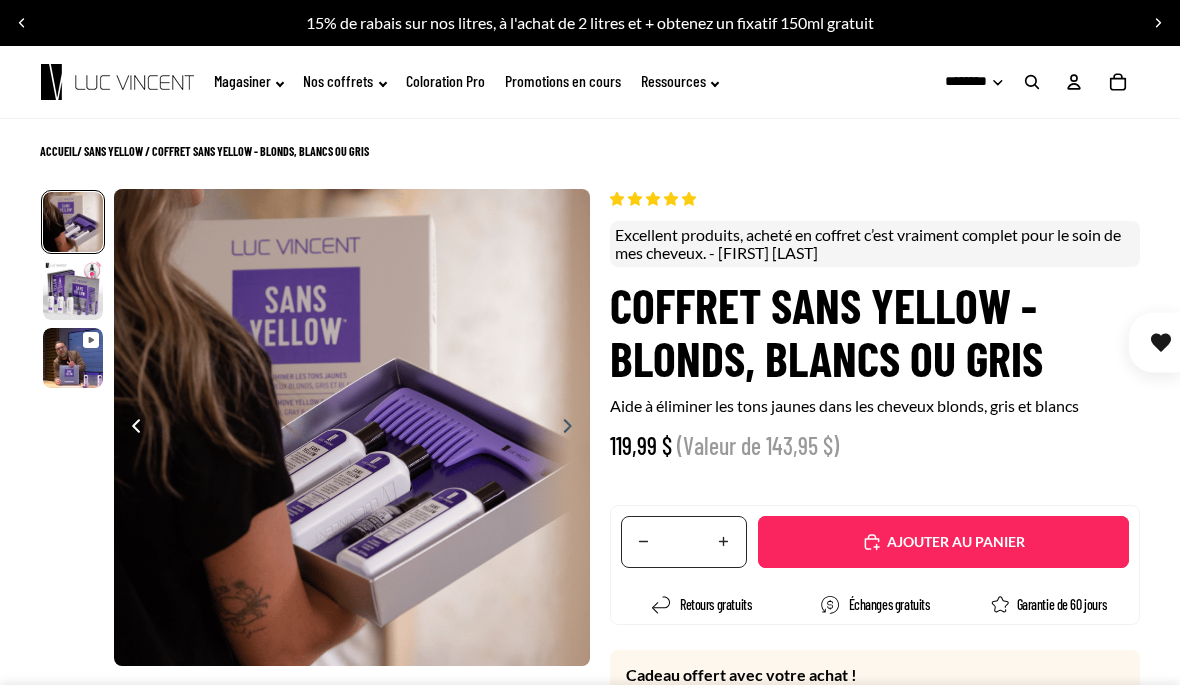 scroll, scrollTop: 0, scrollLeft: 0, axis: both 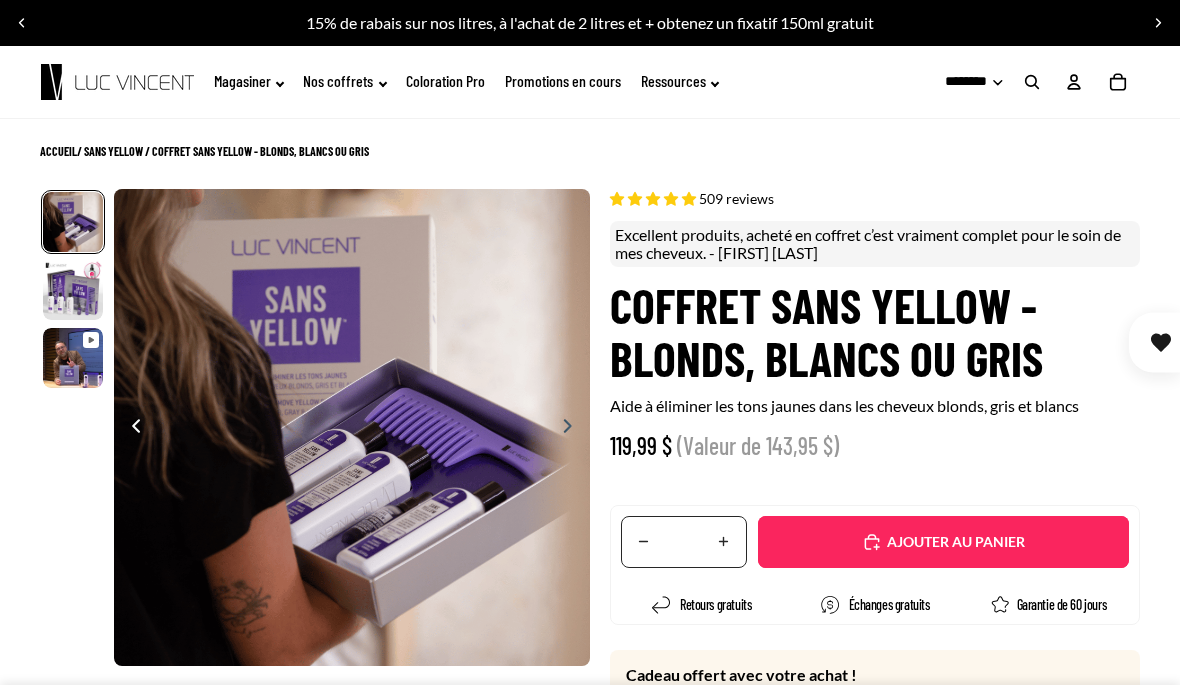select on "**********" 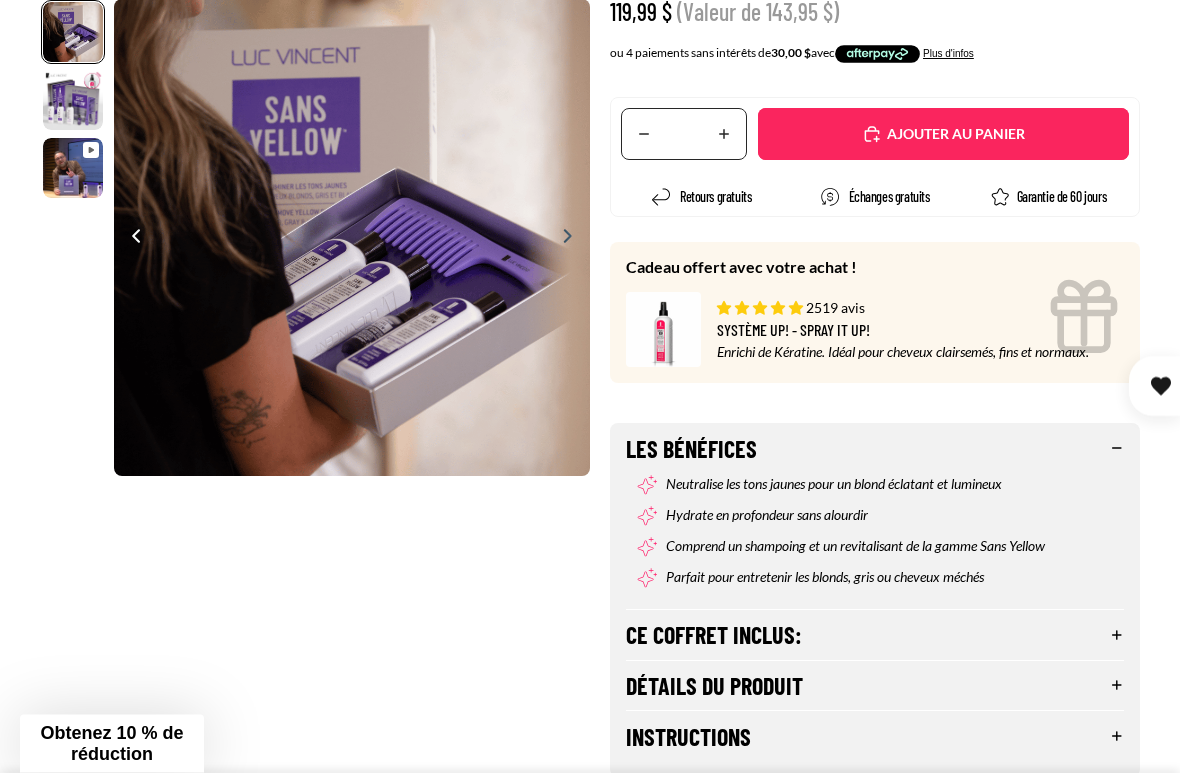 scroll, scrollTop: 453, scrollLeft: 0, axis: vertical 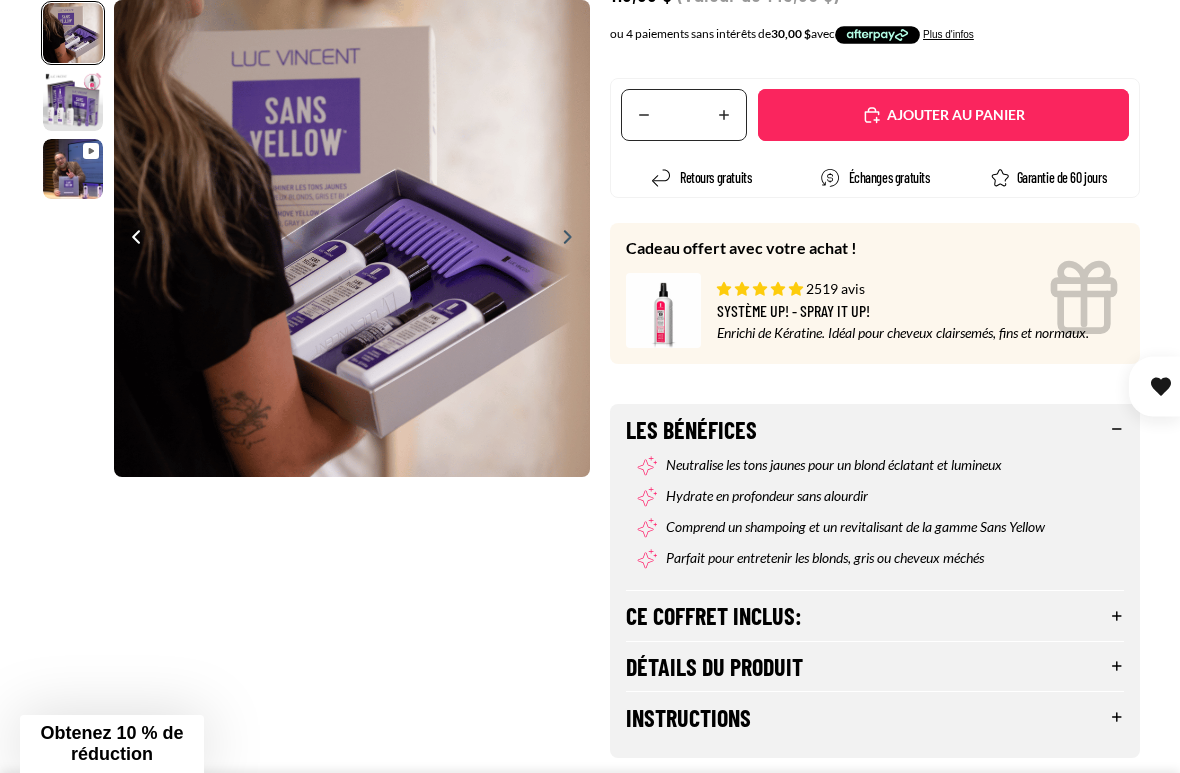 click on "Ce coffret inclus:" at bounding box center (875, 616) 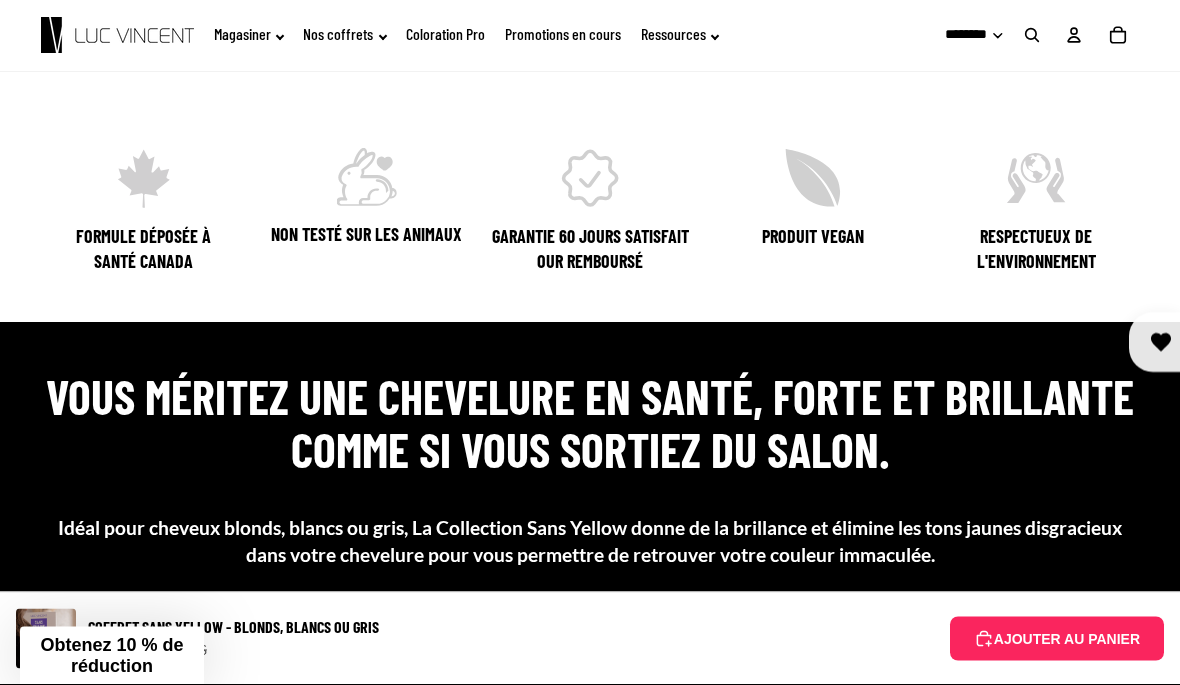 scroll, scrollTop: 1319, scrollLeft: 0, axis: vertical 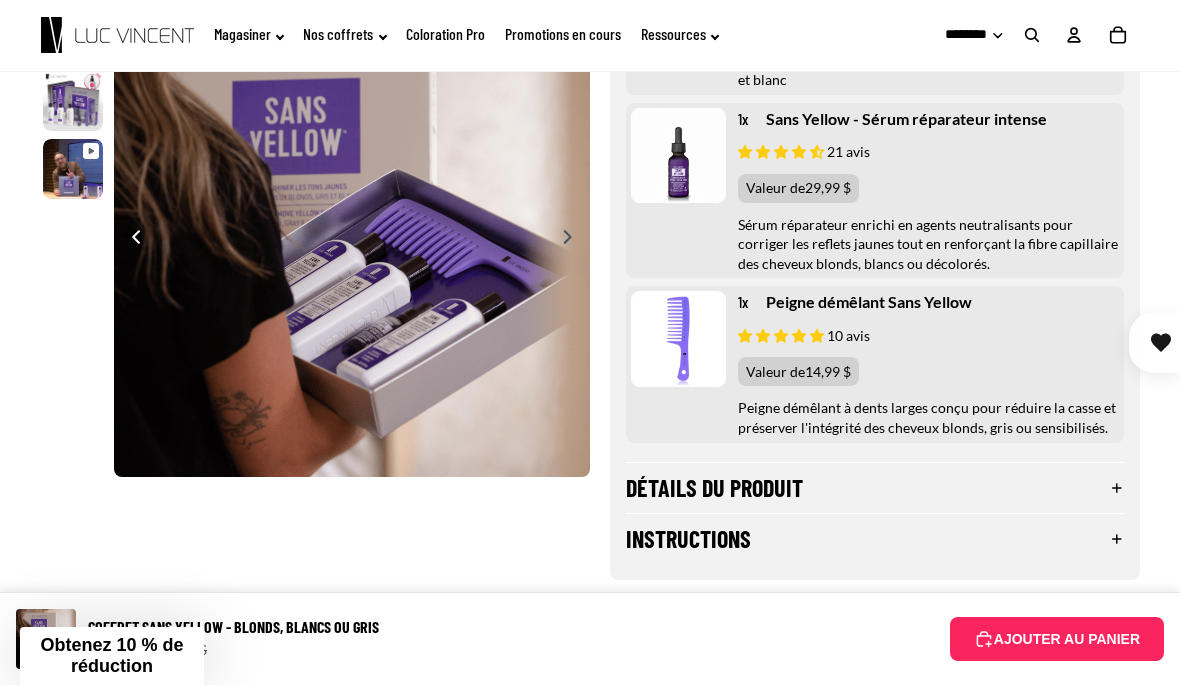 click on "Détails du produit" at bounding box center [875, 488] 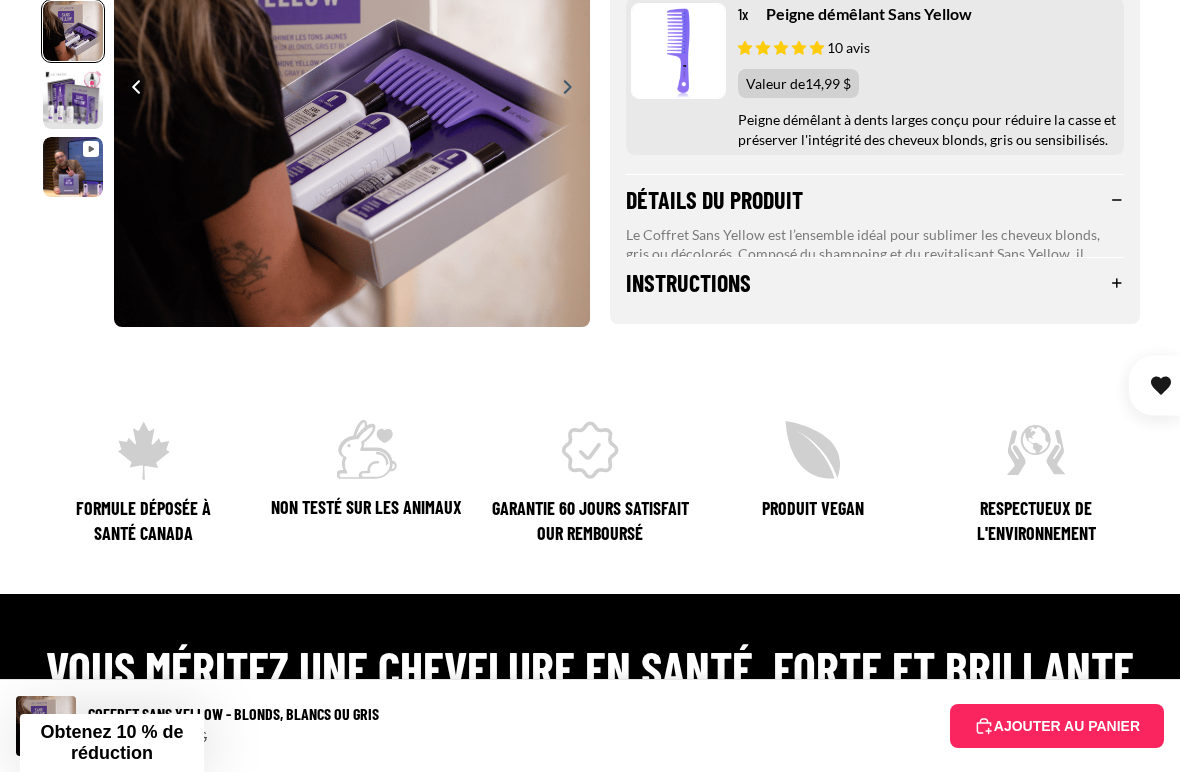 scroll, scrollTop: 1607, scrollLeft: 0, axis: vertical 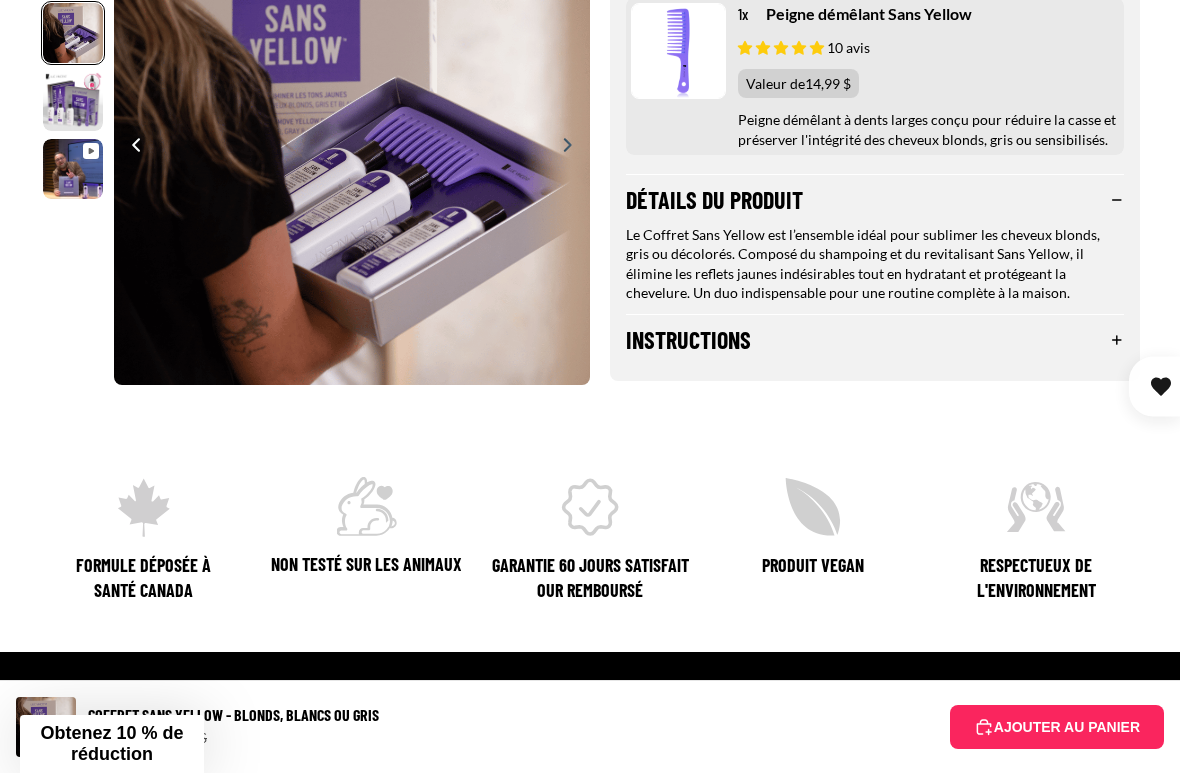 click on "Instructions" at bounding box center (875, 340) 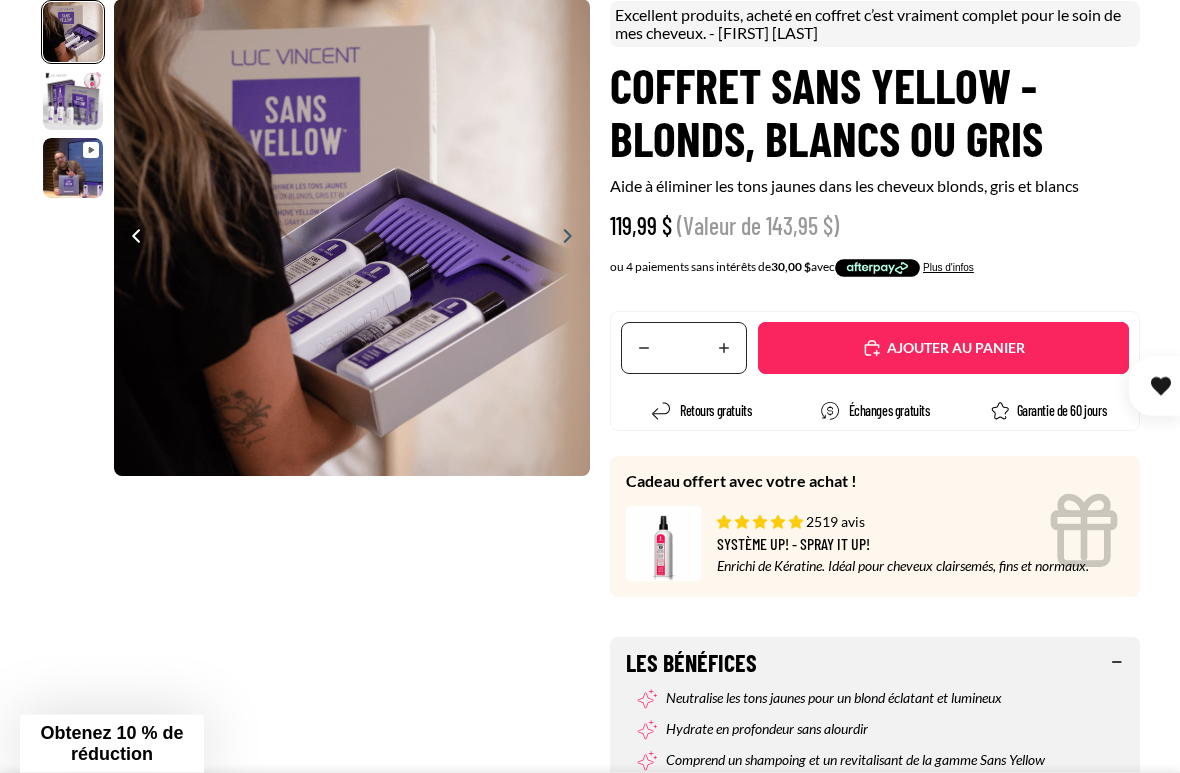 scroll, scrollTop: 222, scrollLeft: 0, axis: vertical 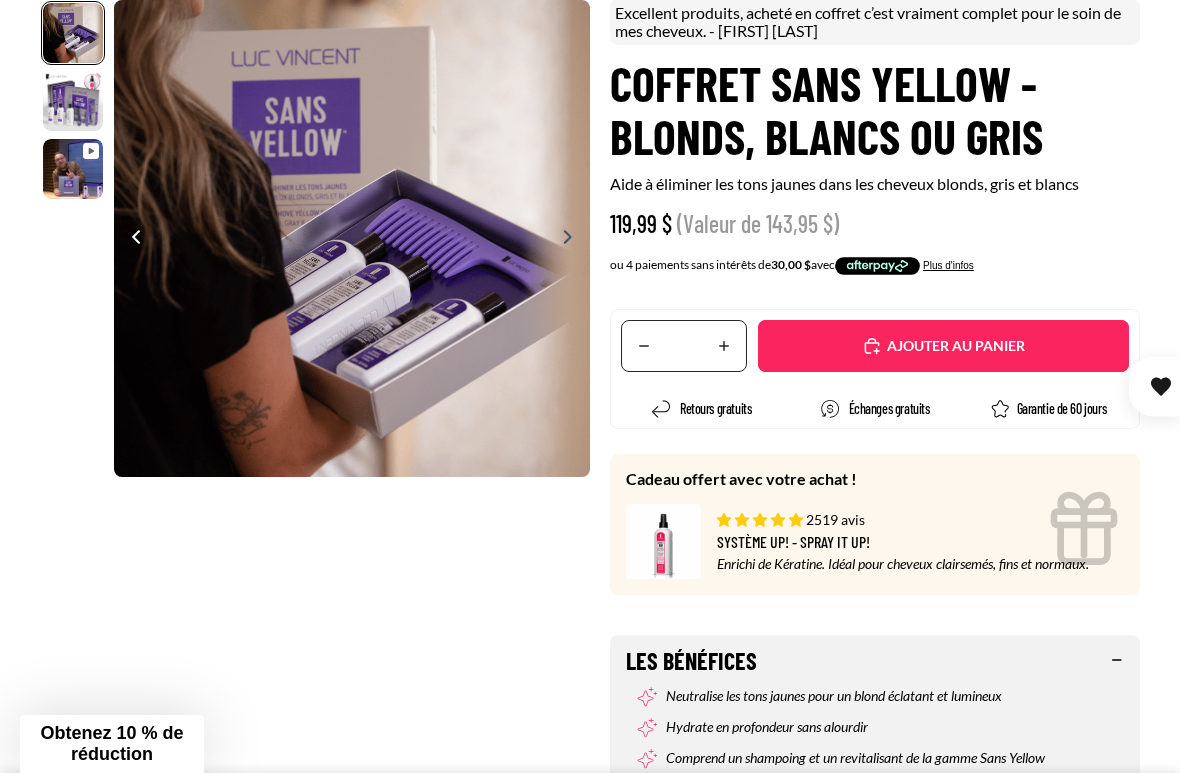 click on "Translation missing: fr.accessibility.increase_quantity" at bounding box center (724, 346) 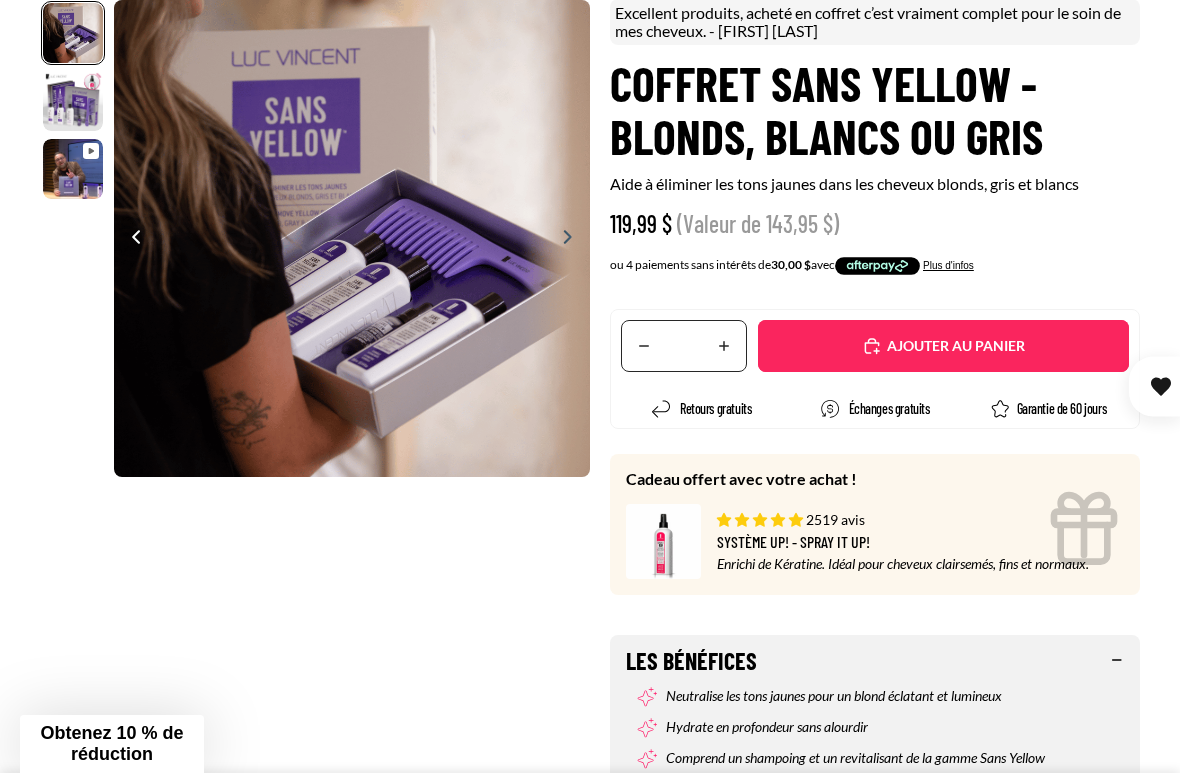 click on "Translation missing: fr.accessibility.decrease_quantity" at bounding box center [644, 346] 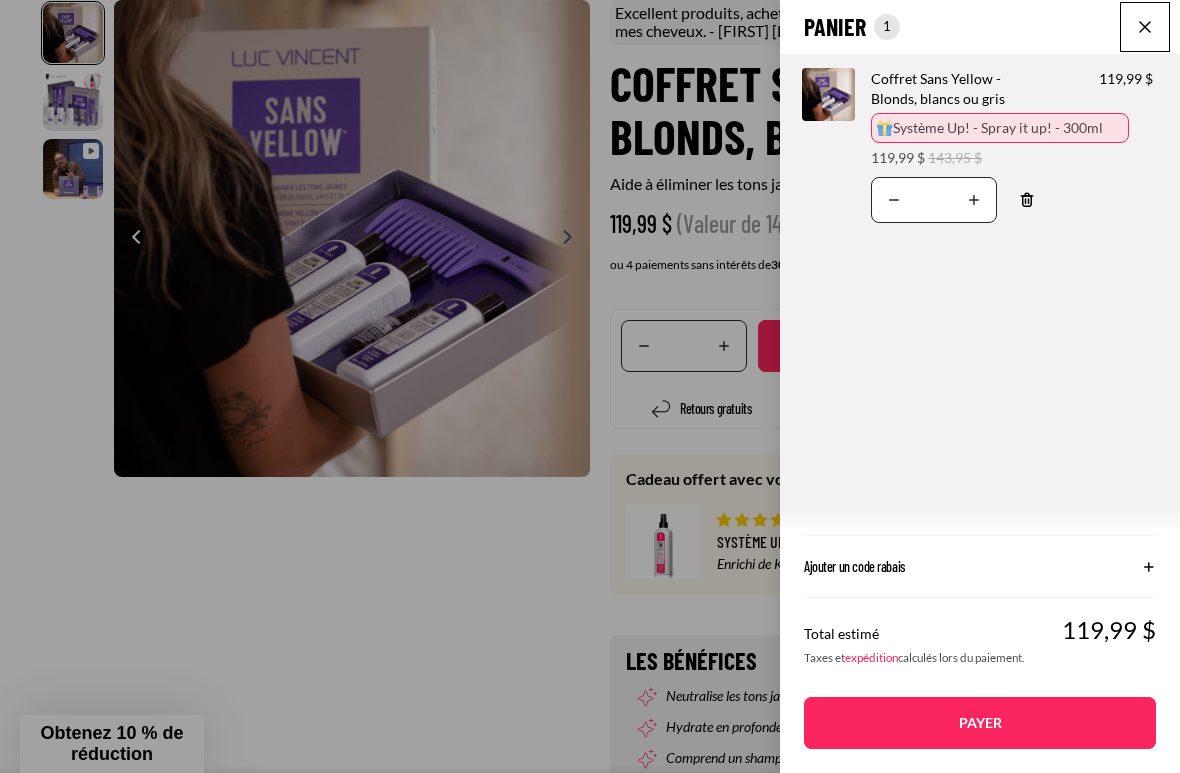 click at bounding box center (1145, 27) 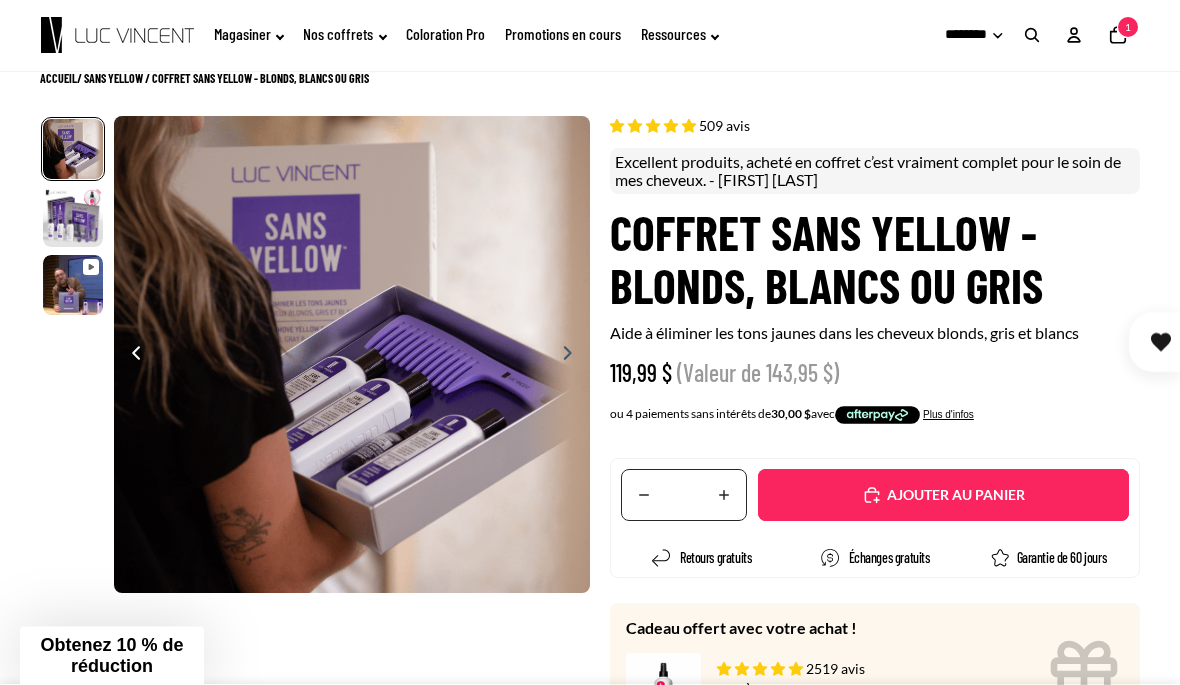 scroll, scrollTop: 0, scrollLeft: 0, axis: both 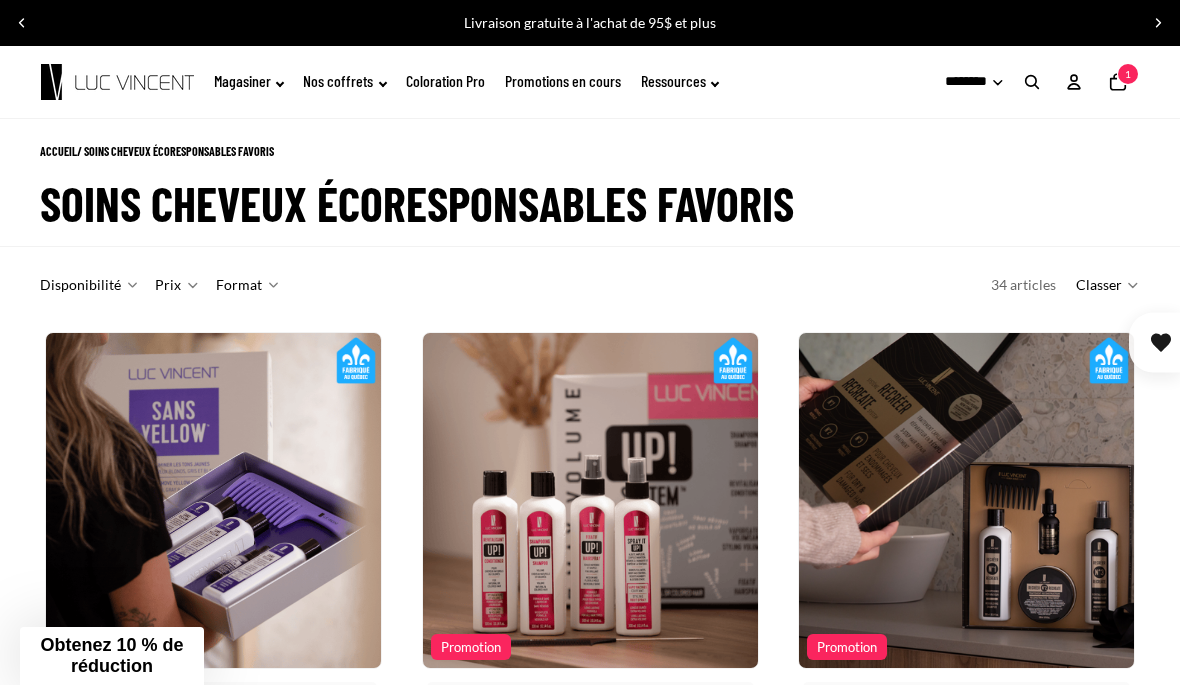 click at bounding box center [22, 23] 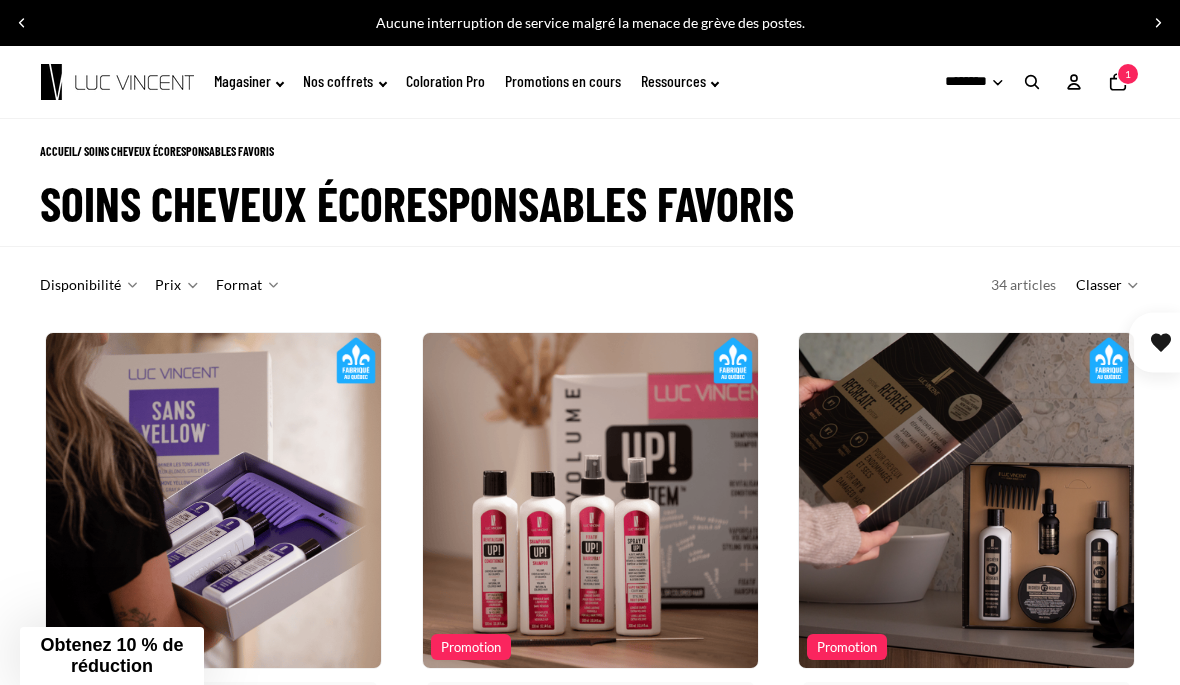 click on "Promotions en cours" 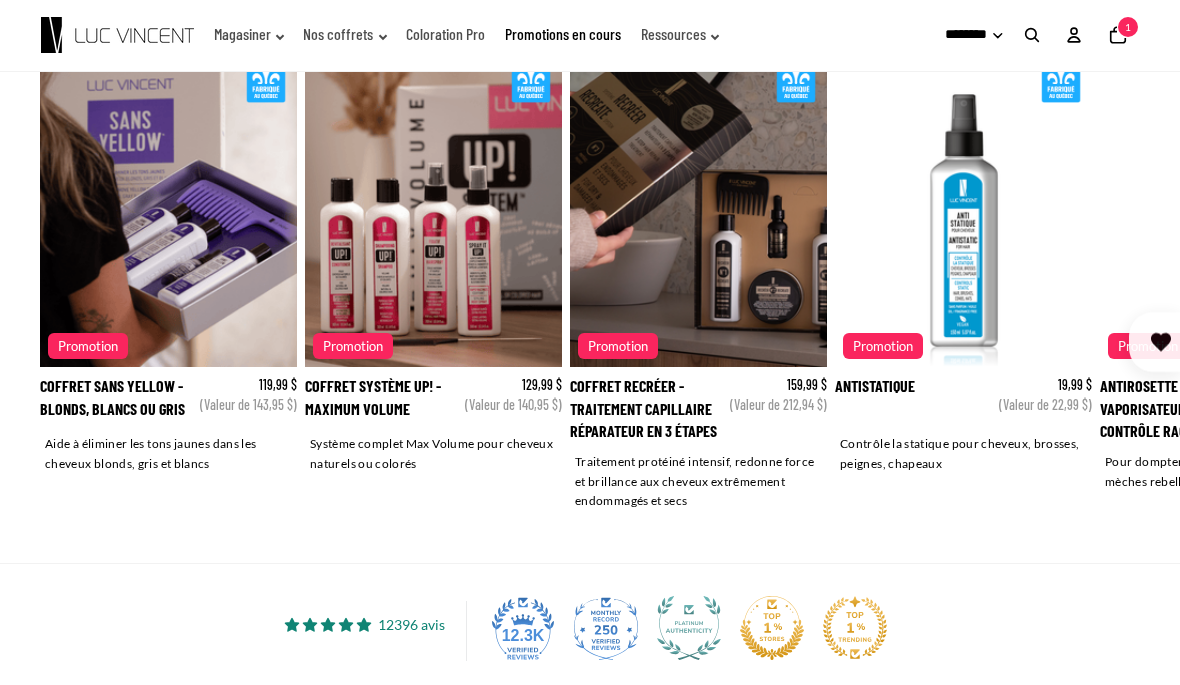 scroll, scrollTop: 2836, scrollLeft: 0, axis: vertical 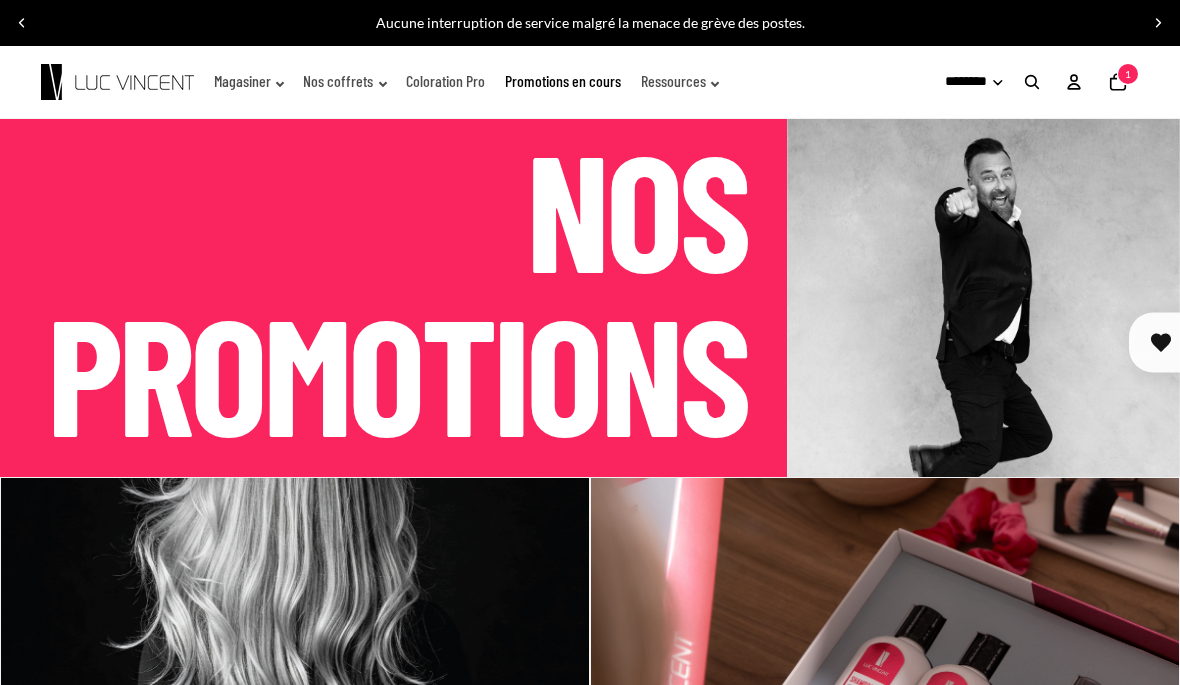 click on "Magasiner" 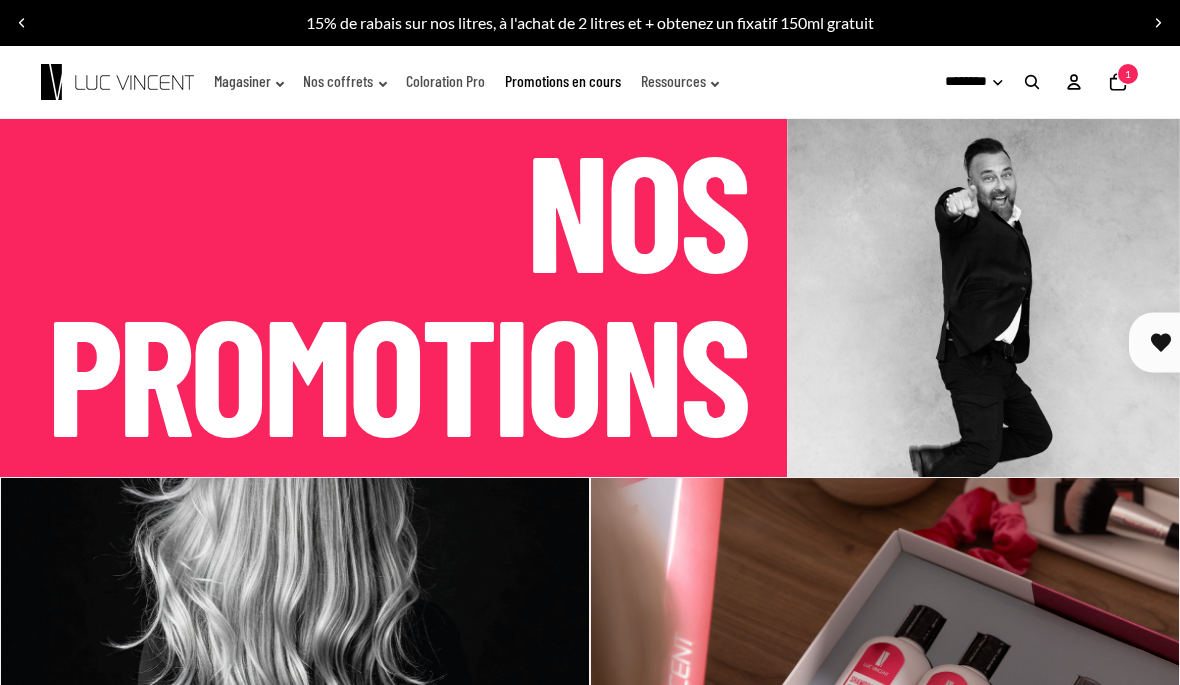 click on "15% de rabais sur nos litres, à l'achat de 2 litres et + obtenez un fixatif 150ml gratuit" at bounding box center [590, 23] 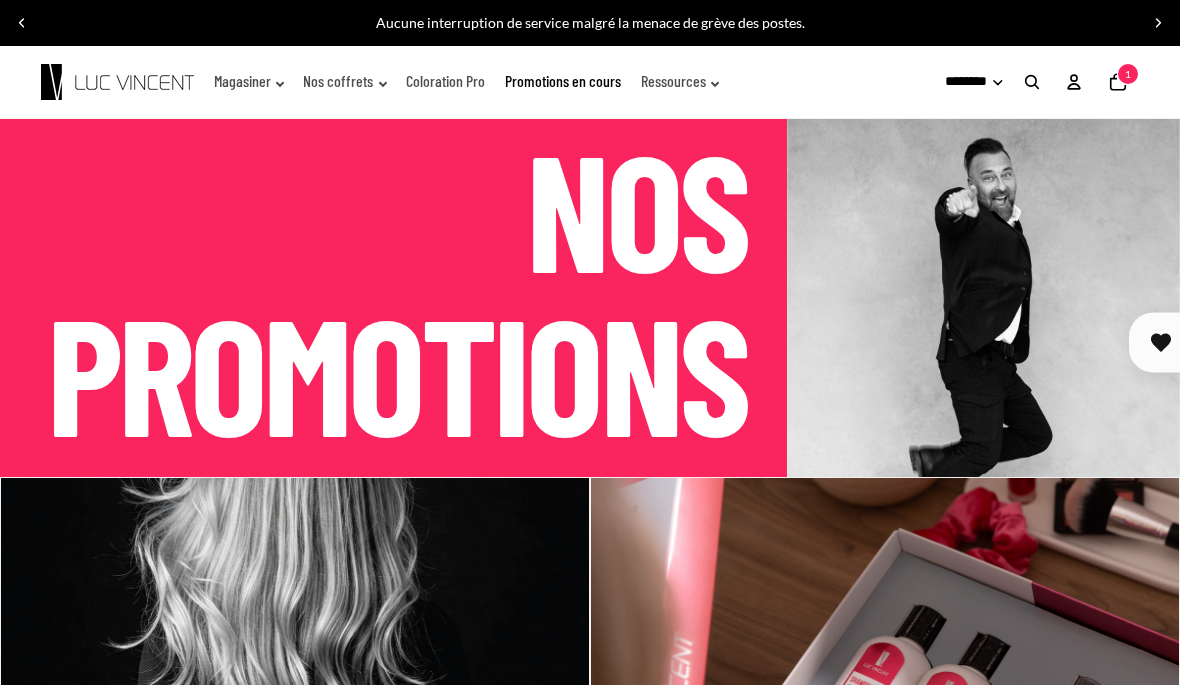 click at bounding box center (1158, 23) 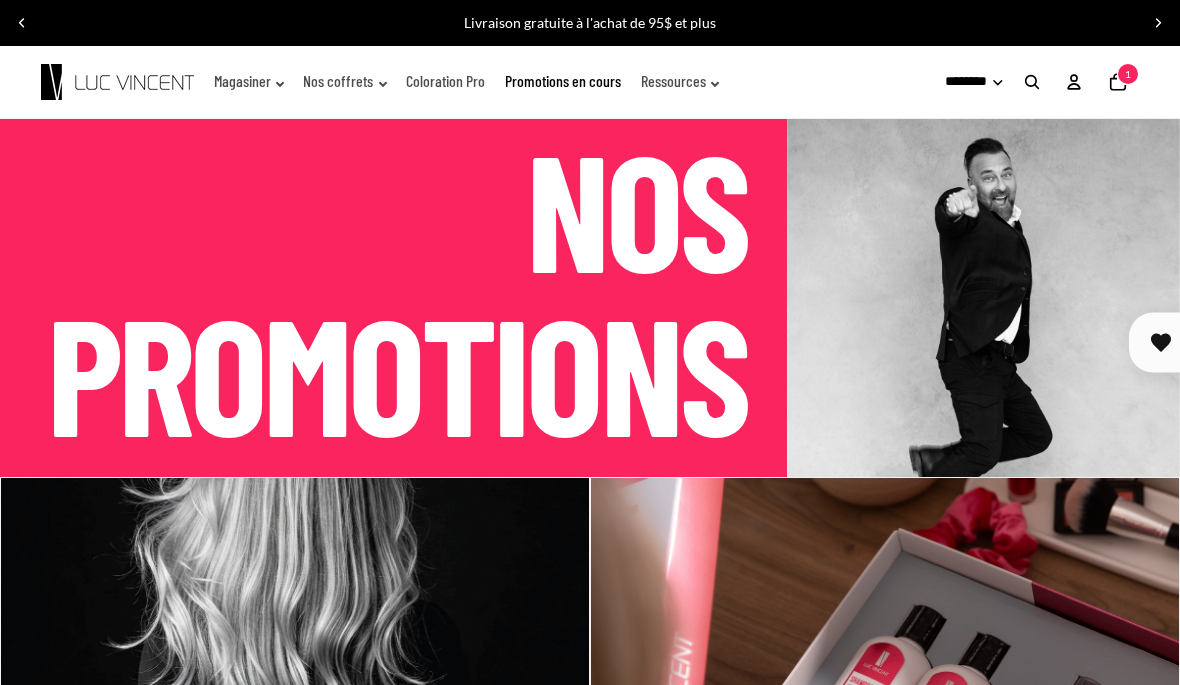click on "Promotions en cours" 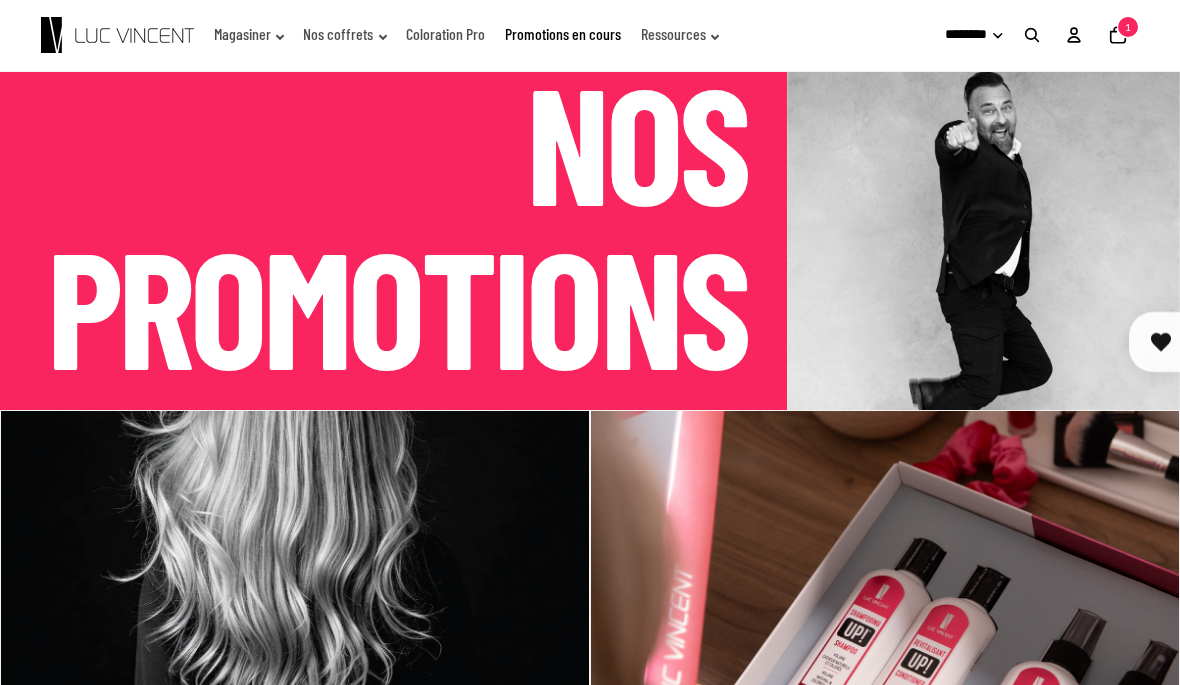 scroll, scrollTop: 0, scrollLeft: 0, axis: both 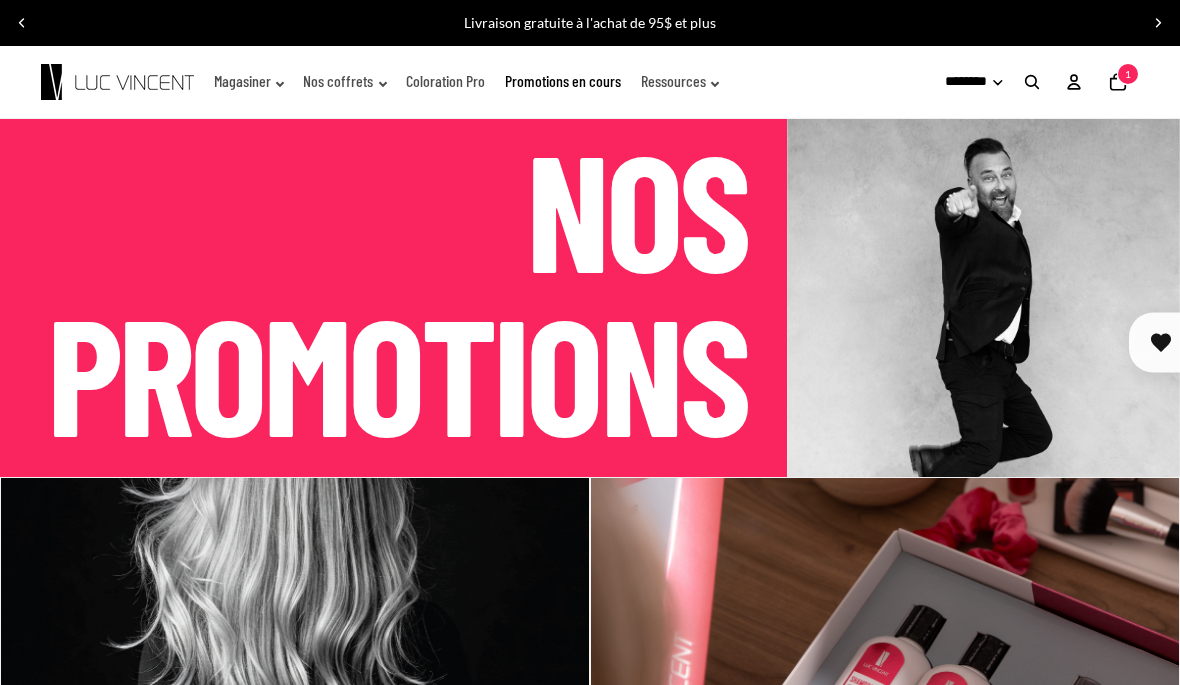 click on "Ressources" 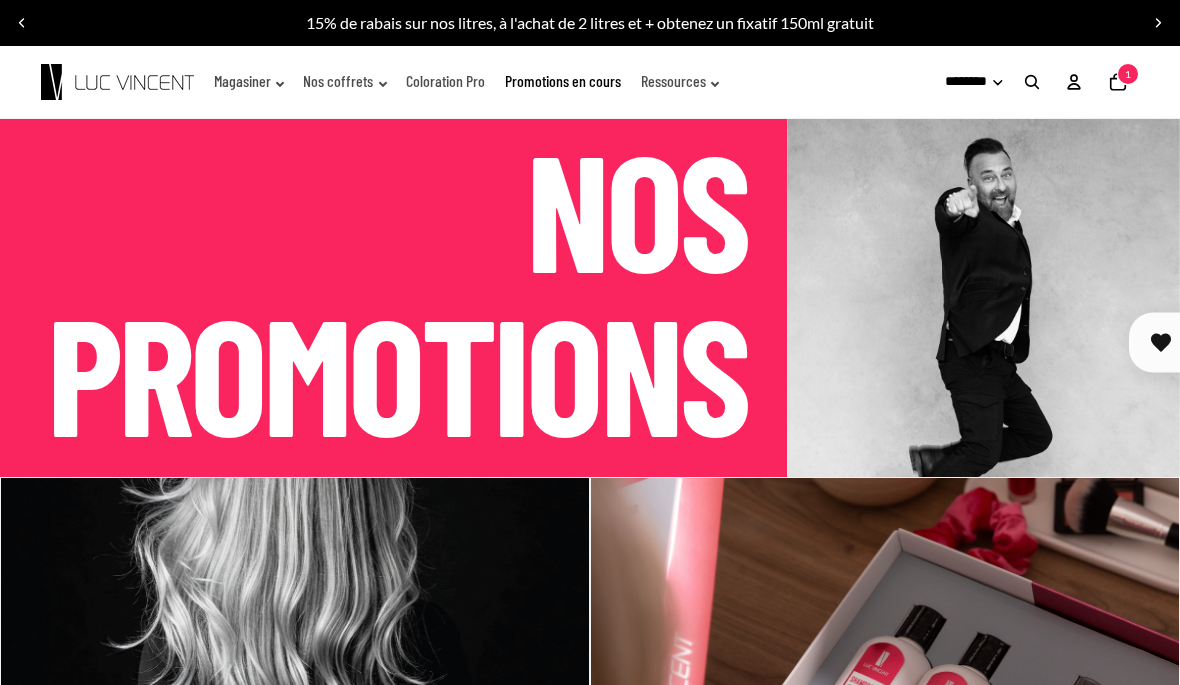 click on "Ressources" 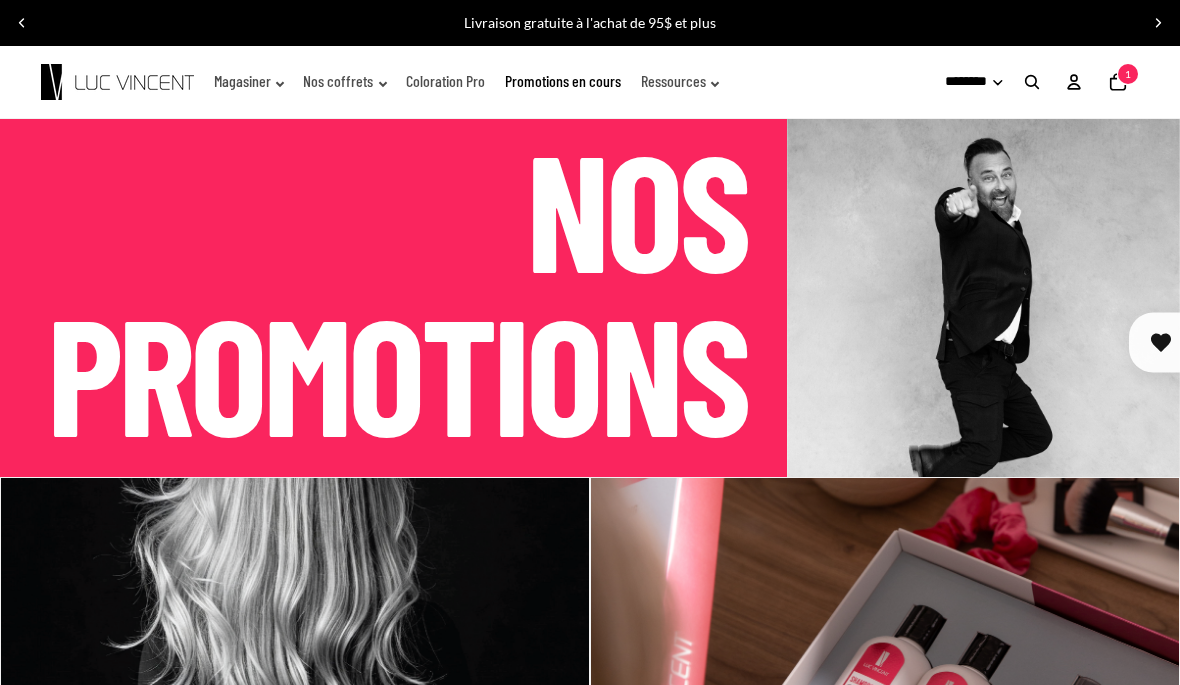click at bounding box center (1032, 82) 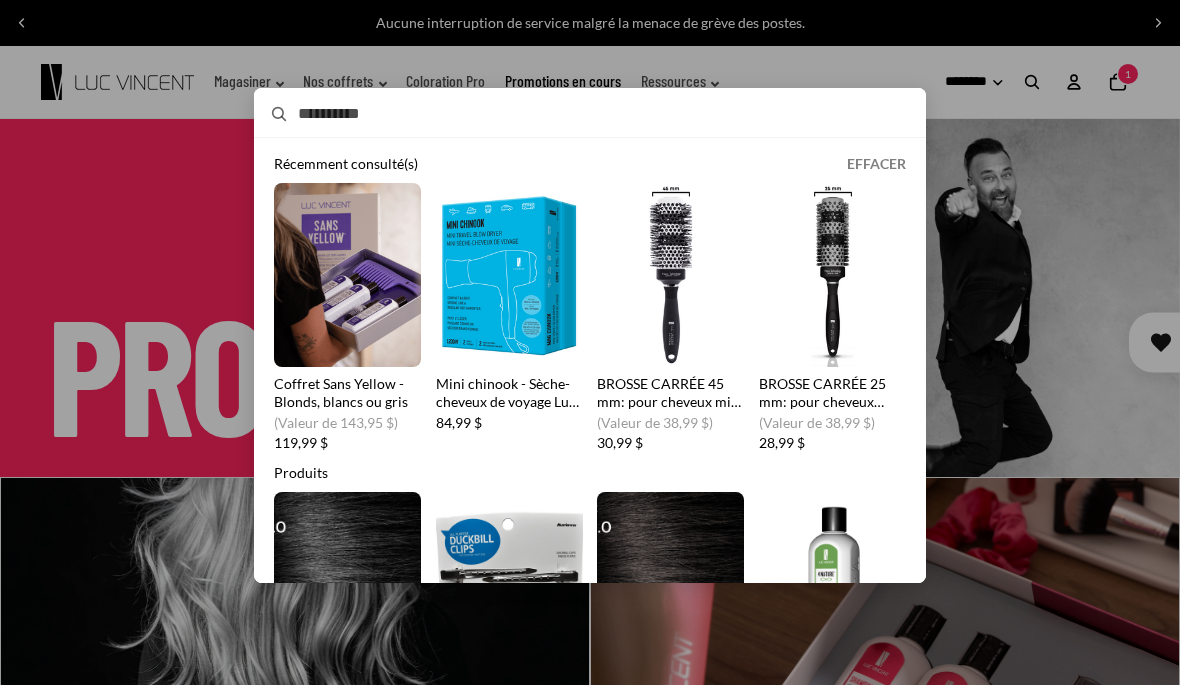 scroll, scrollTop: 0, scrollLeft: 0, axis: both 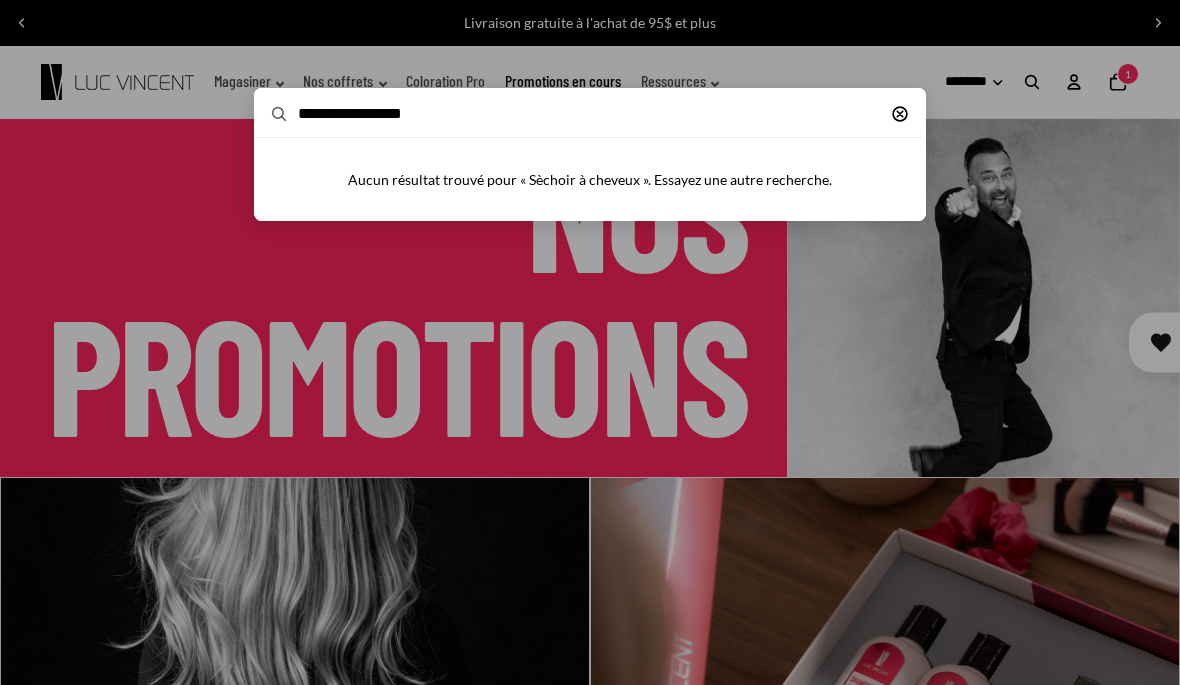 click on "**********" at bounding box center [568, 114] 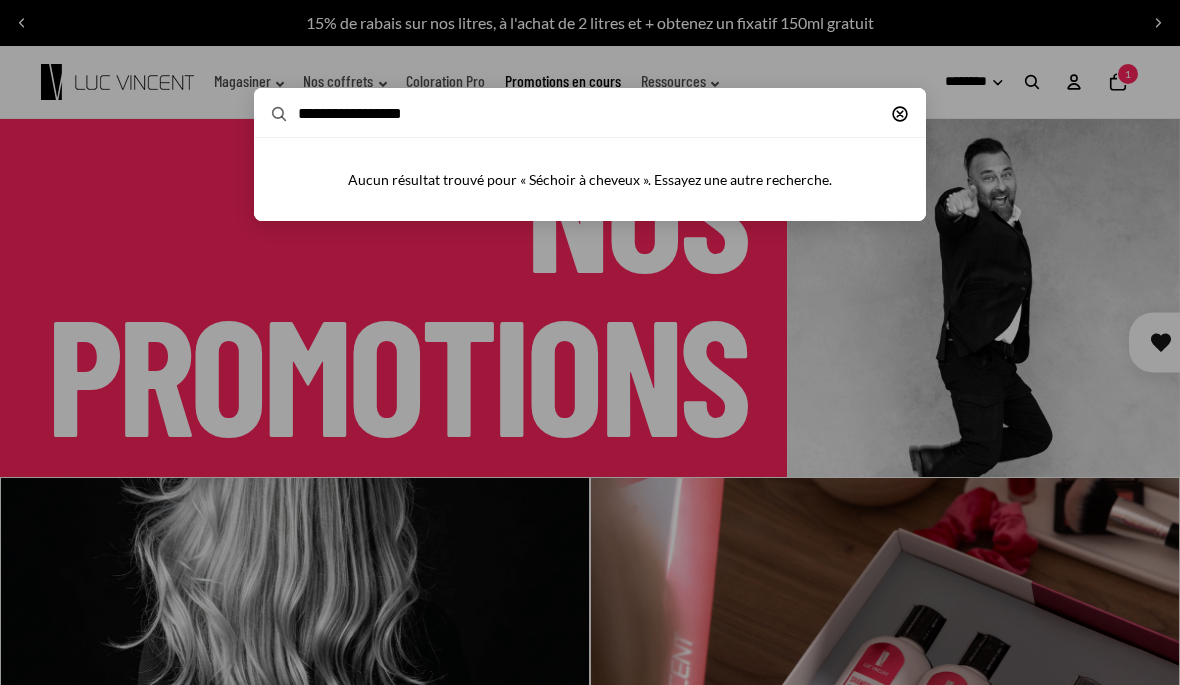 type on "**********" 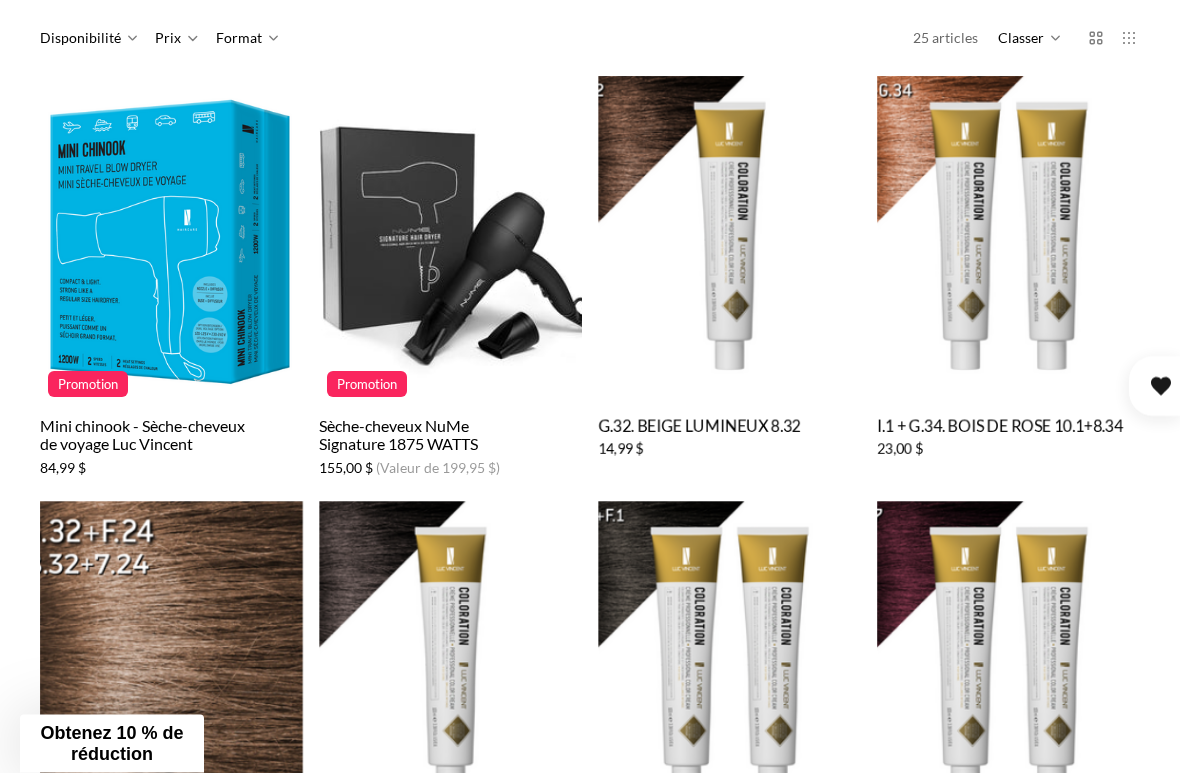 scroll, scrollTop: 334, scrollLeft: 0, axis: vertical 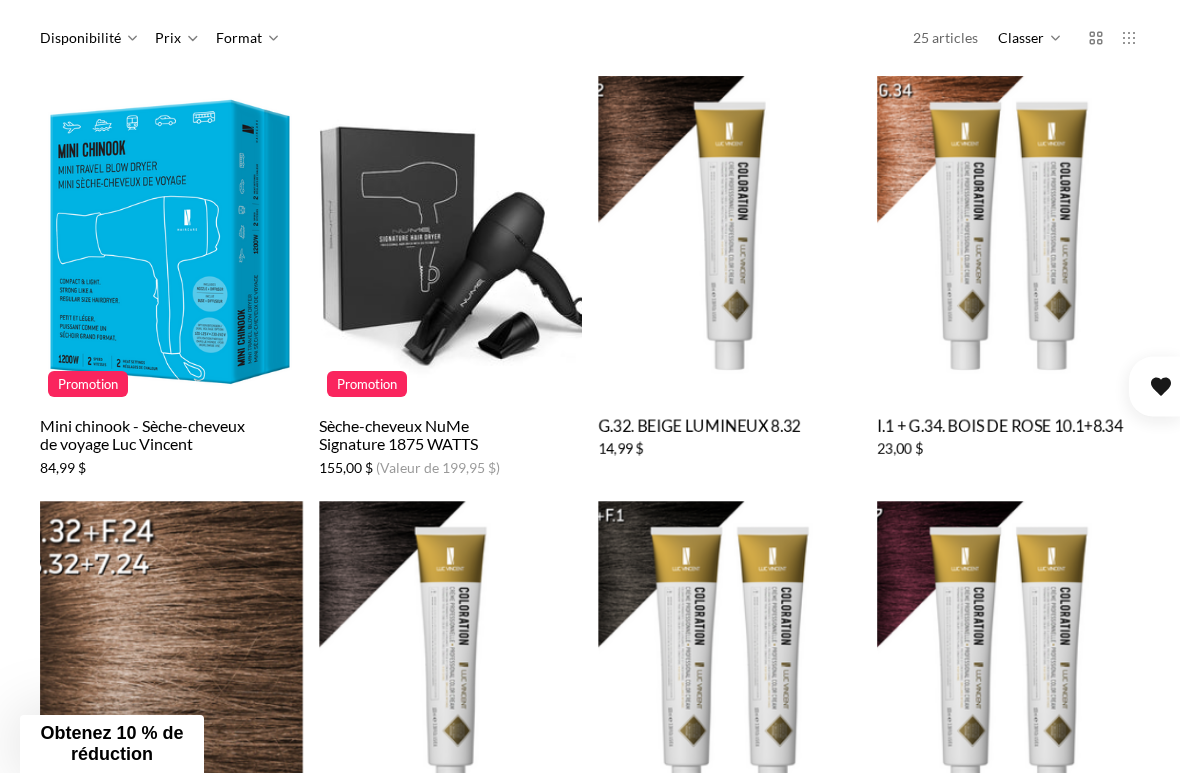 click at bounding box center [450, 240] 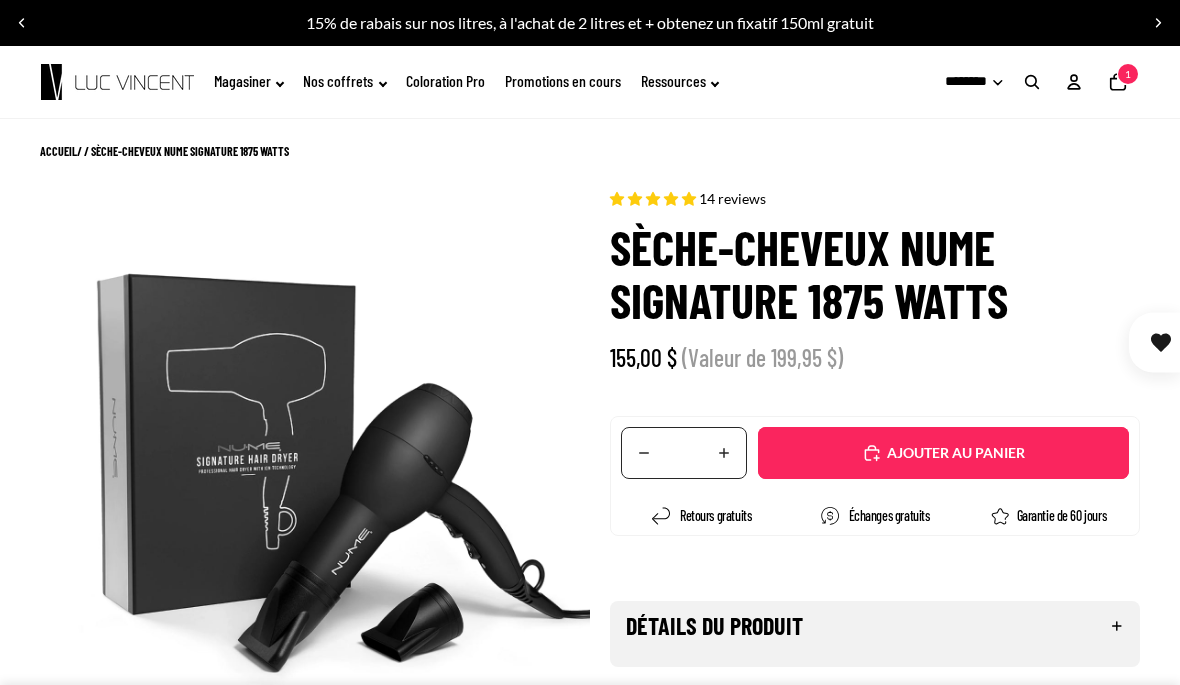 scroll, scrollTop: 0, scrollLeft: 0, axis: both 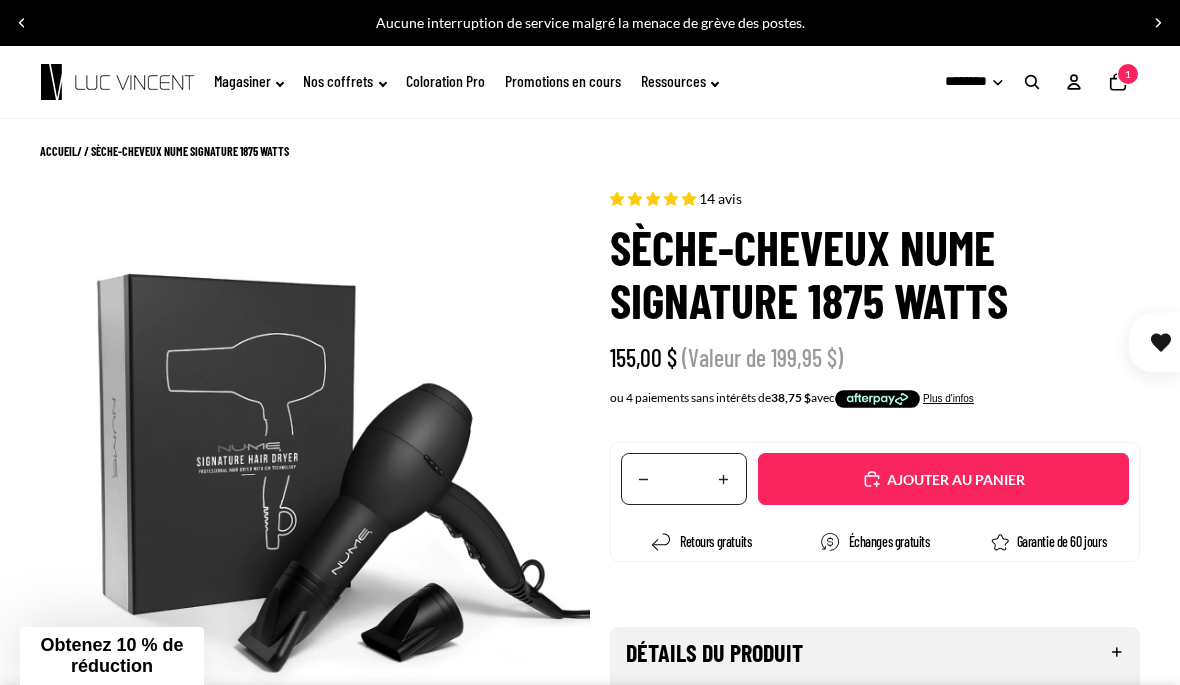 click on "155,00 $
(Valeur de 199,95 $)" at bounding box center [875, 358] 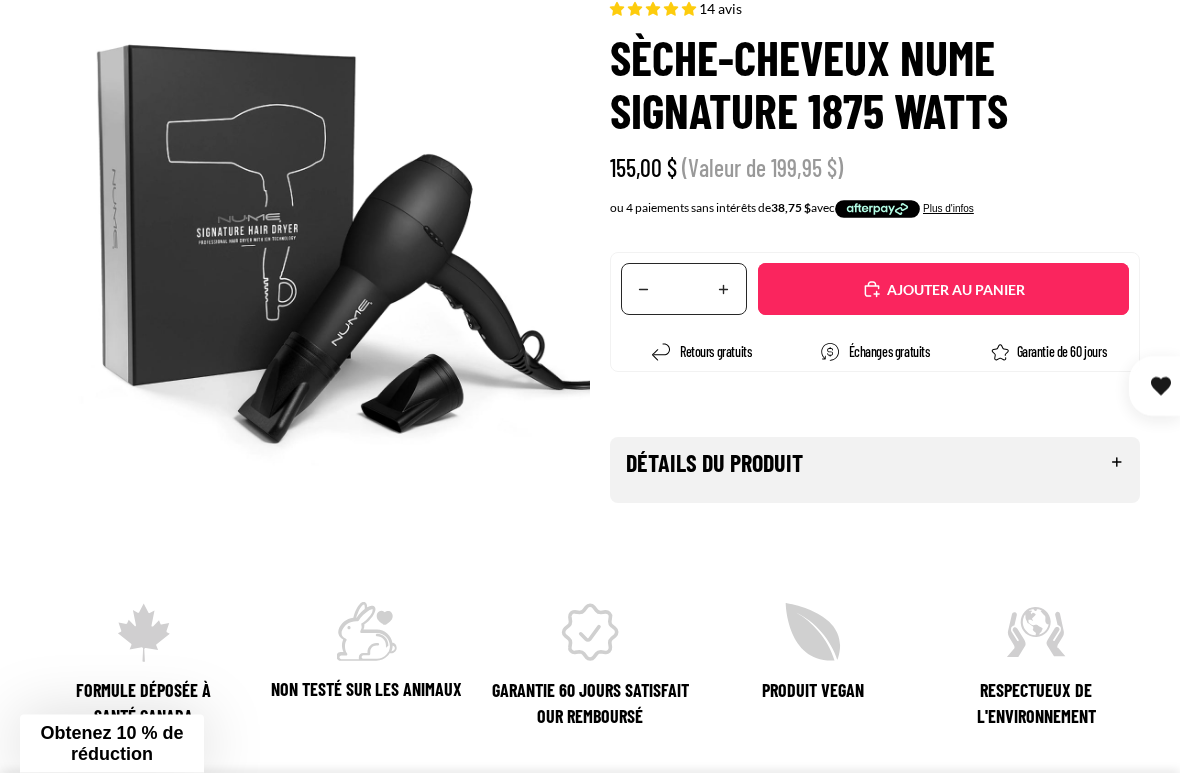scroll, scrollTop: 229, scrollLeft: 0, axis: vertical 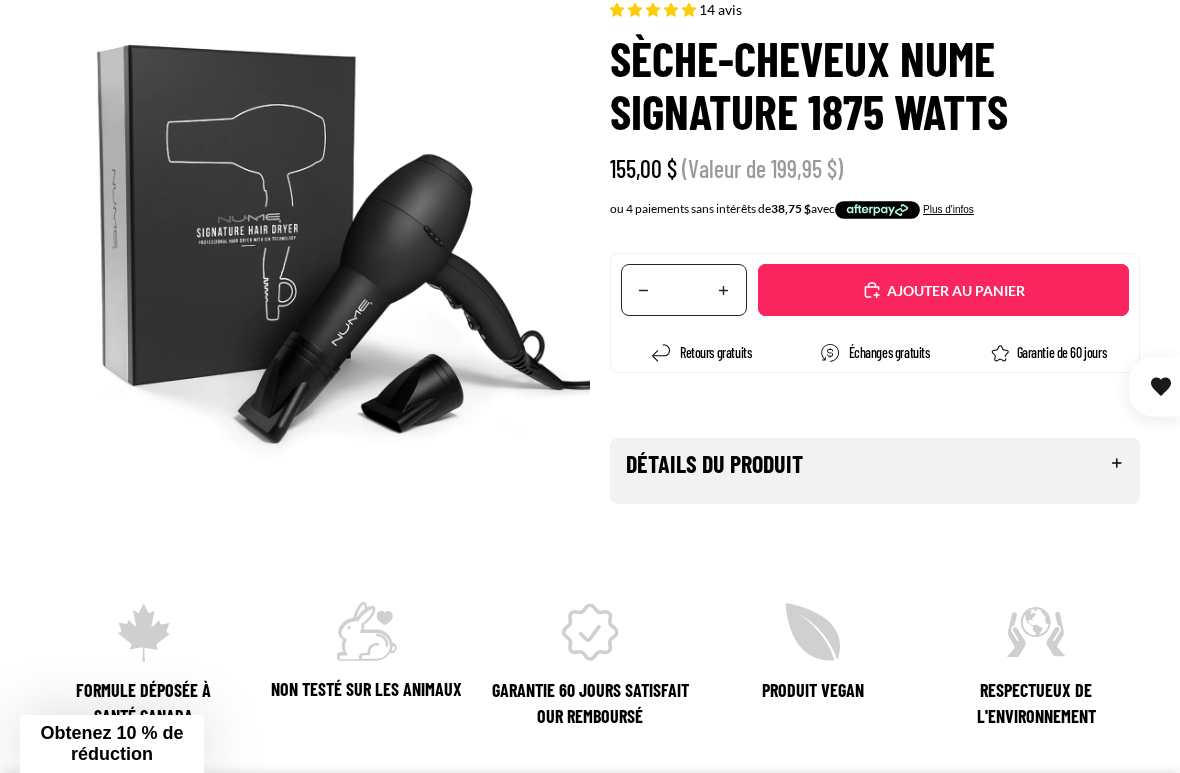 click on "Détails du produit" at bounding box center [875, 463] 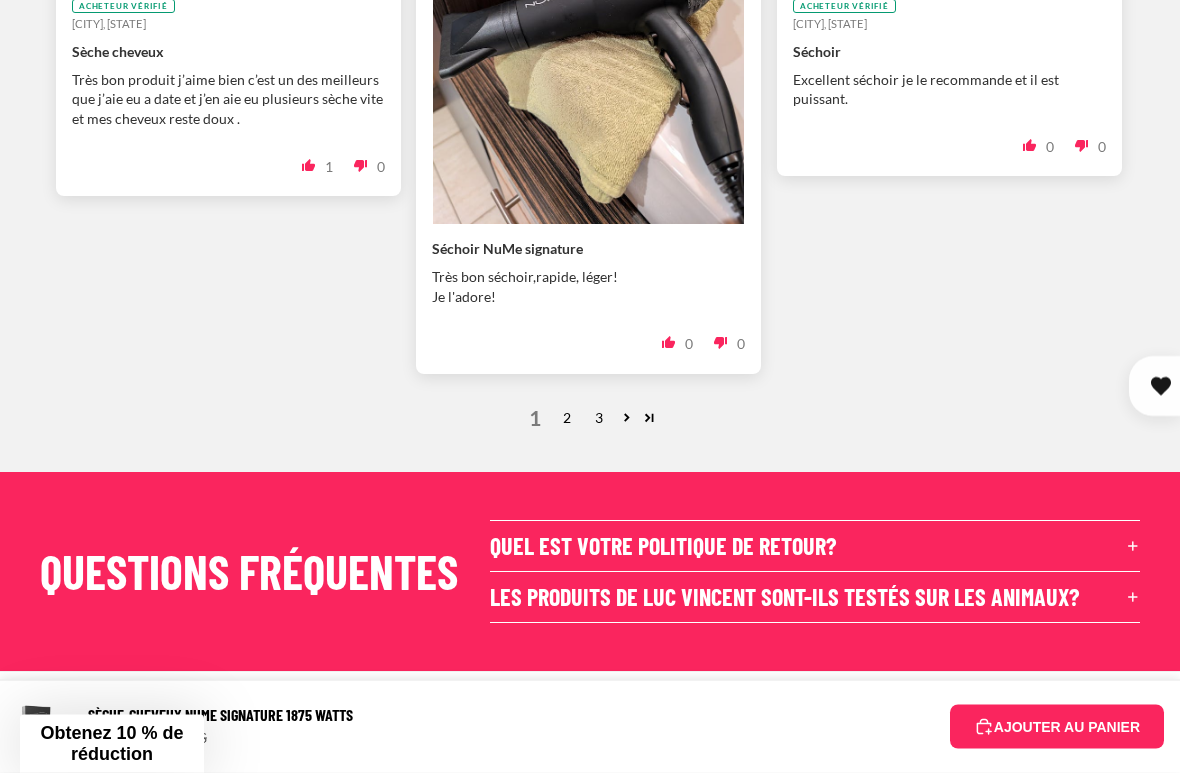 scroll, scrollTop: 2676, scrollLeft: 0, axis: vertical 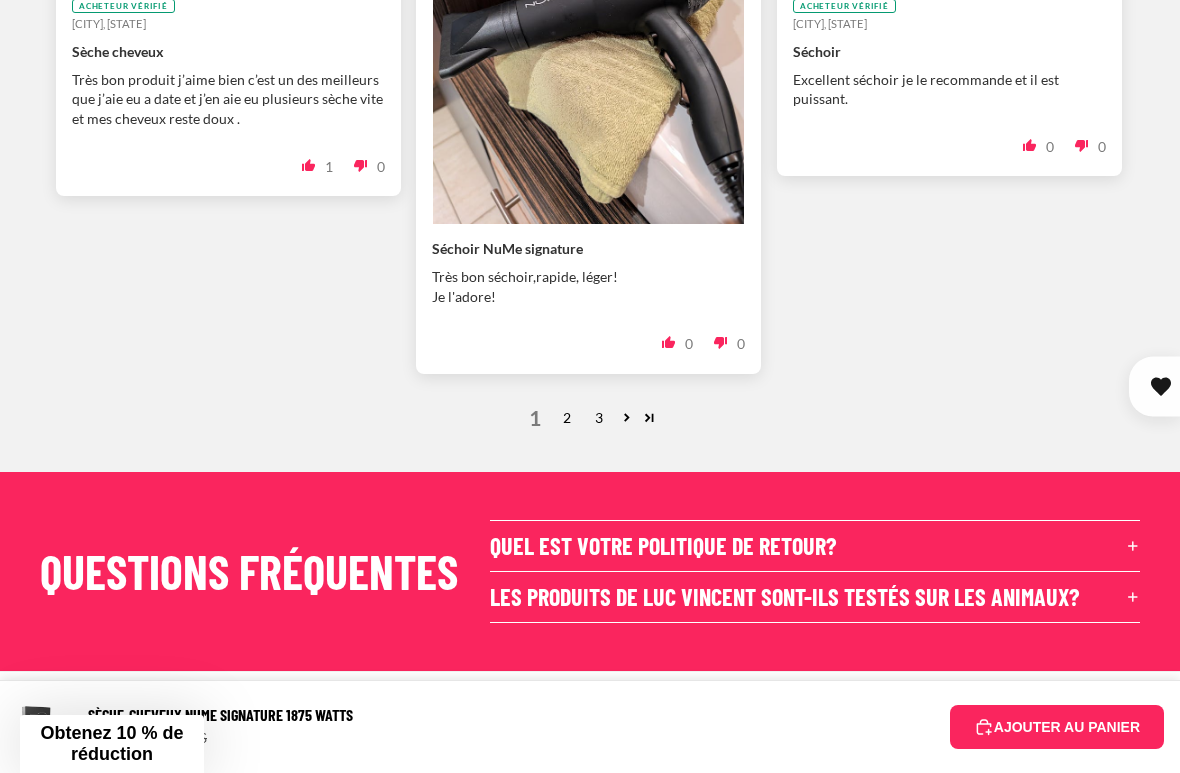 click on "2" at bounding box center [567, 418] 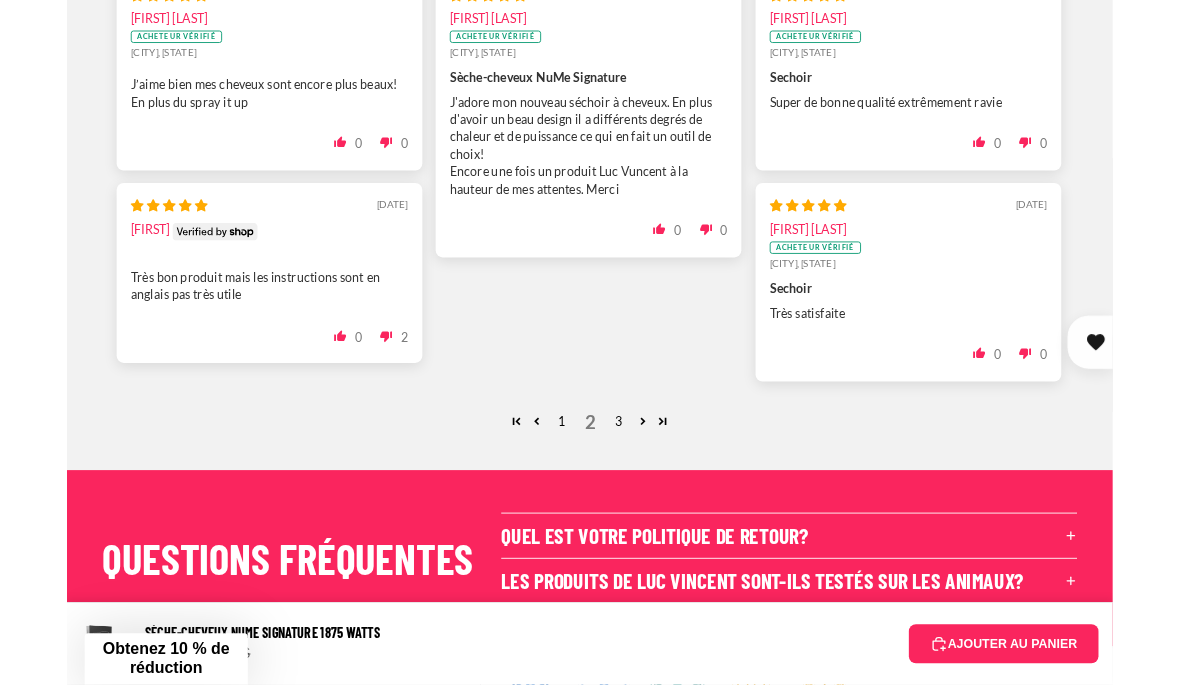 scroll, scrollTop: 2387, scrollLeft: 0, axis: vertical 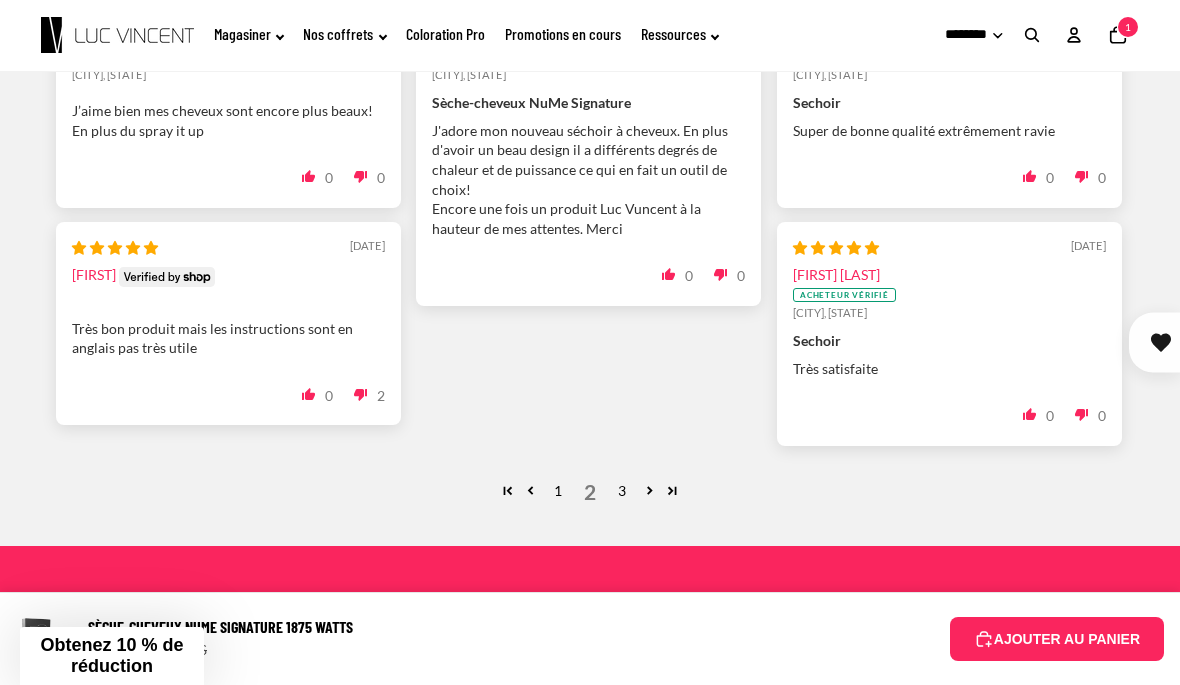 click on "3" at bounding box center (622, 491) 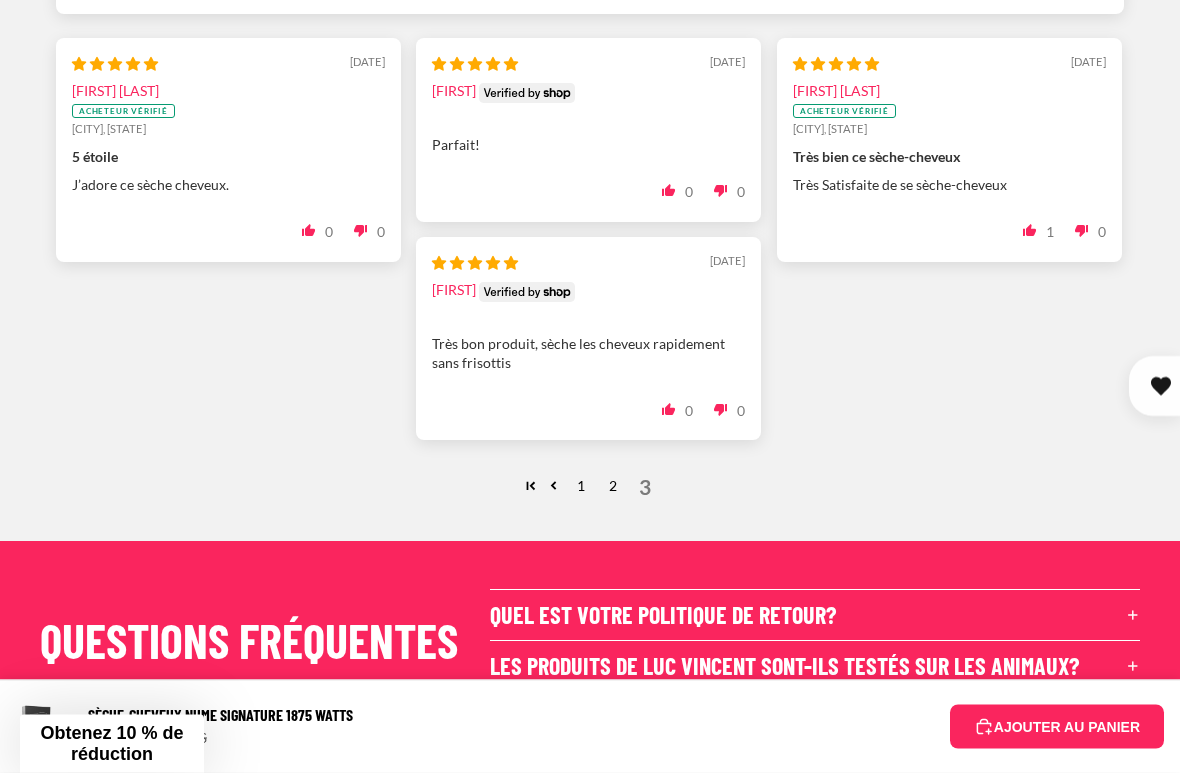 scroll, scrollTop: 2333, scrollLeft: 0, axis: vertical 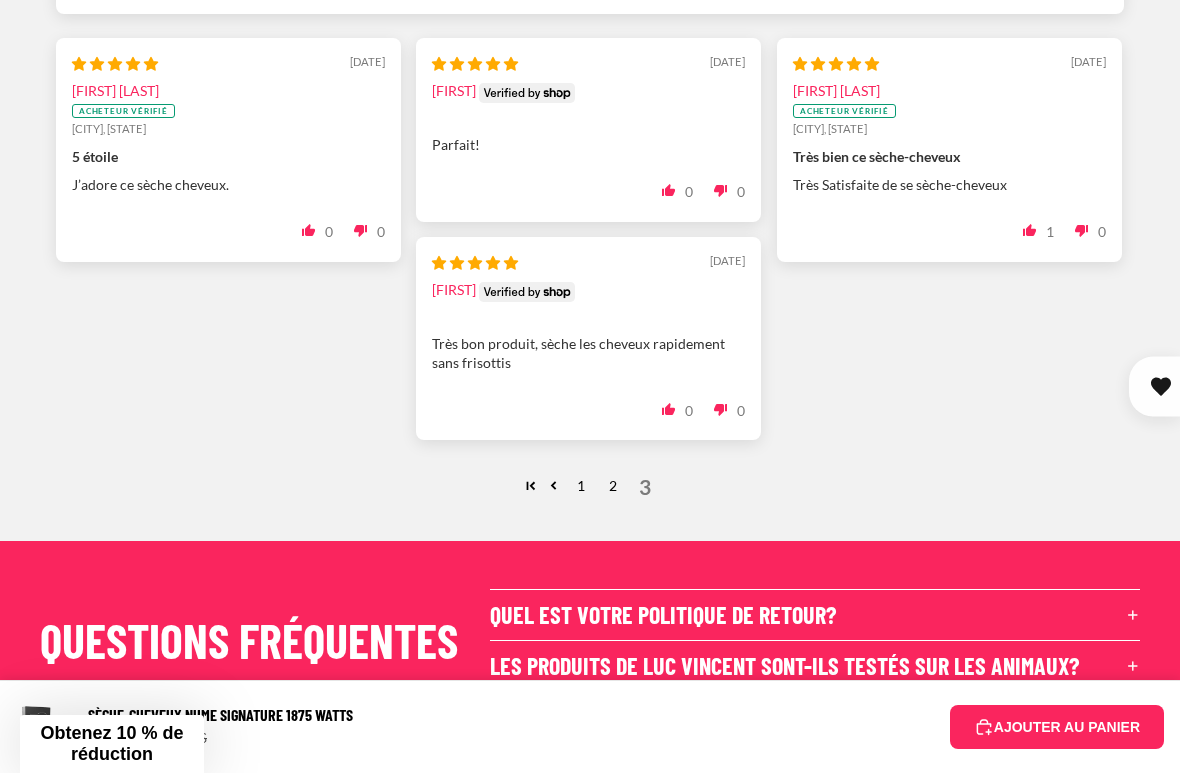 click on "1 2 3" at bounding box center (590, 486) 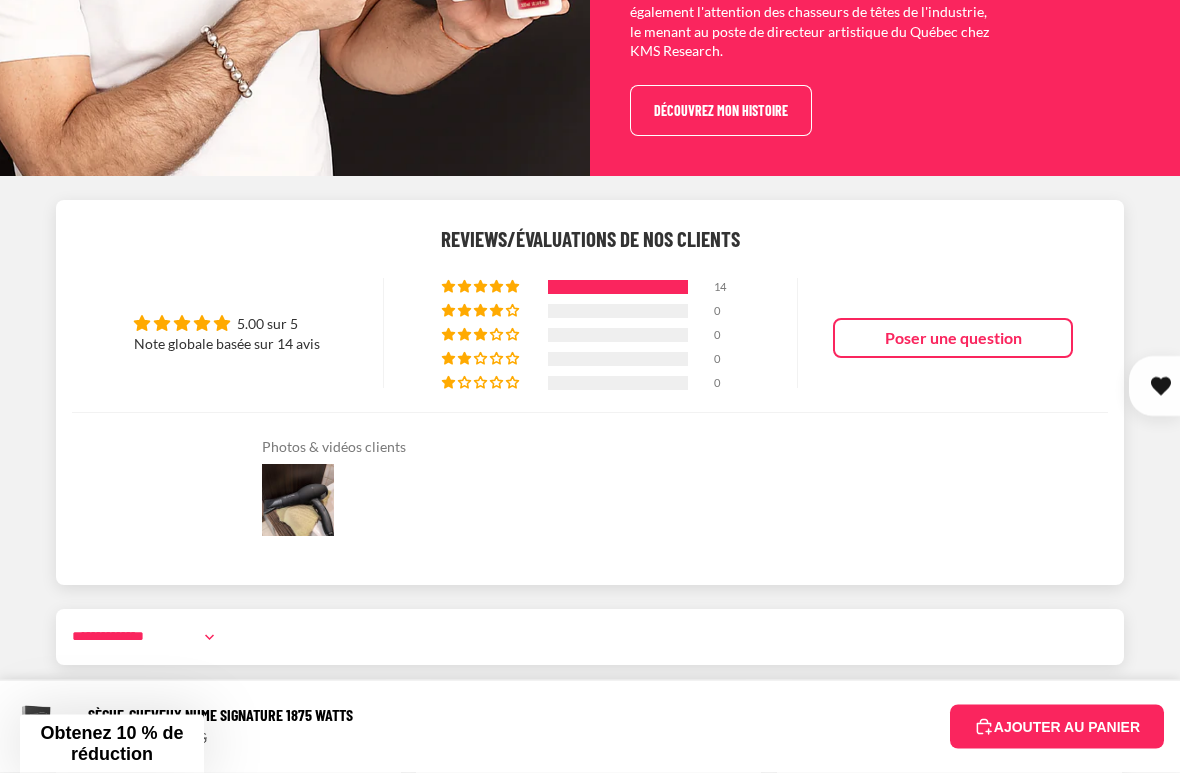 scroll, scrollTop: 1682, scrollLeft: 0, axis: vertical 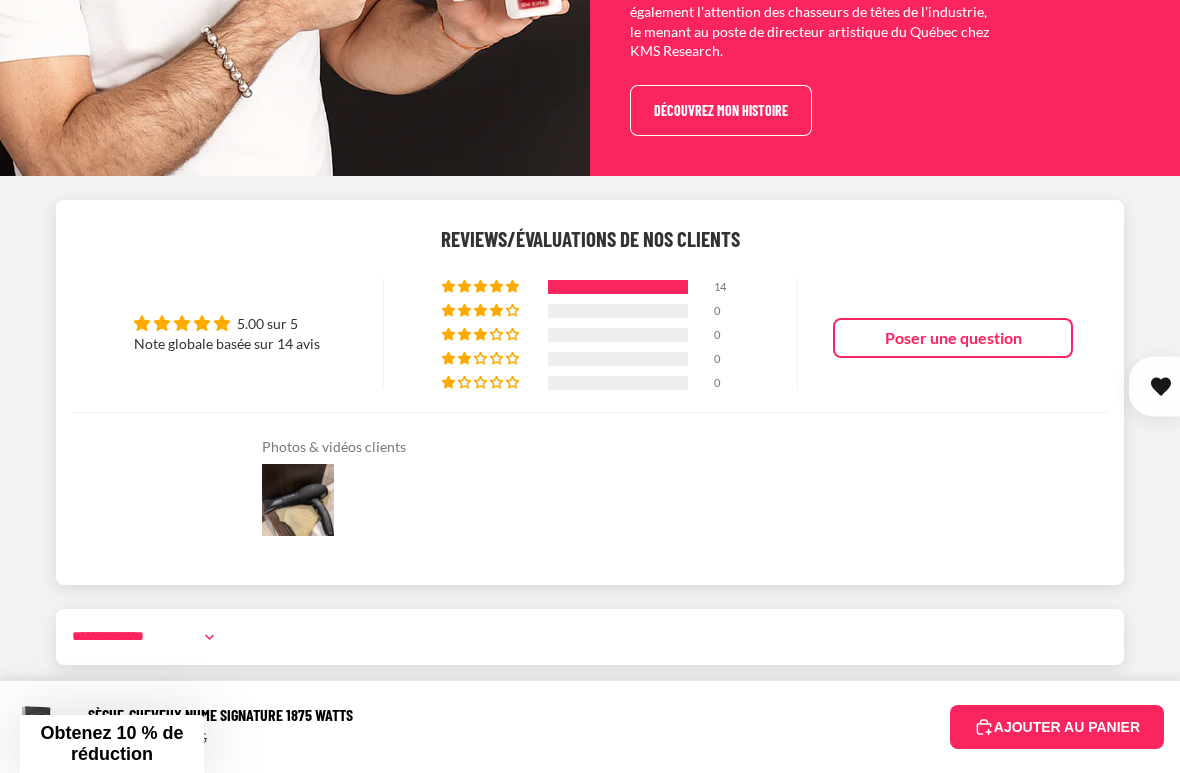 click on "Photos & vidéos clients" at bounding box center (578, 447) 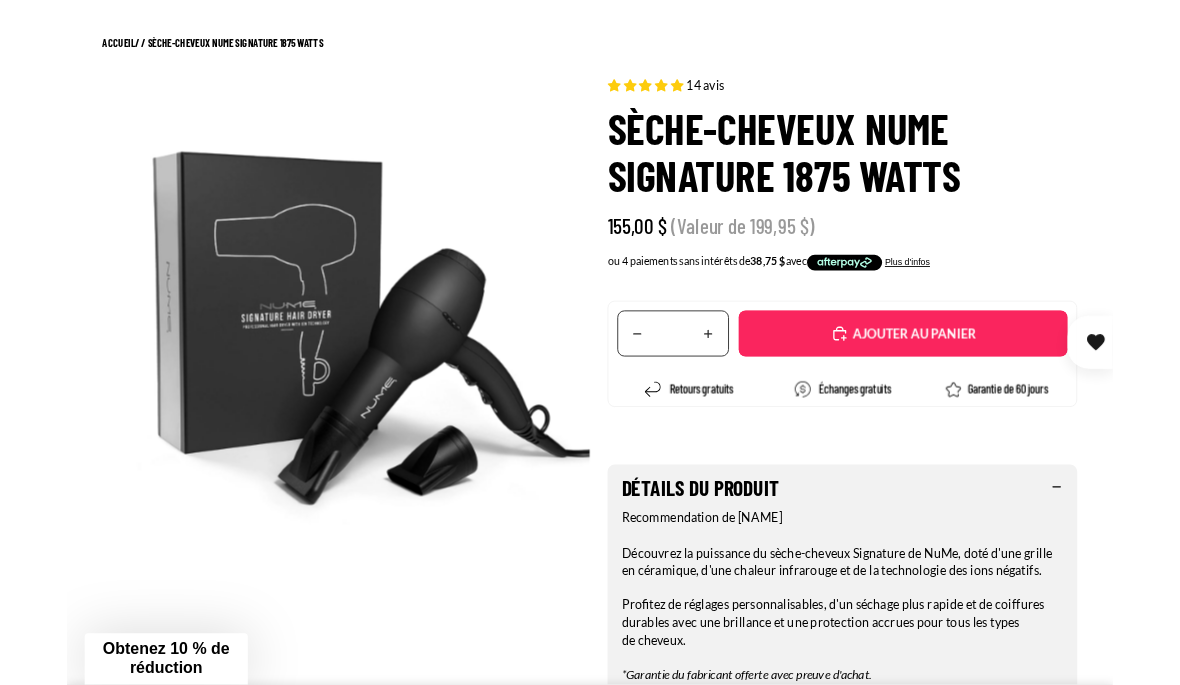 scroll, scrollTop: 101, scrollLeft: 0, axis: vertical 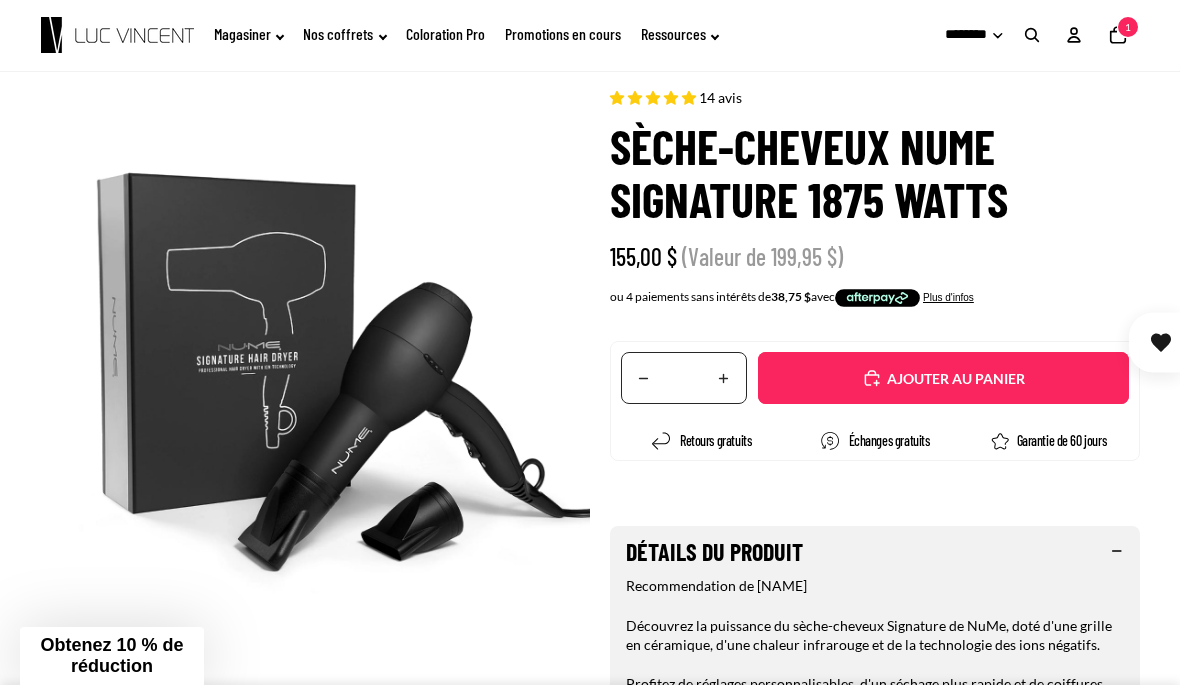 click on "Ajouté" at bounding box center (953, 379) 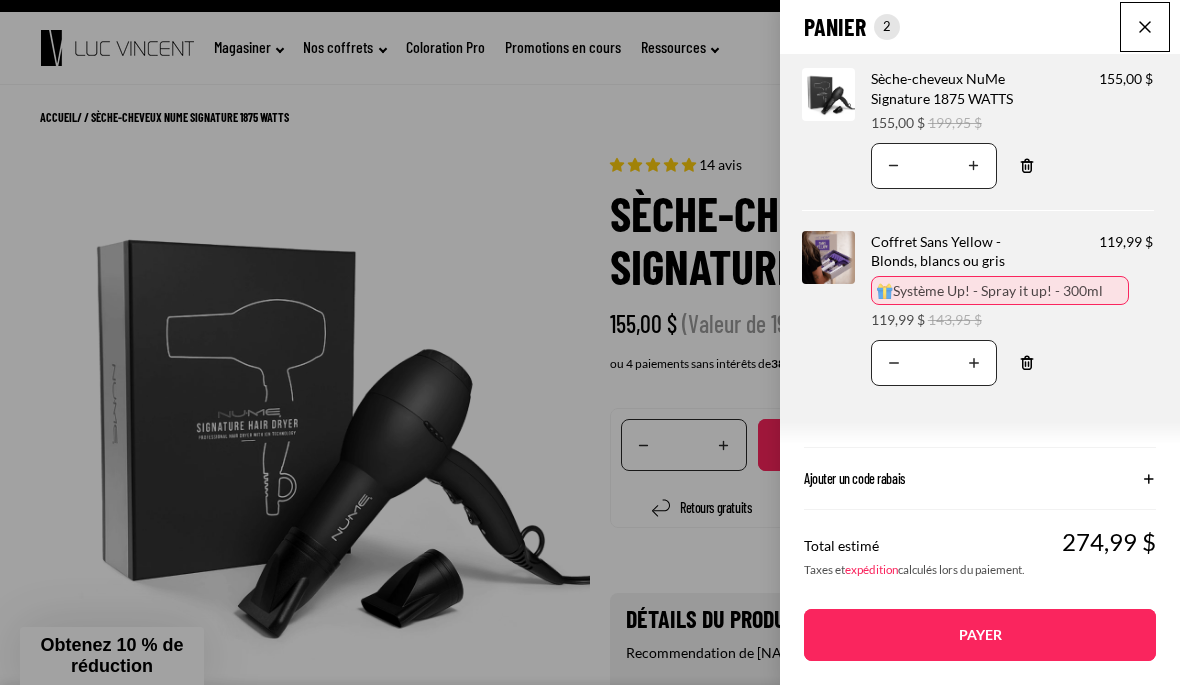 scroll, scrollTop: 0, scrollLeft: 0, axis: both 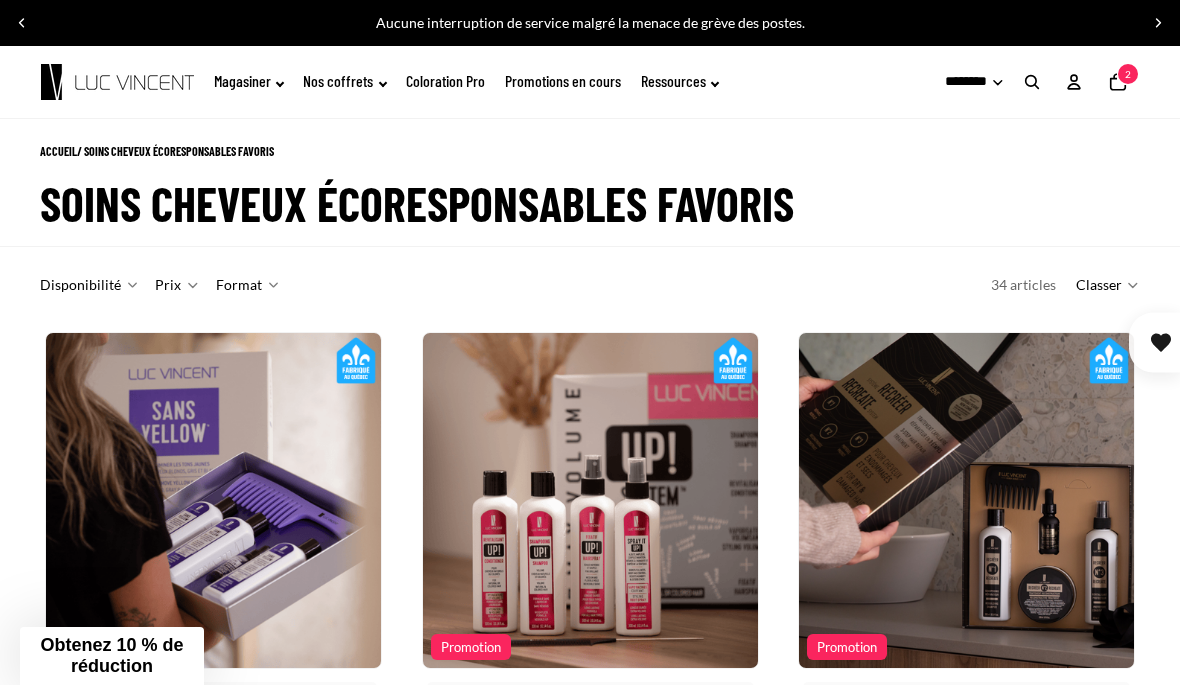 click at bounding box center [1032, 82] 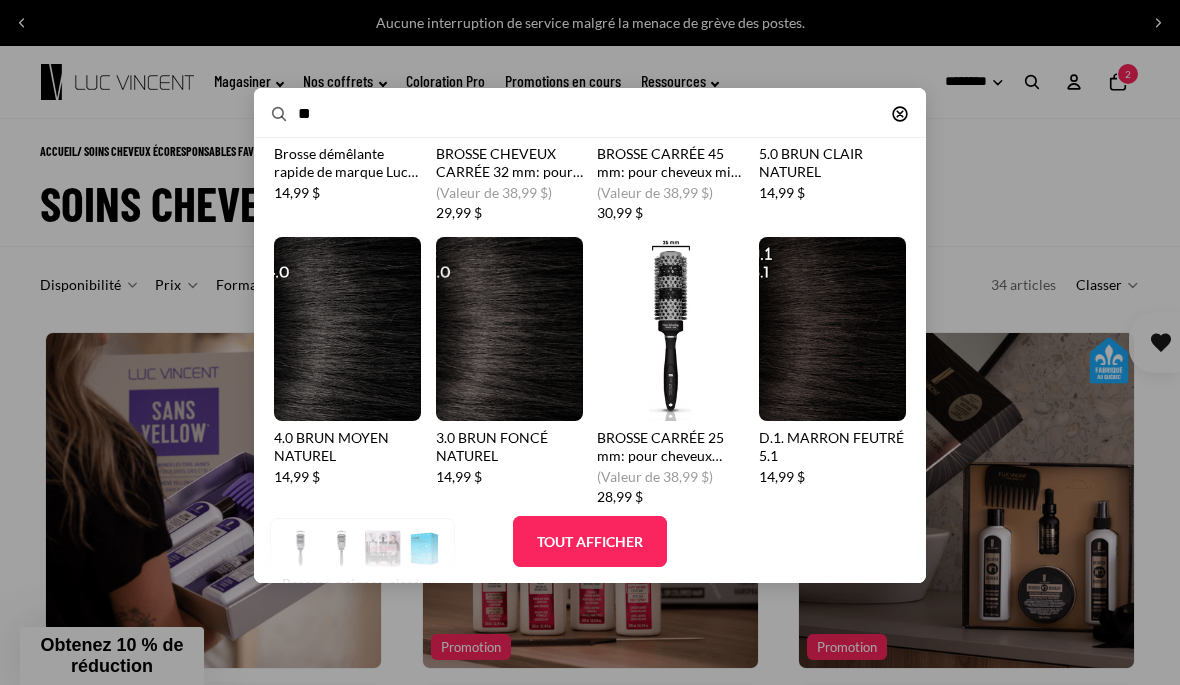 scroll, scrollTop: 231, scrollLeft: 0, axis: vertical 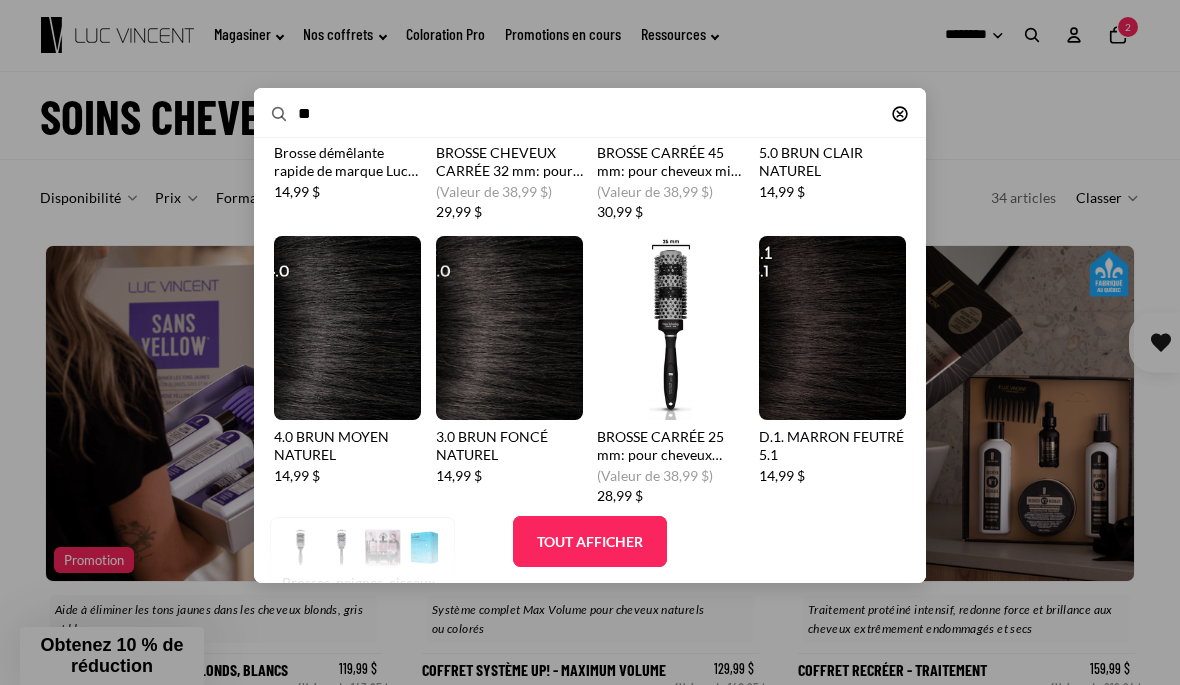 type on "**" 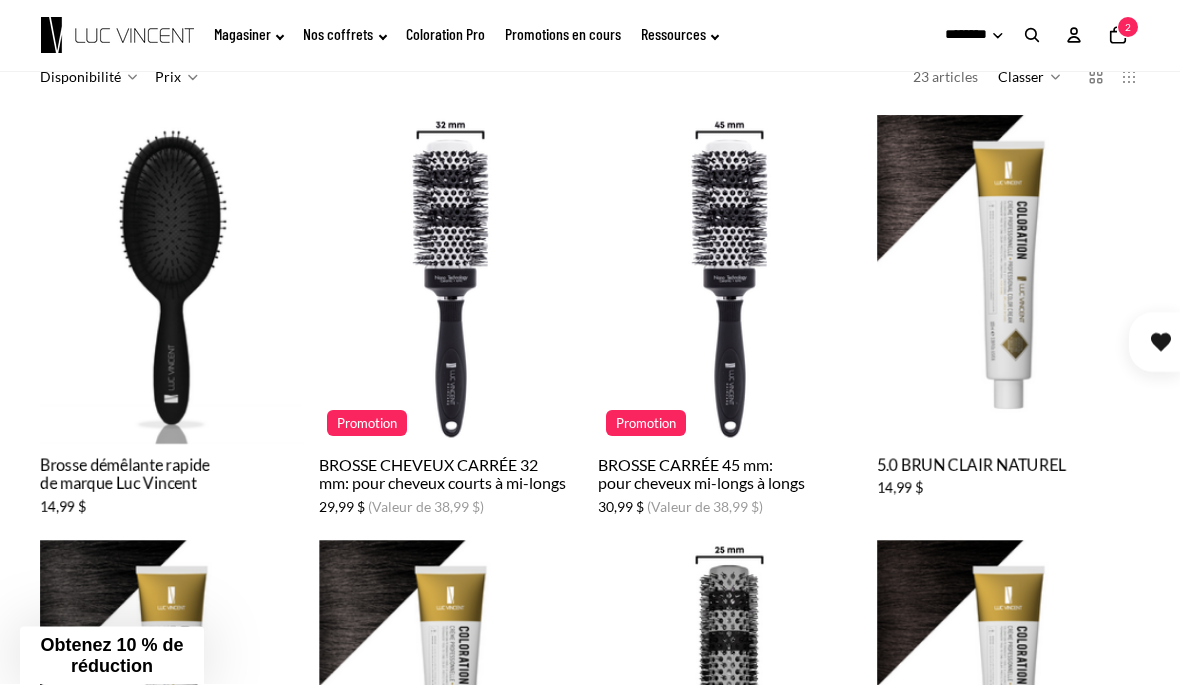 scroll, scrollTop: 295, scrollLeft: 0, axis: vertical 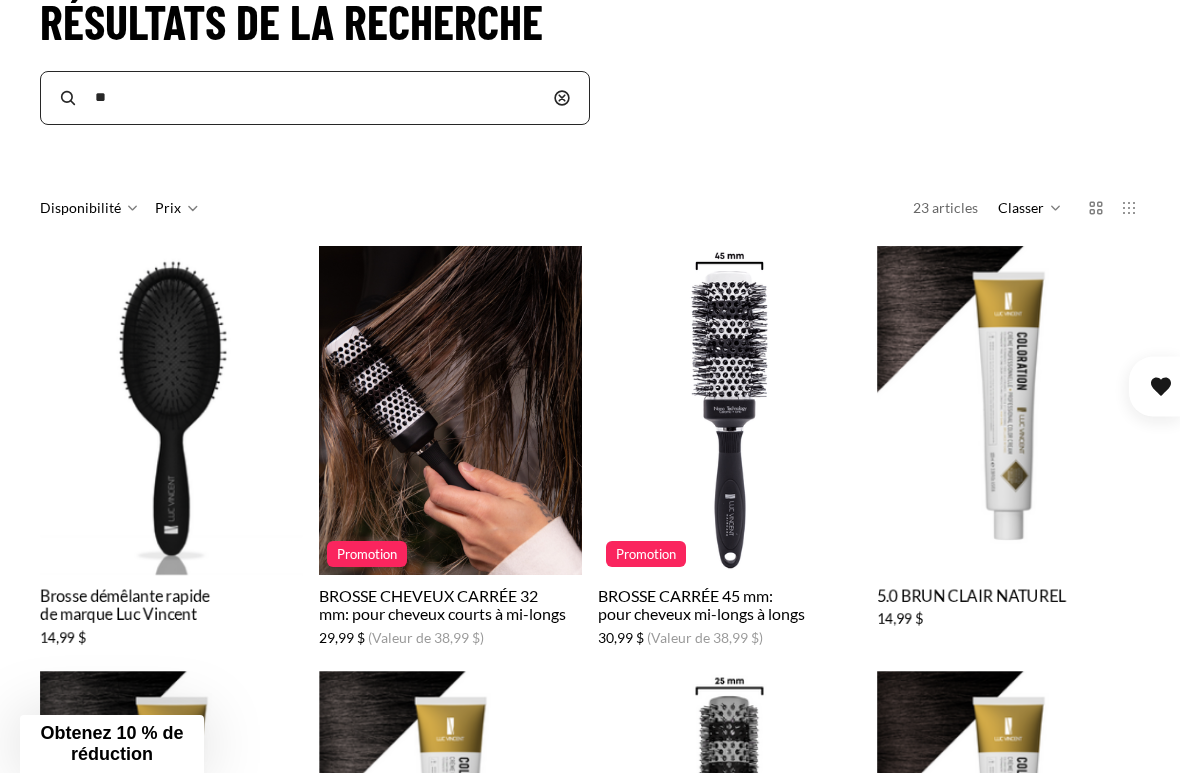 click at bounding box center [552, 410] 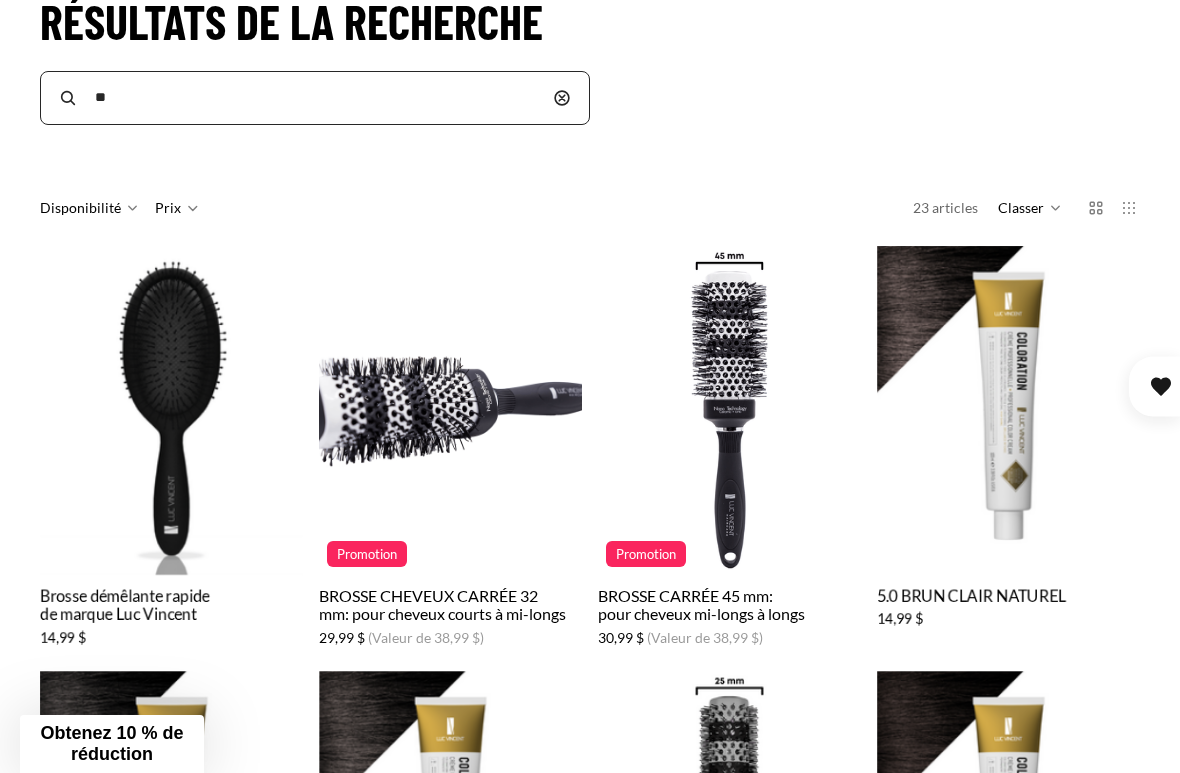 click at bounding box center [552, 410] 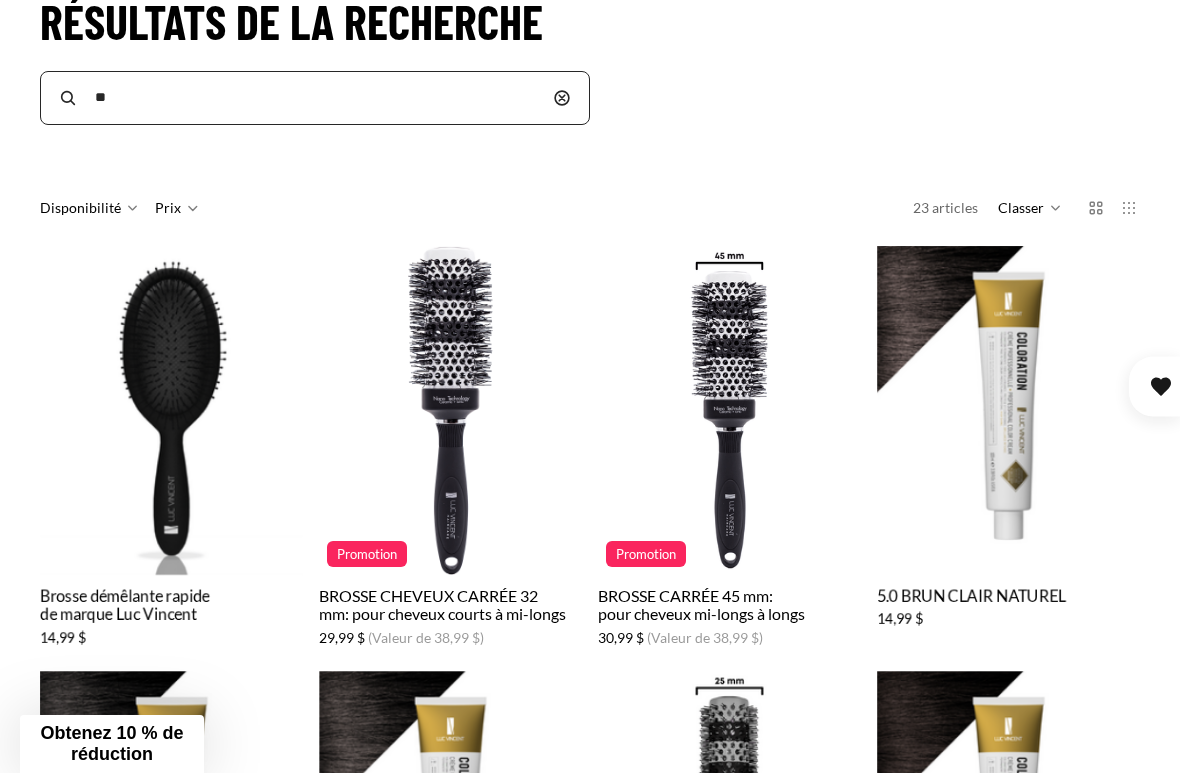 scroll, scrollTop: 0, scrollLeft: 263, axis: horizontal 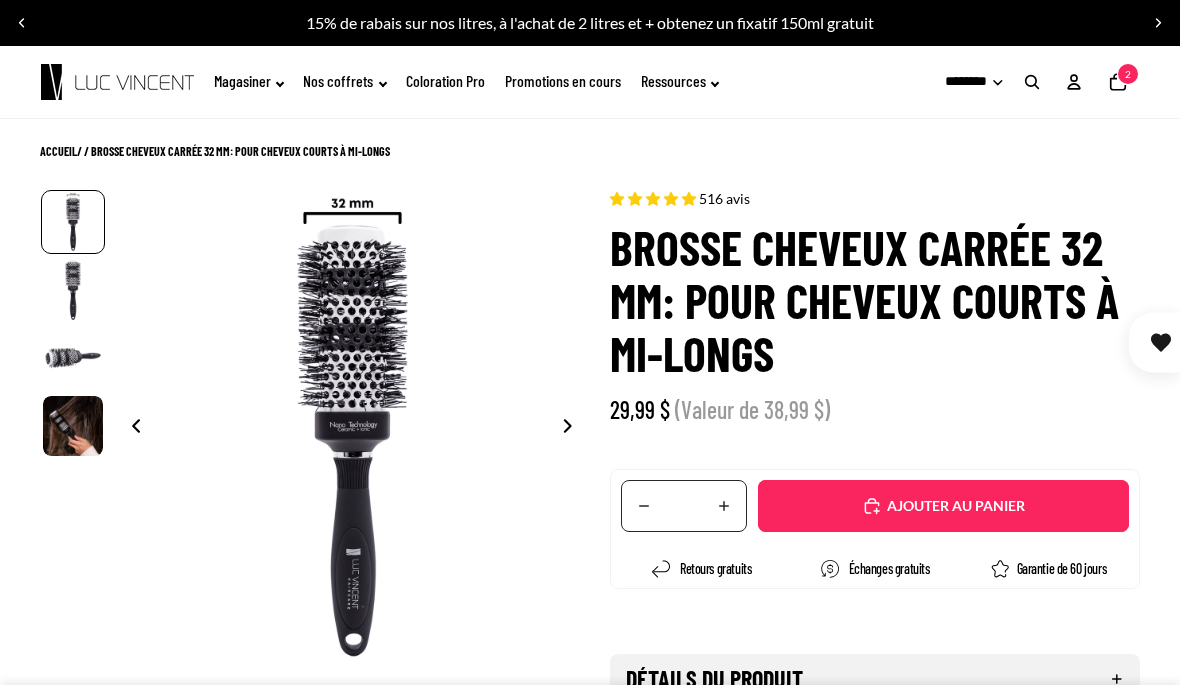 select on "**********" 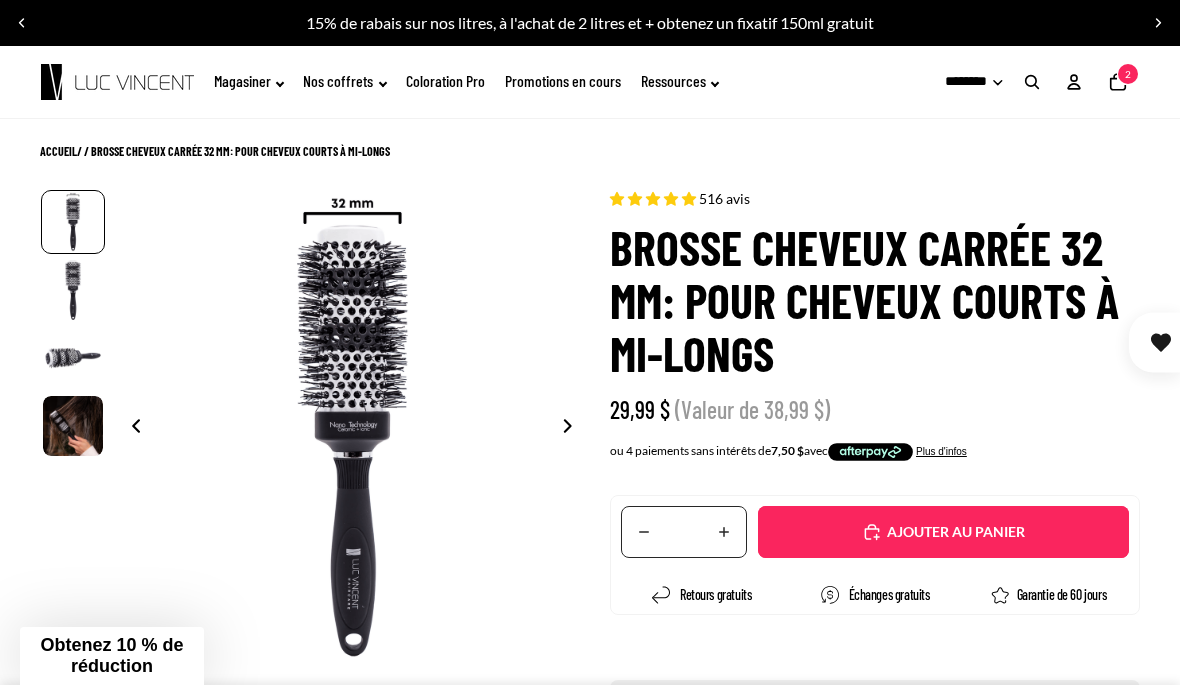 click on "Obtenez 10 % de réduction" at bounding box center (111, 655) 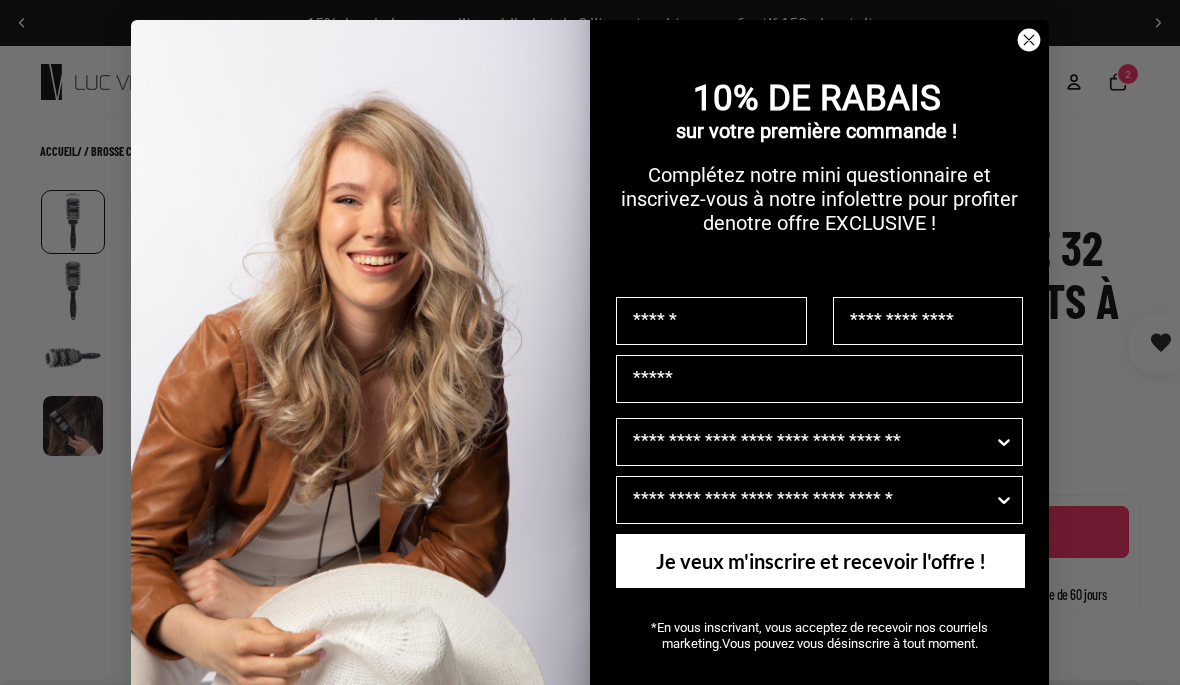 click 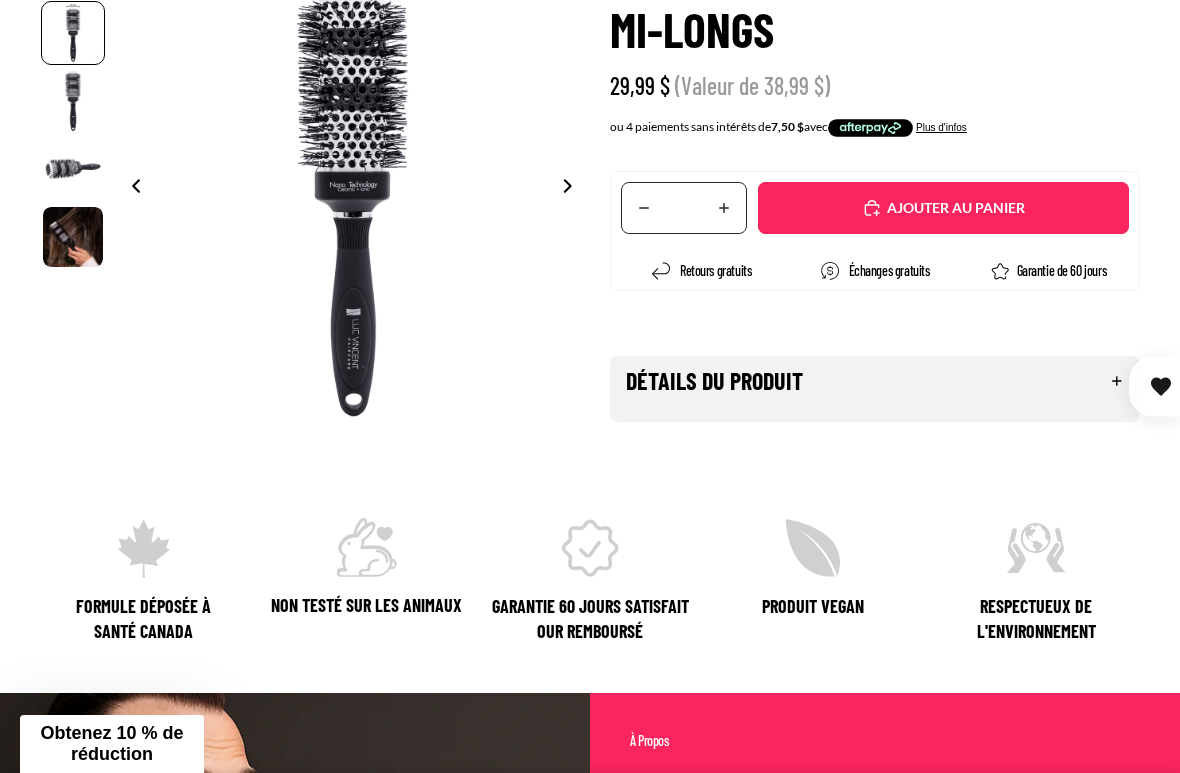 scroll, scrollTop: 332, scrollLeft: 0, axis: vertical 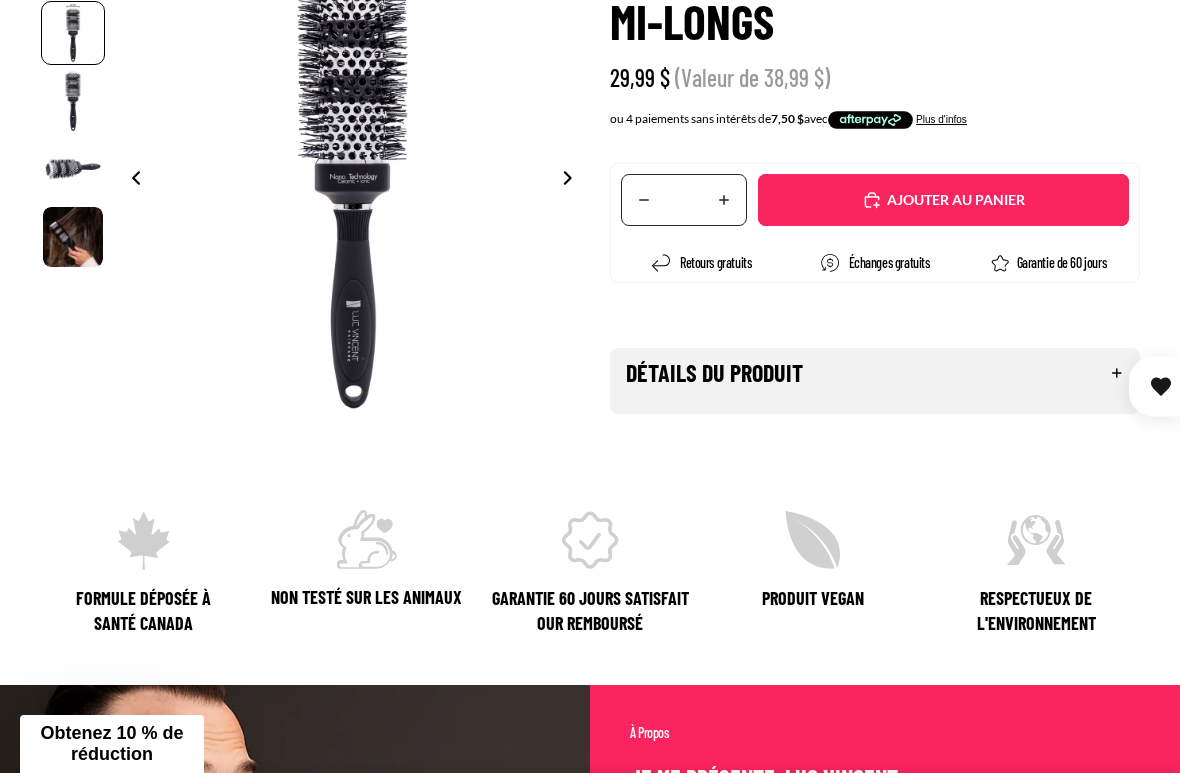click on "Détails du produit" at bounding box center [875, 373] 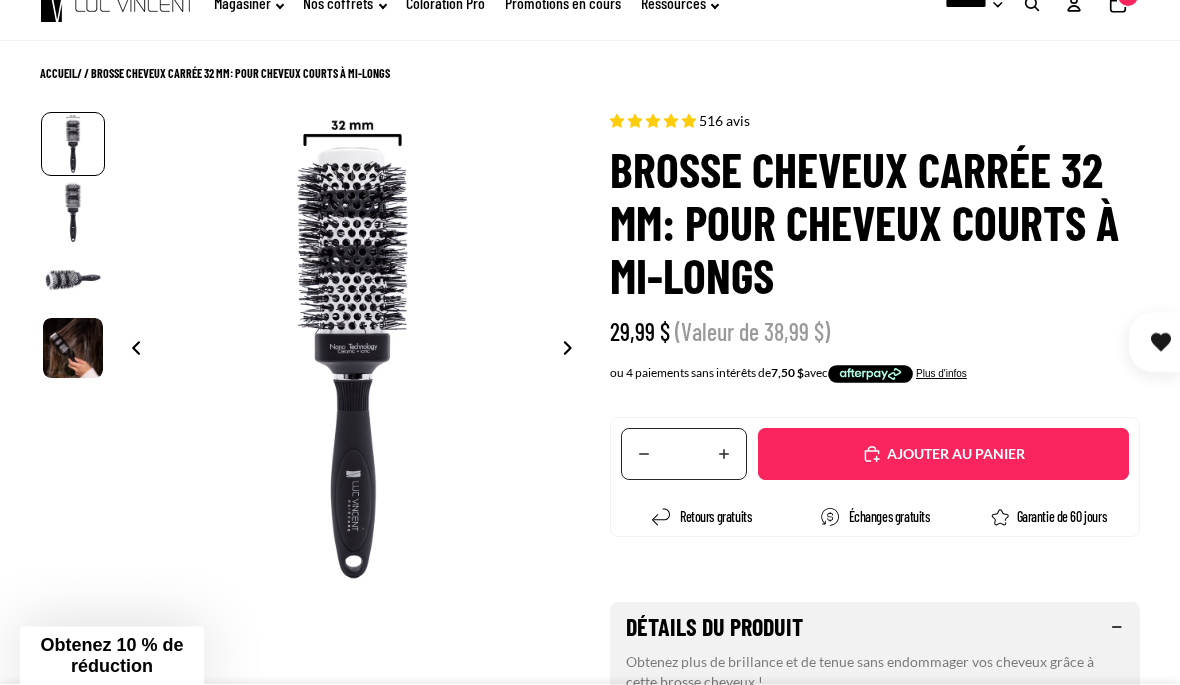 scroll, scrollTop: 0, scrollLeft: 0, axis: both 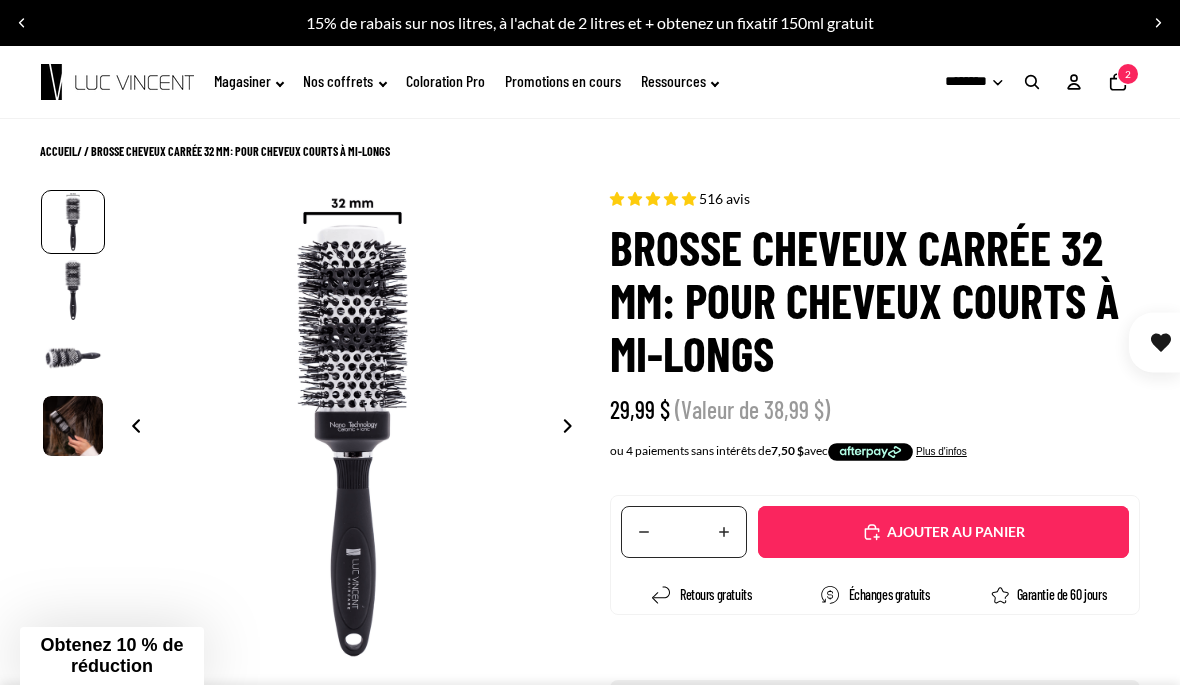 click on "Ajouté" at bounding box center [953, 532] 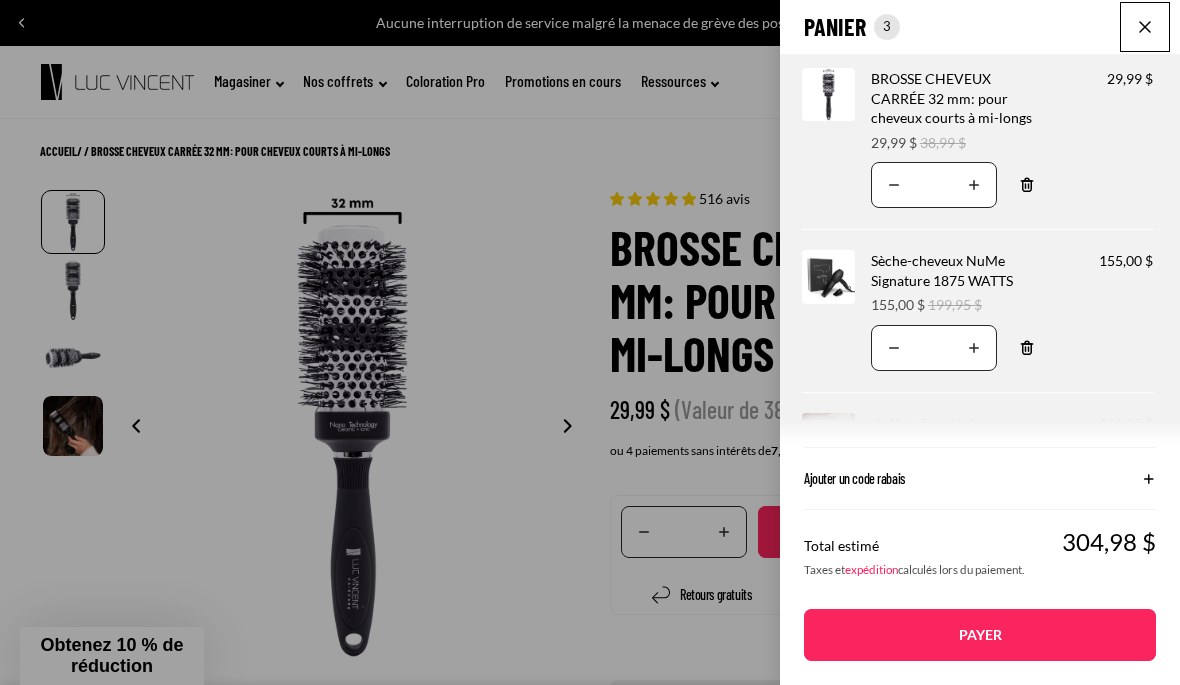 scroll, scrollTop: 0, scrollLeft: 0, axis: both 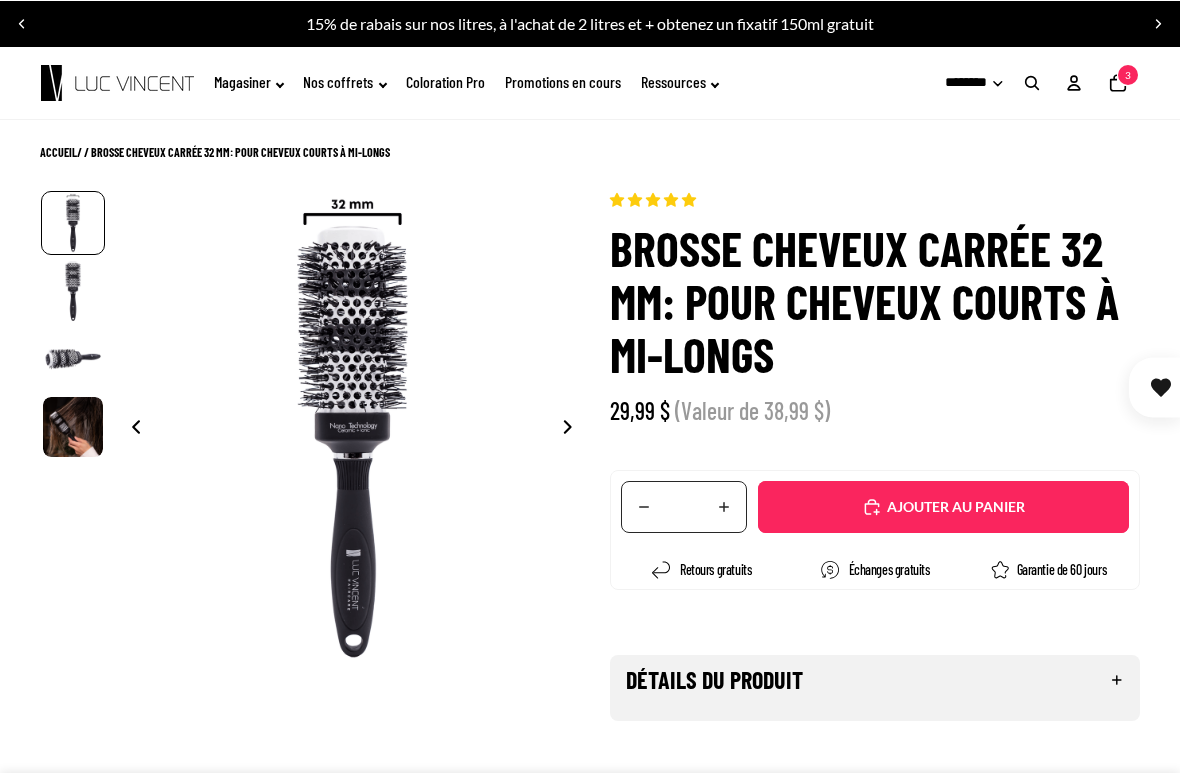 select on "**********" 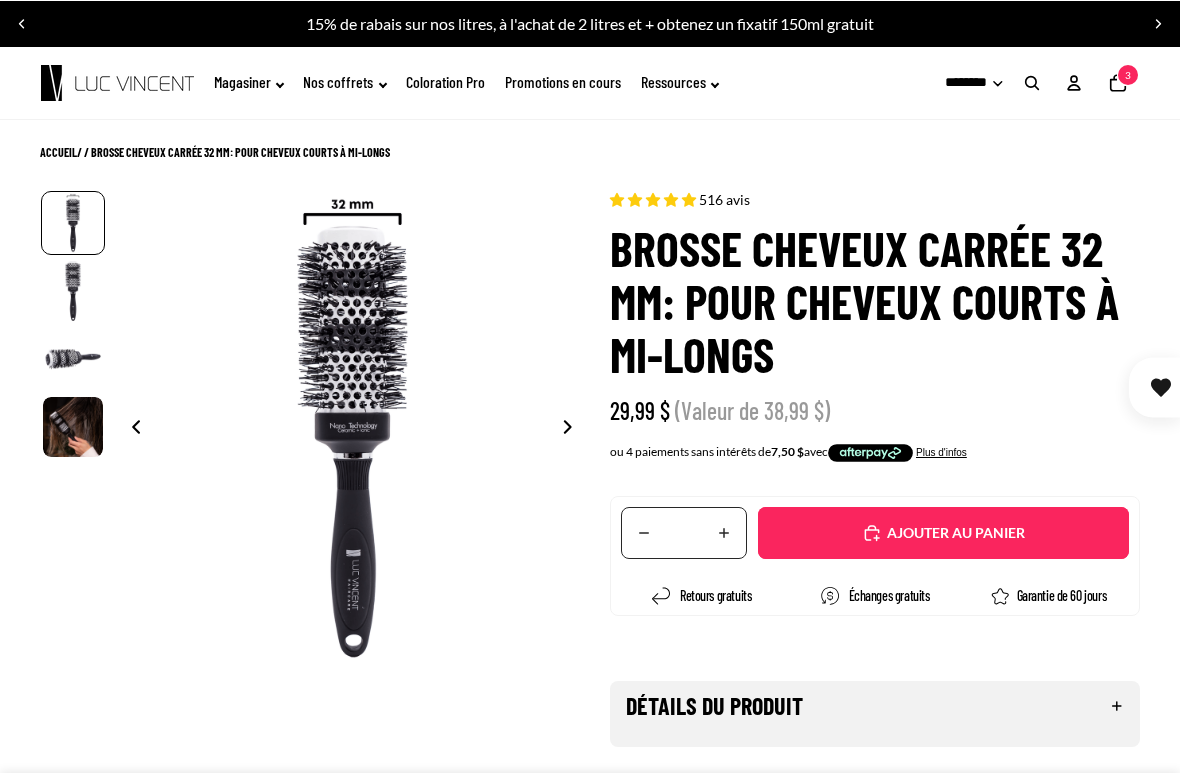 scroll, scrollTop: -1, scrollLeft: 0, axis: vertical 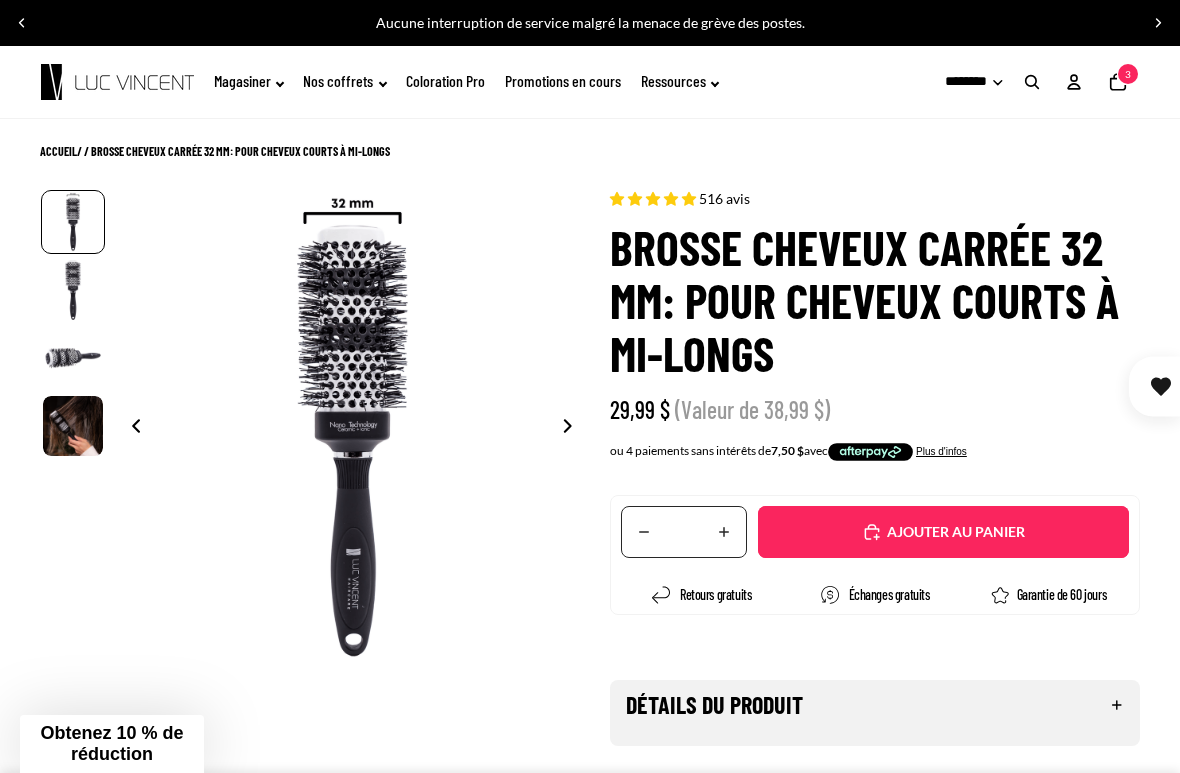 click at bounding box center (22, 23) 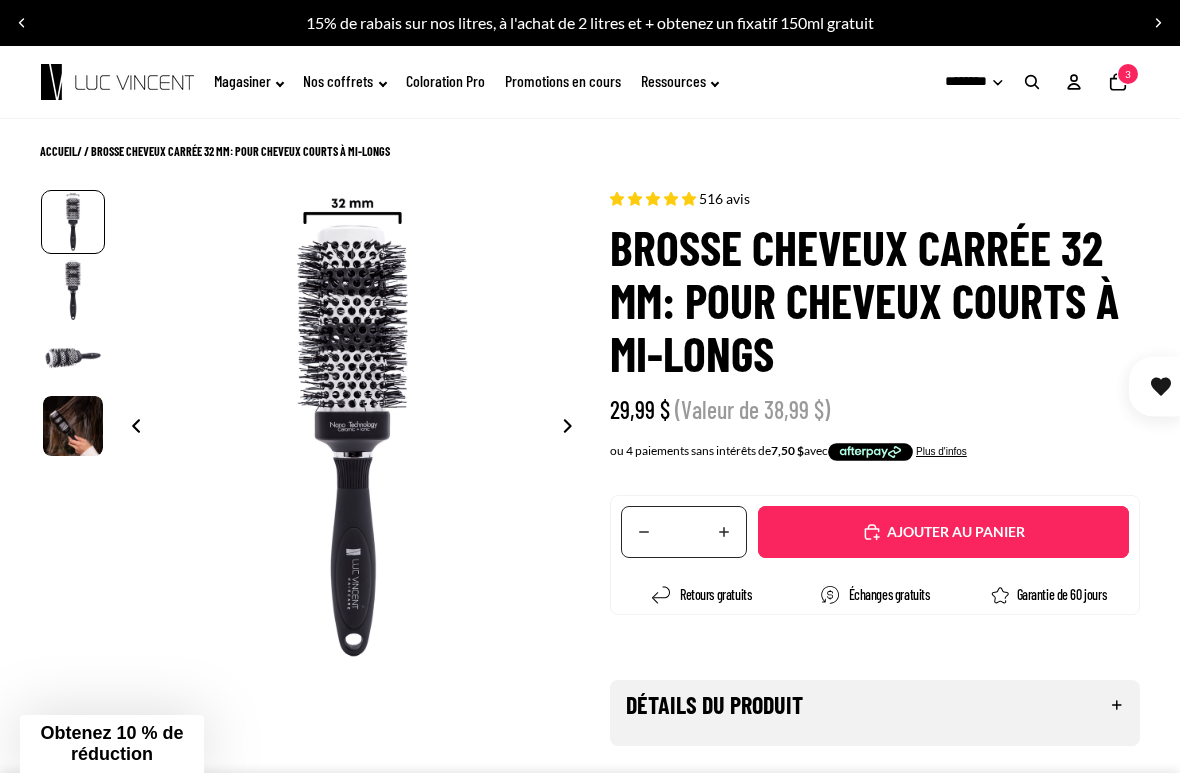 scroll, scrollTop: 0, scrollLeft: 0, axis: both 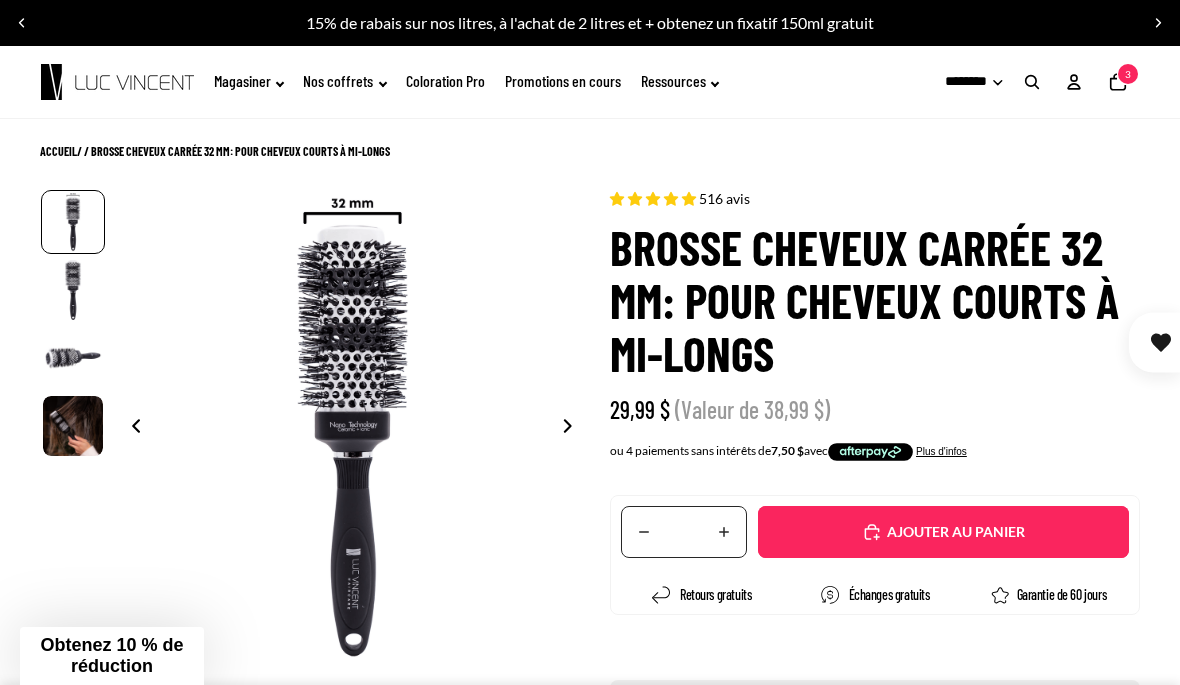 click at bounding box center [1032, 82] 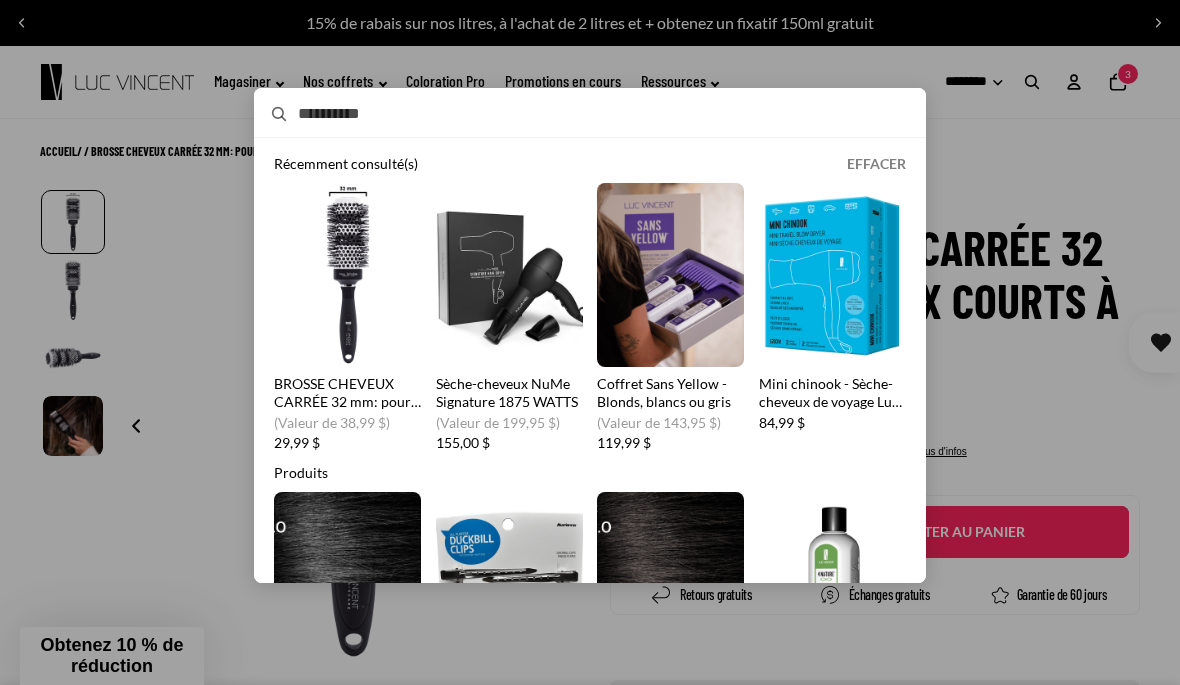 click on "Mini chinook - Sèche-cheveux de voyage Luc Vincent" at bounding box center [832, 317] 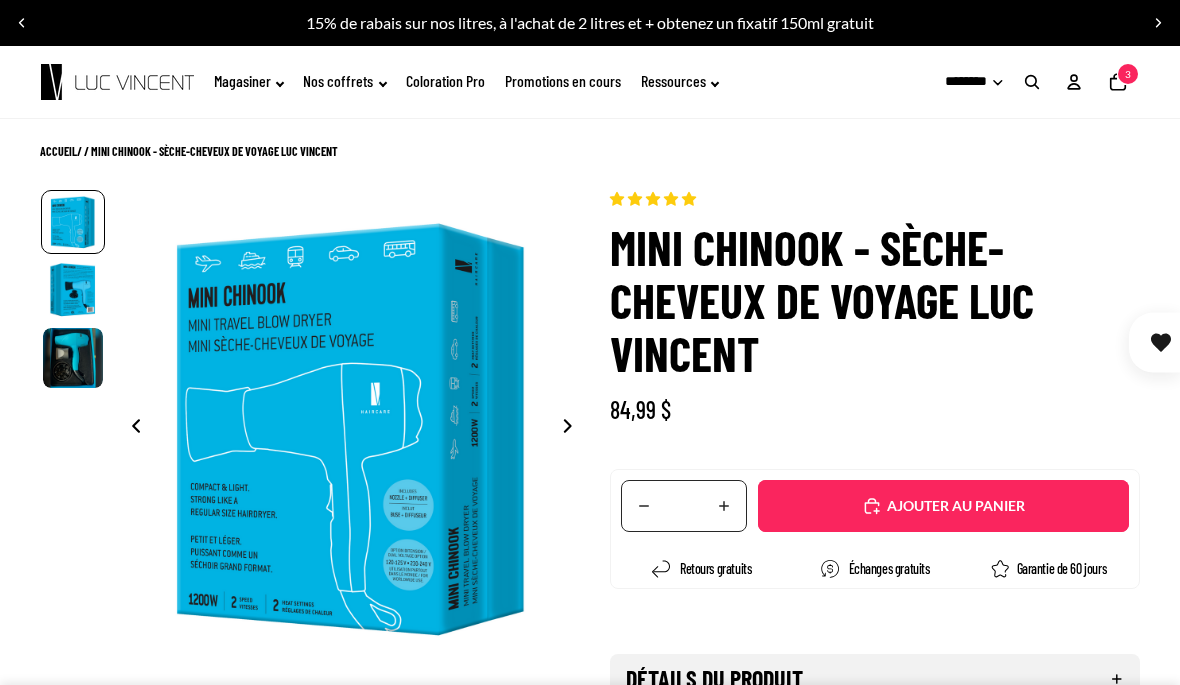 scroll, scrollTop: 0, scrollLeft: 0, axis: both 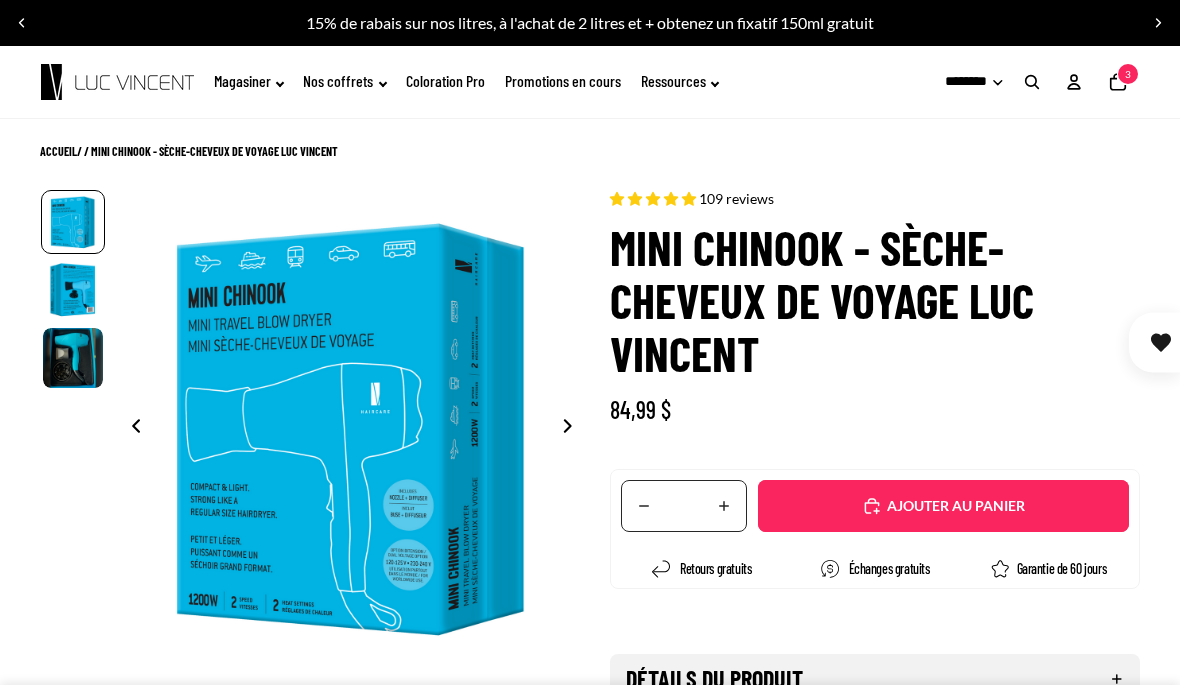 select on "**********" 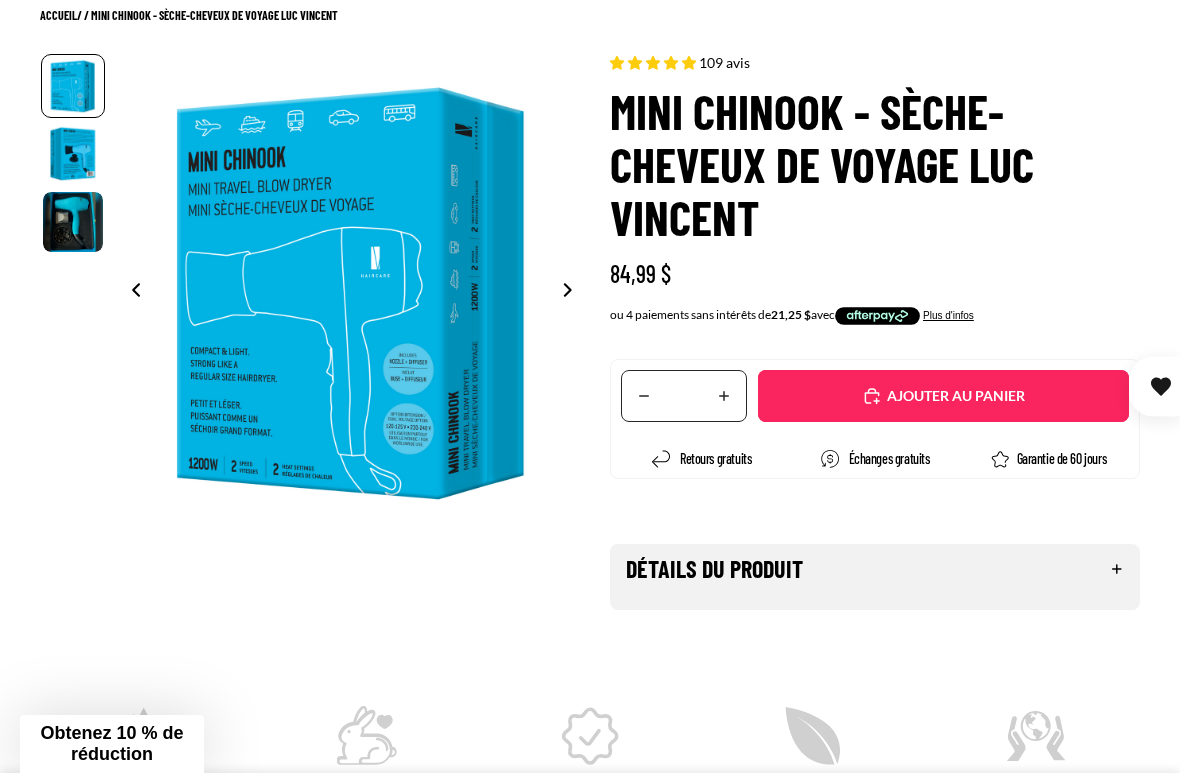 scroll, scrollTop: 156, scrollLeft: 0, axis: vertical 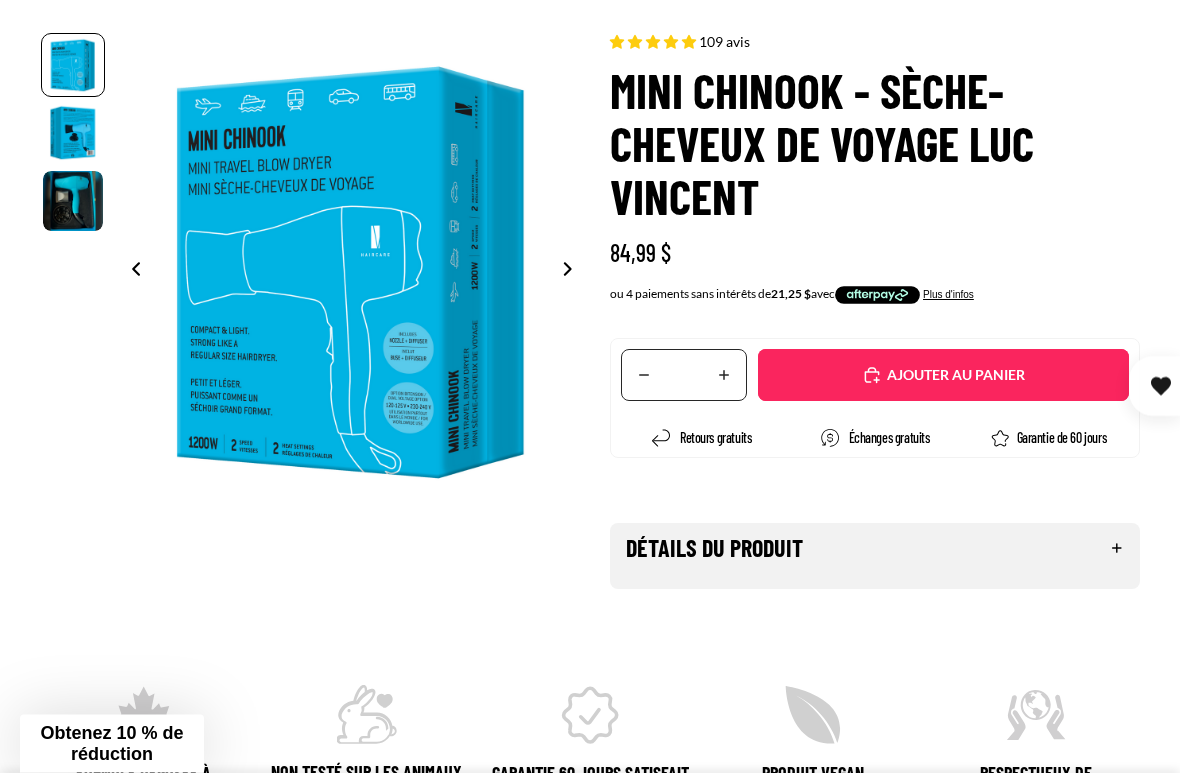 click on "Détails du produit" at bounding box center (875, 549) 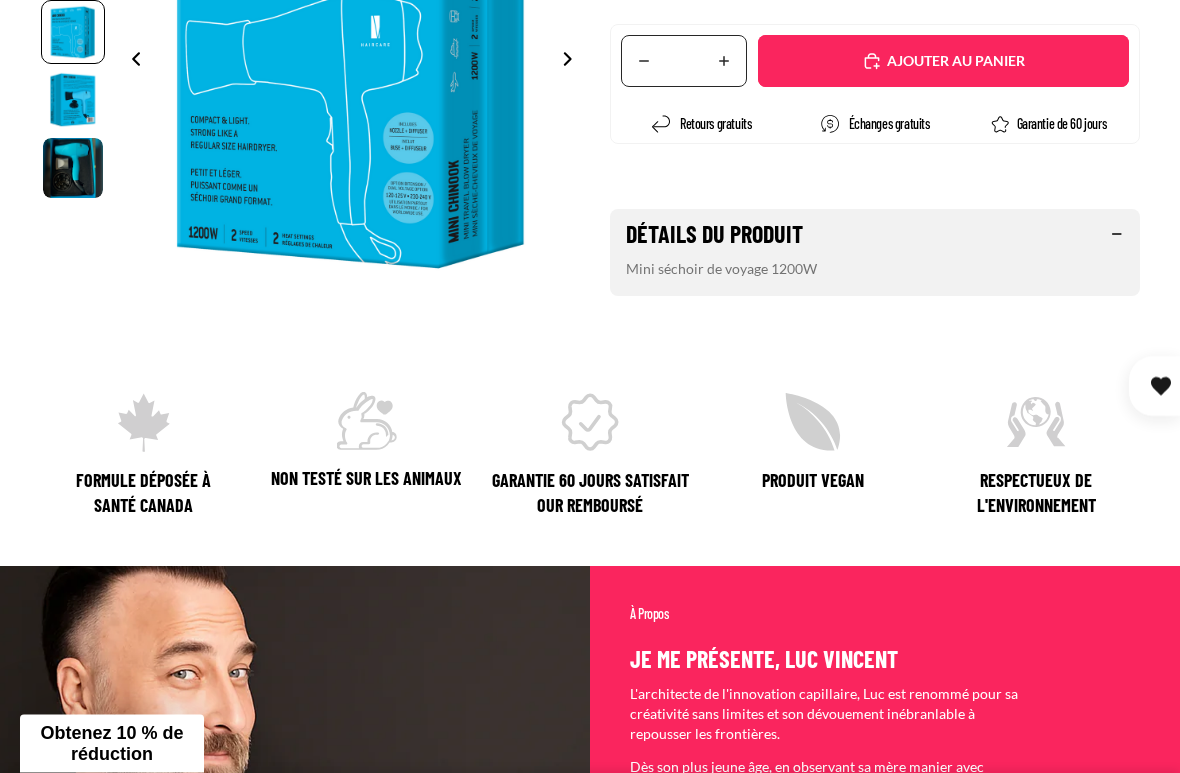 scroll, scrollTop: 471, scrollLeft: 0, axis: vertical 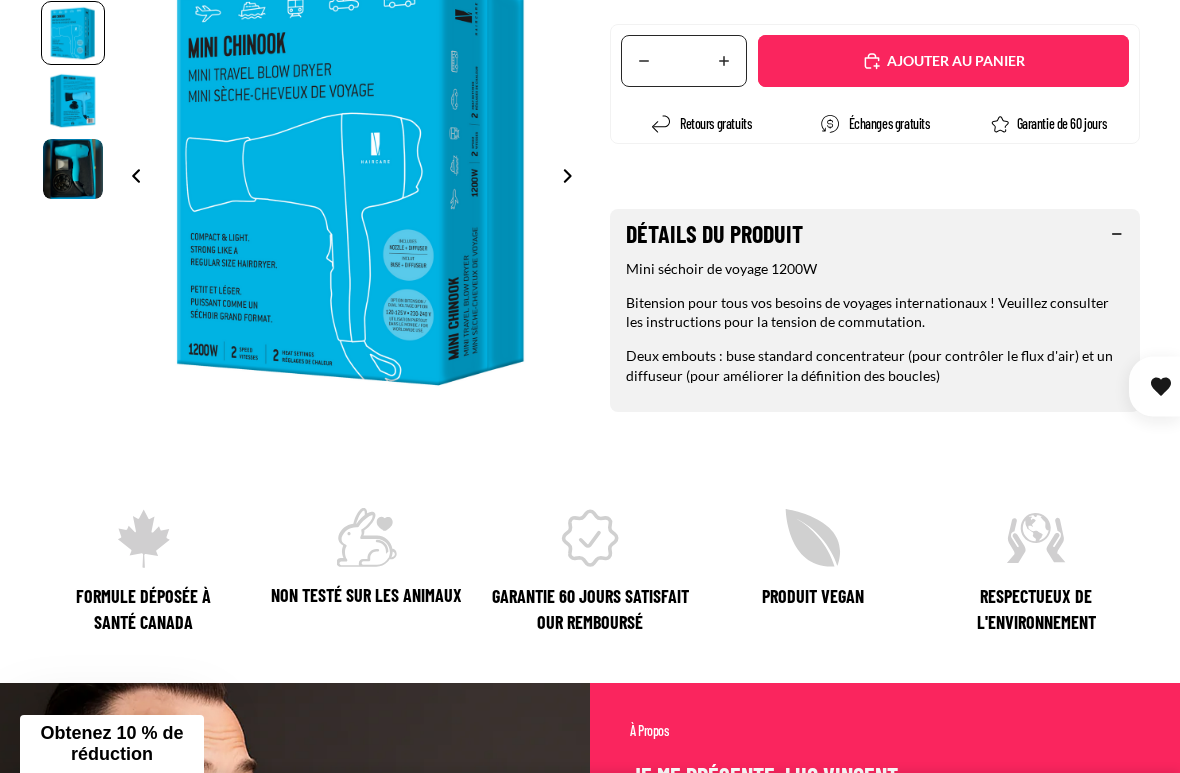 click 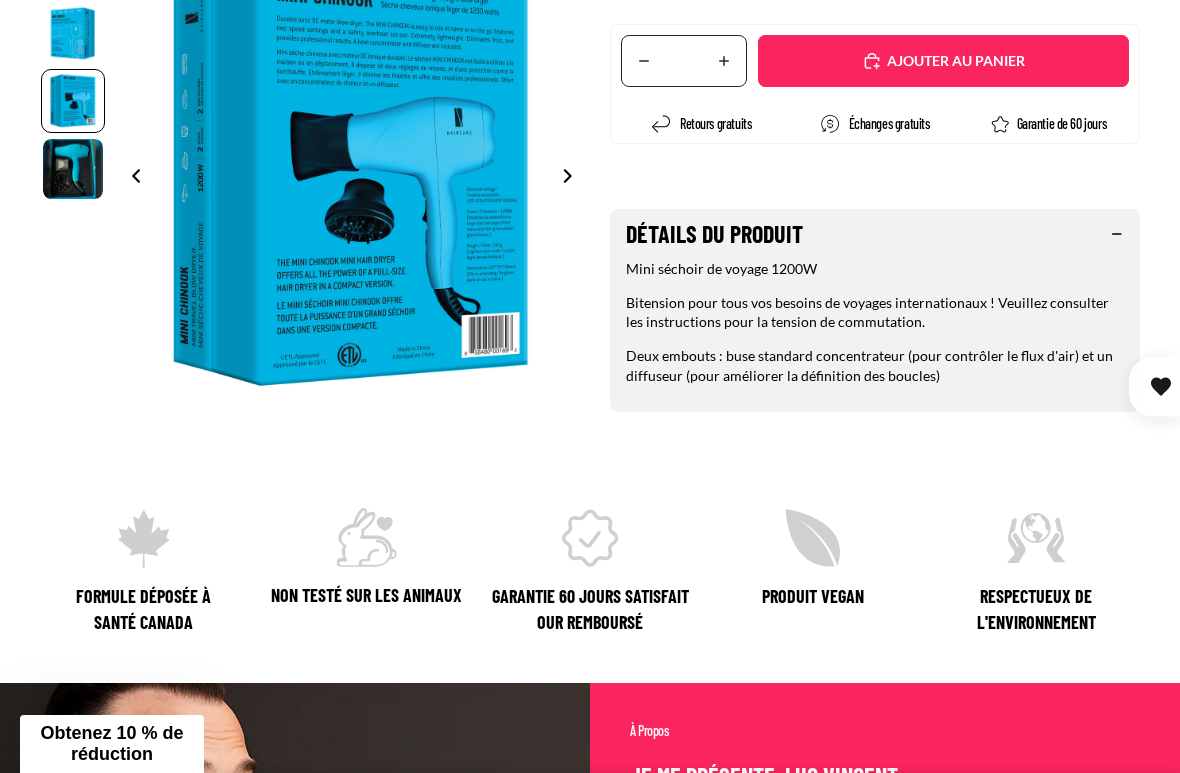 scroll, scrollTop: 0, scrollLeft: 477, axis: horizontal 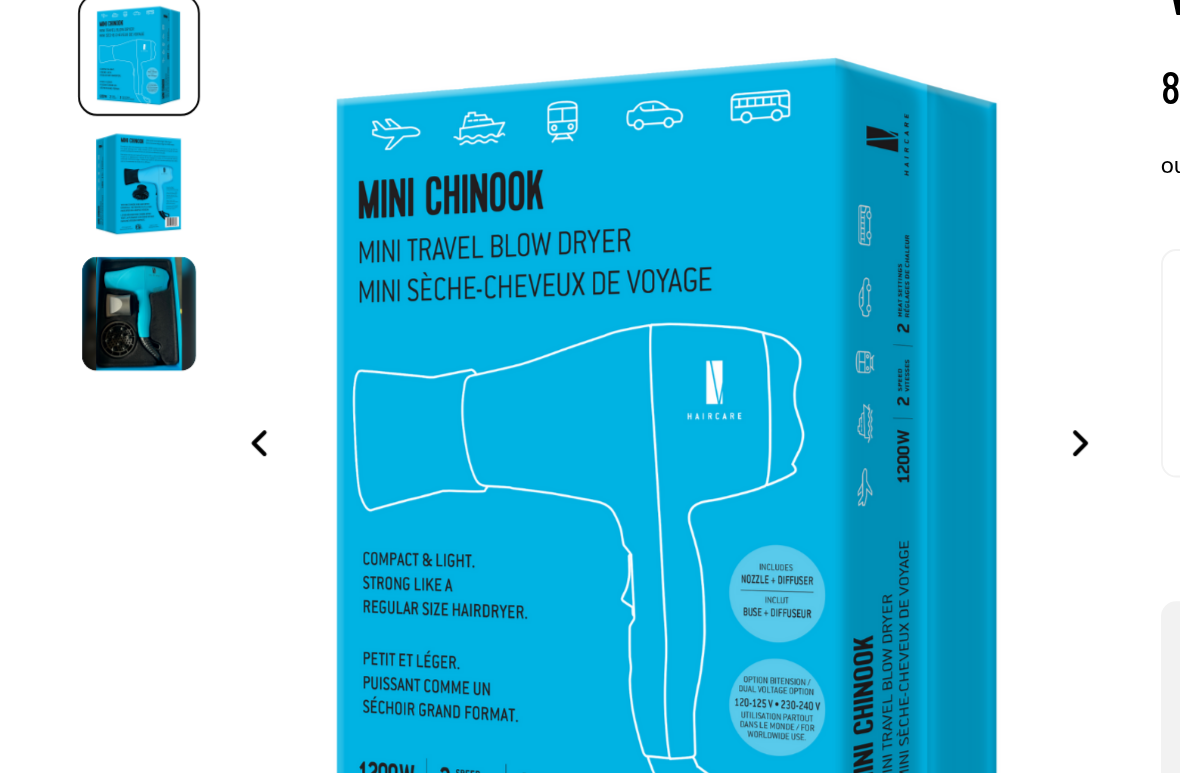 click 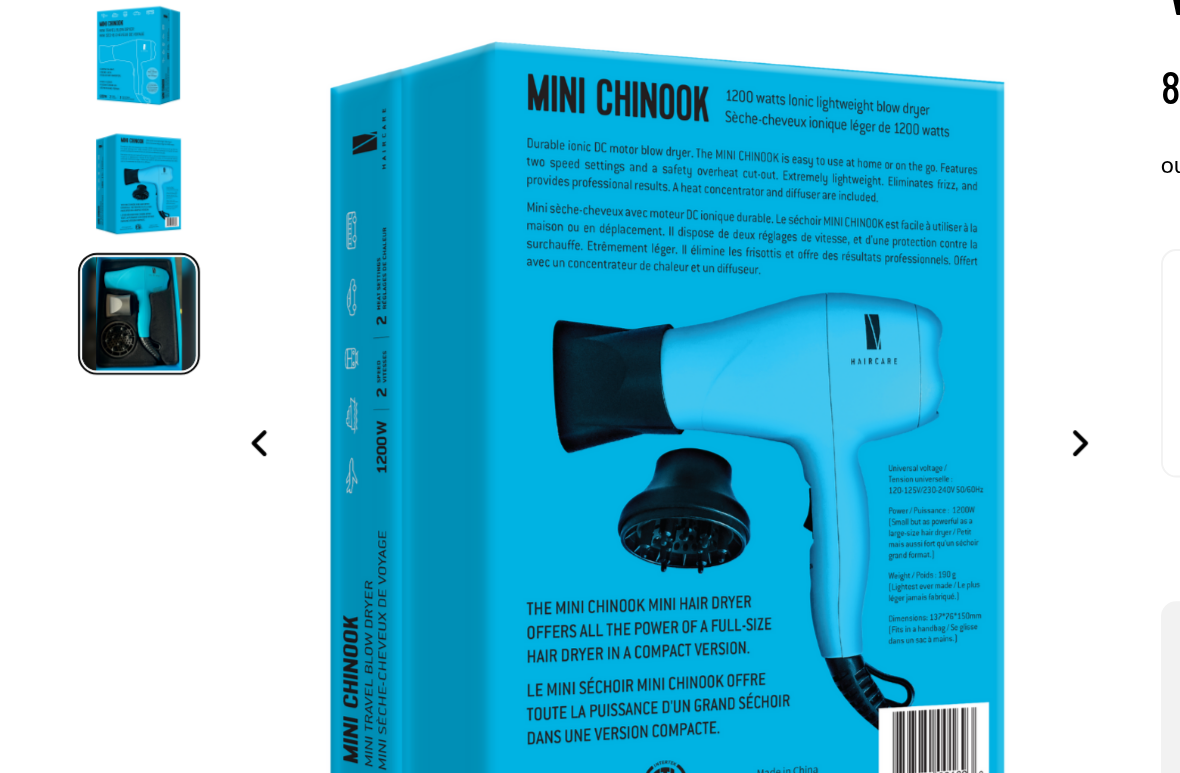 scroll, scrollTop: 0, scrollLeft: 954, axis: horizontal 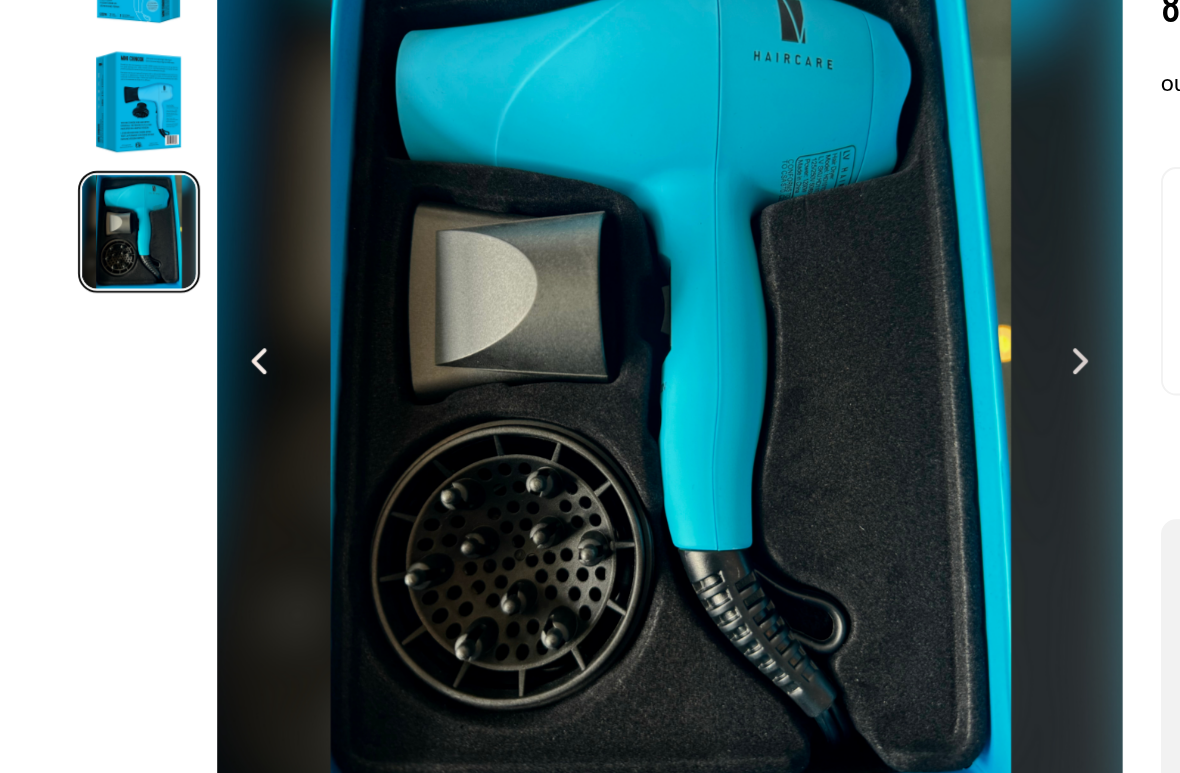 click at bounding box center (573, 239) 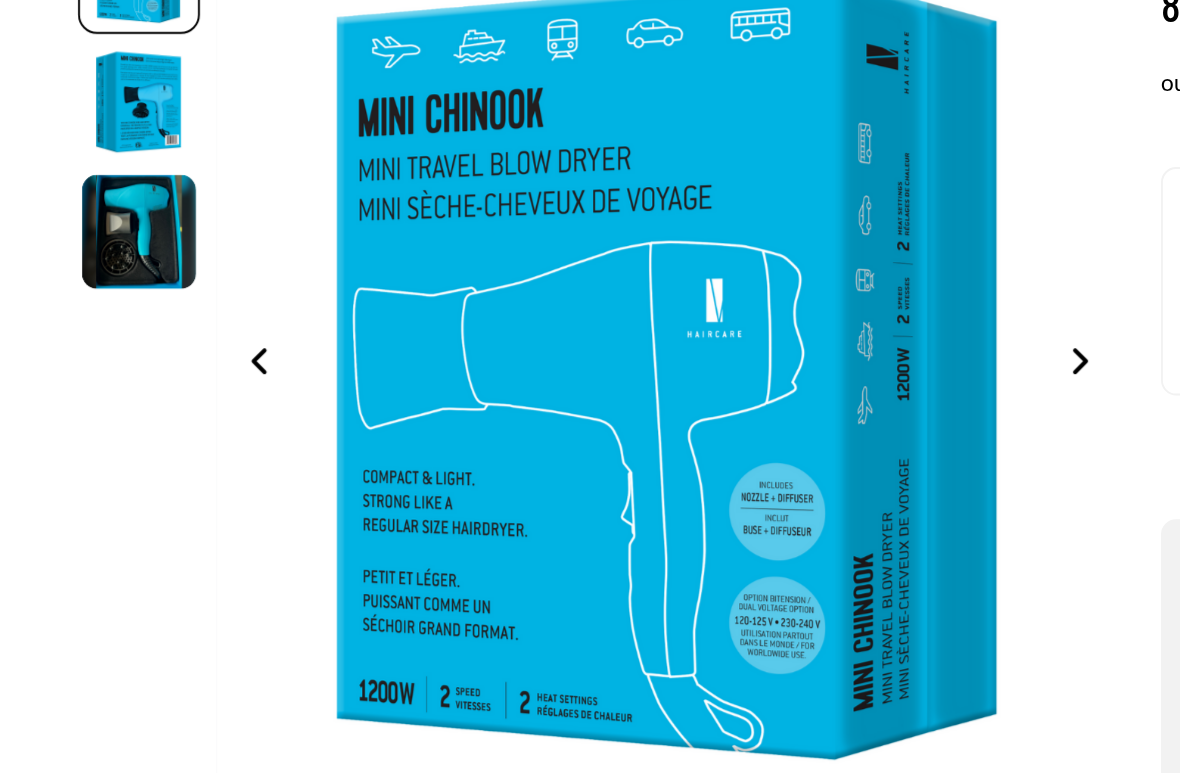 scroll, scrollTop: 0, scrollLeft: 0, axis: both 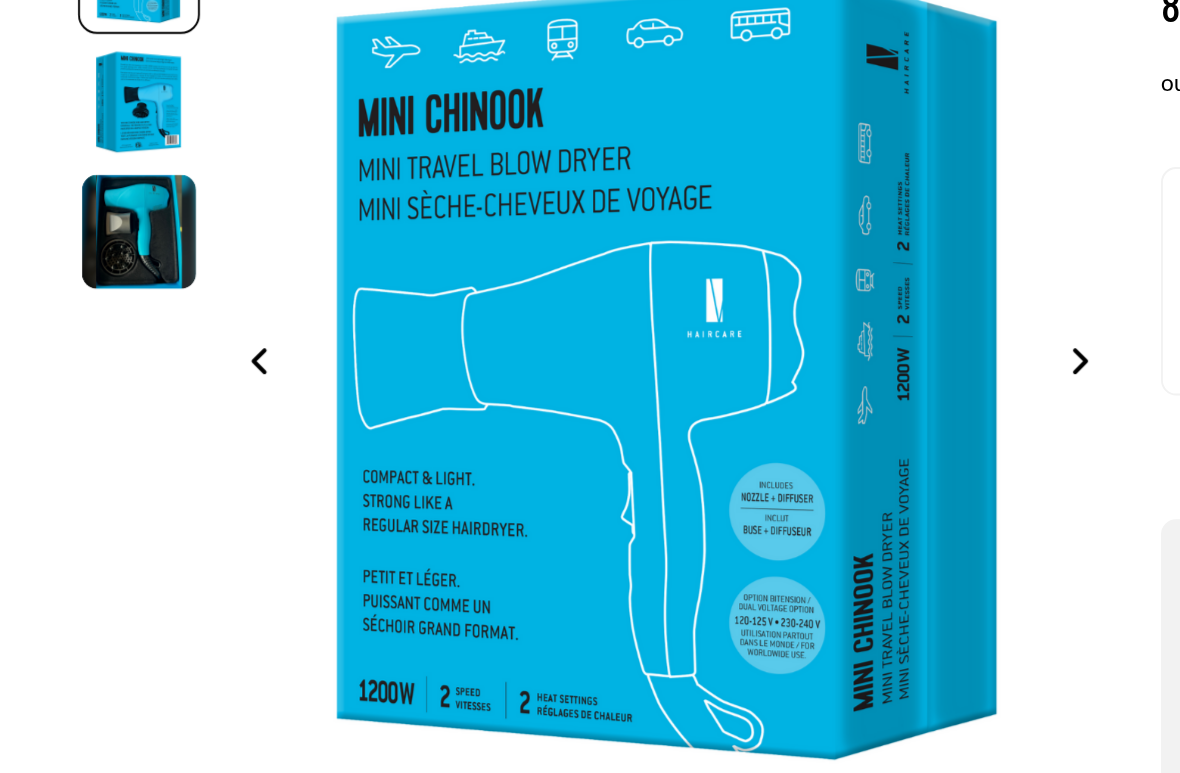 click at bounding box center [130, 239] 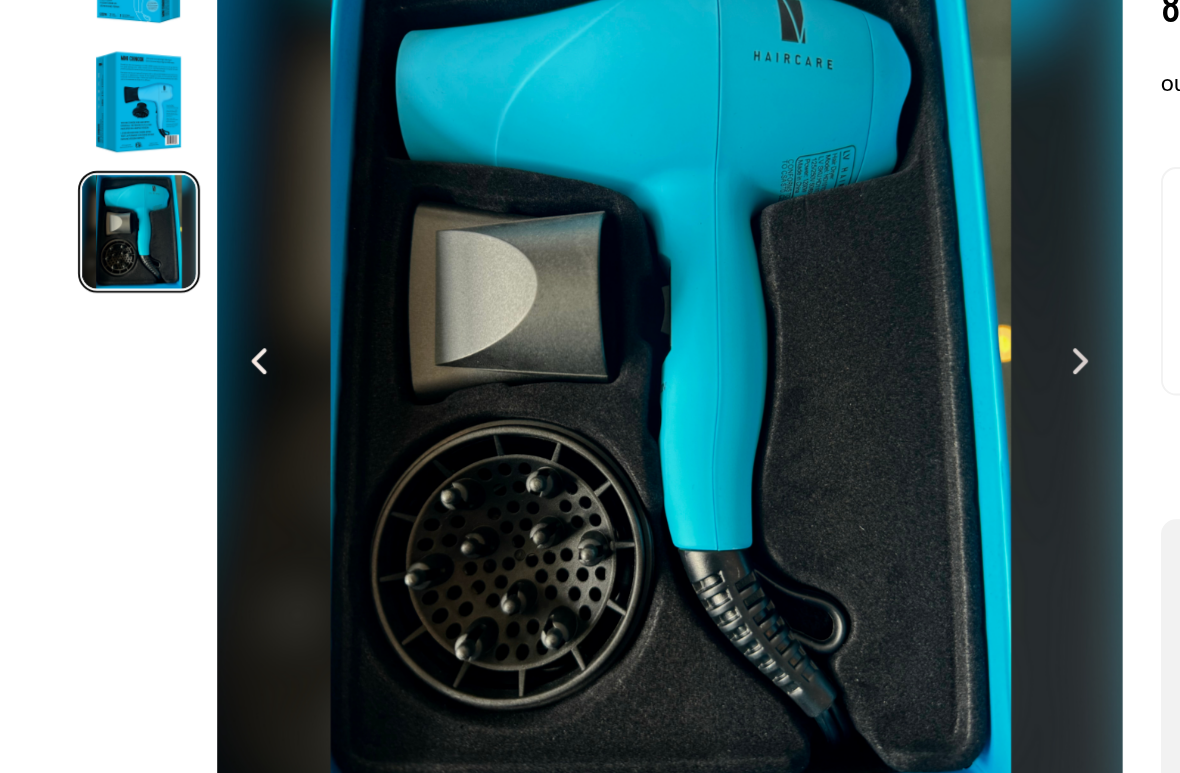 scroll, scrollTop: 0, scrollLeft: 955, axis: horizontal 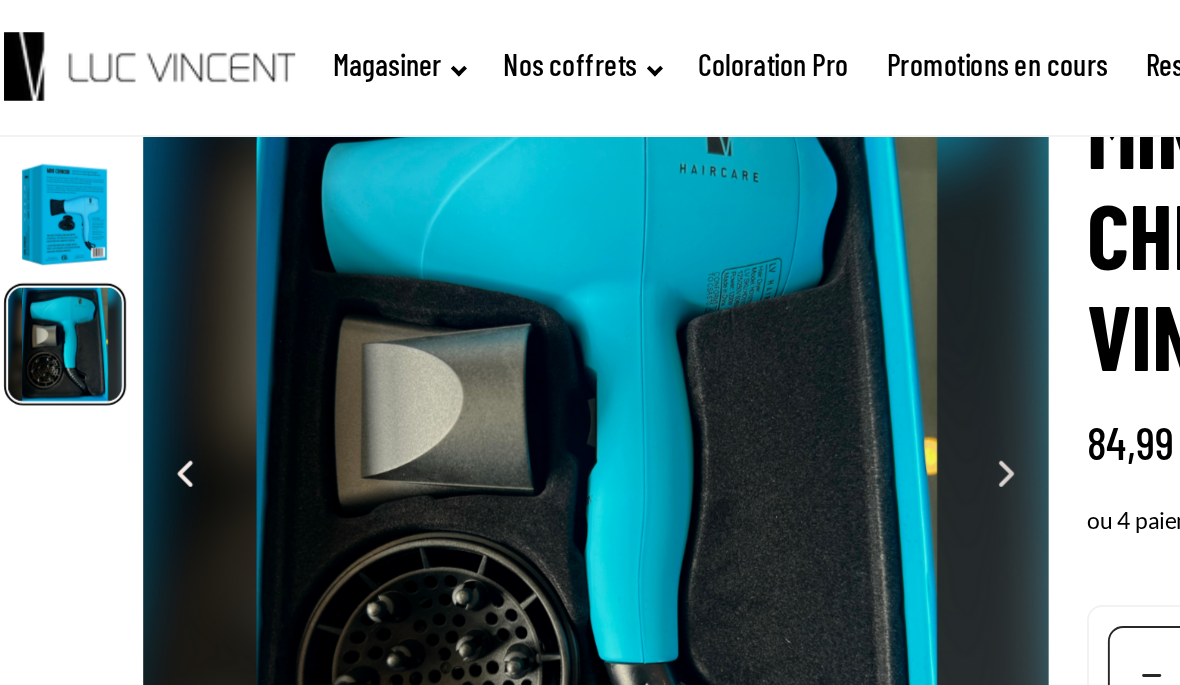 click at bounding box center [130, 251] 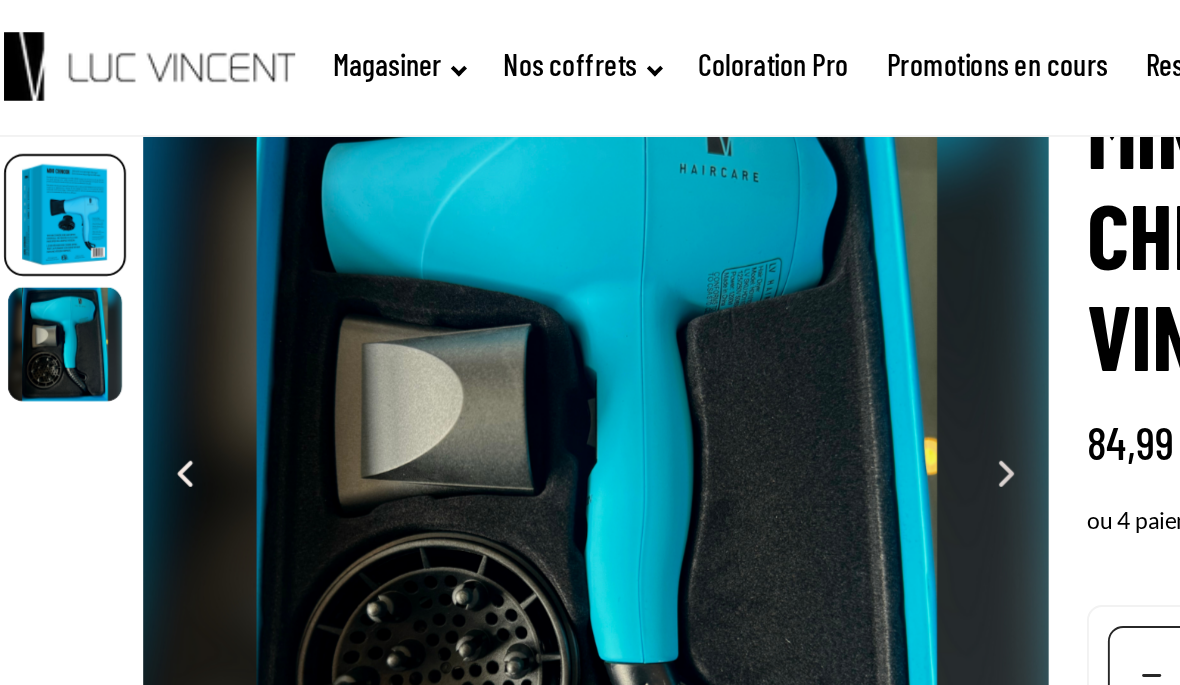 scroll, scrollTop: 0, scrollLeft: 477, axis: horizontal 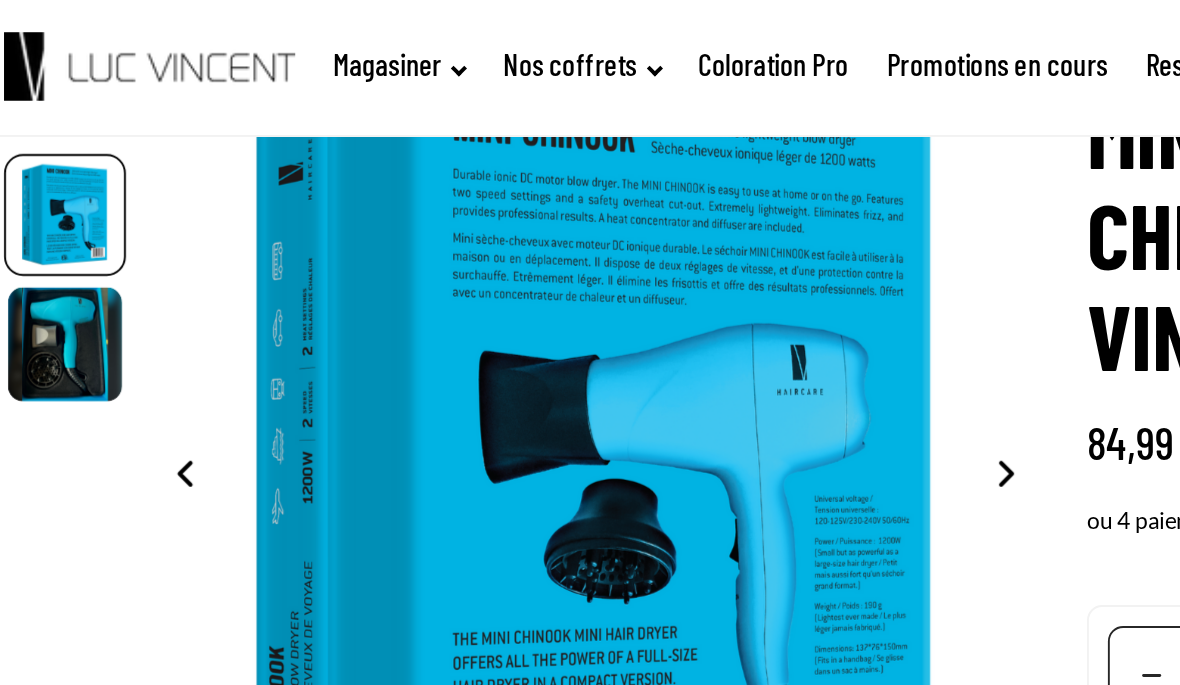 click 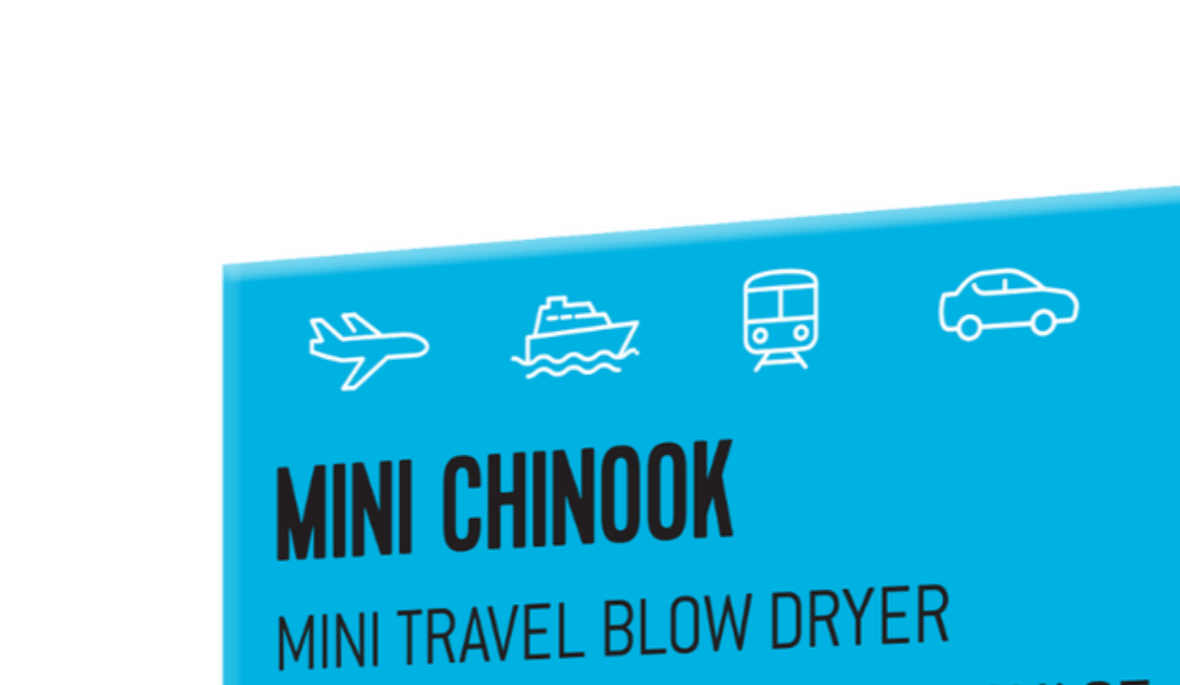 scroll, scrollTop: 0, scrollLeft: 0, axis: both 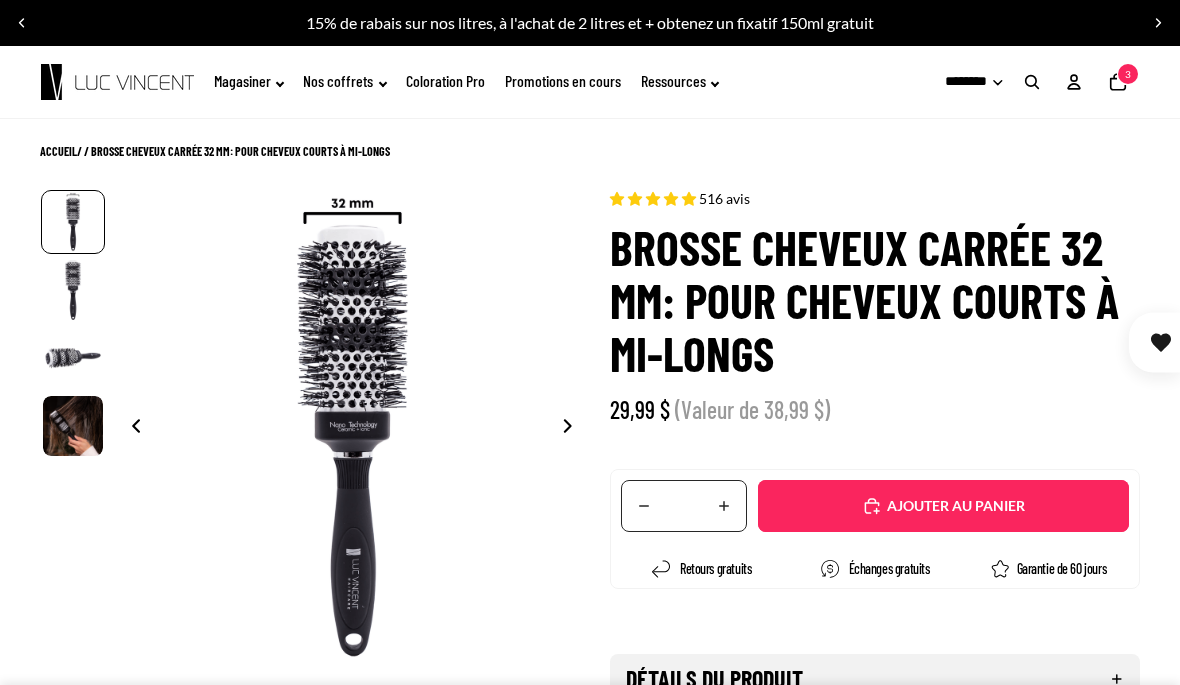 select on "**********" 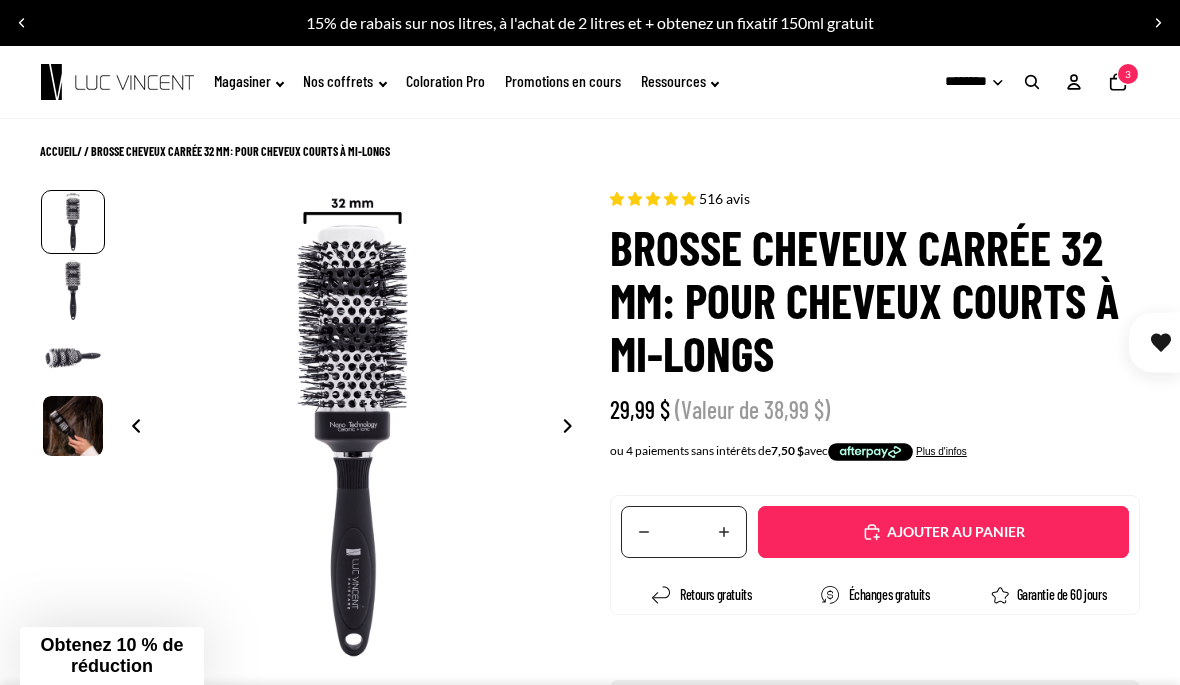 click on "1
2" at bounding box center (315, 437) 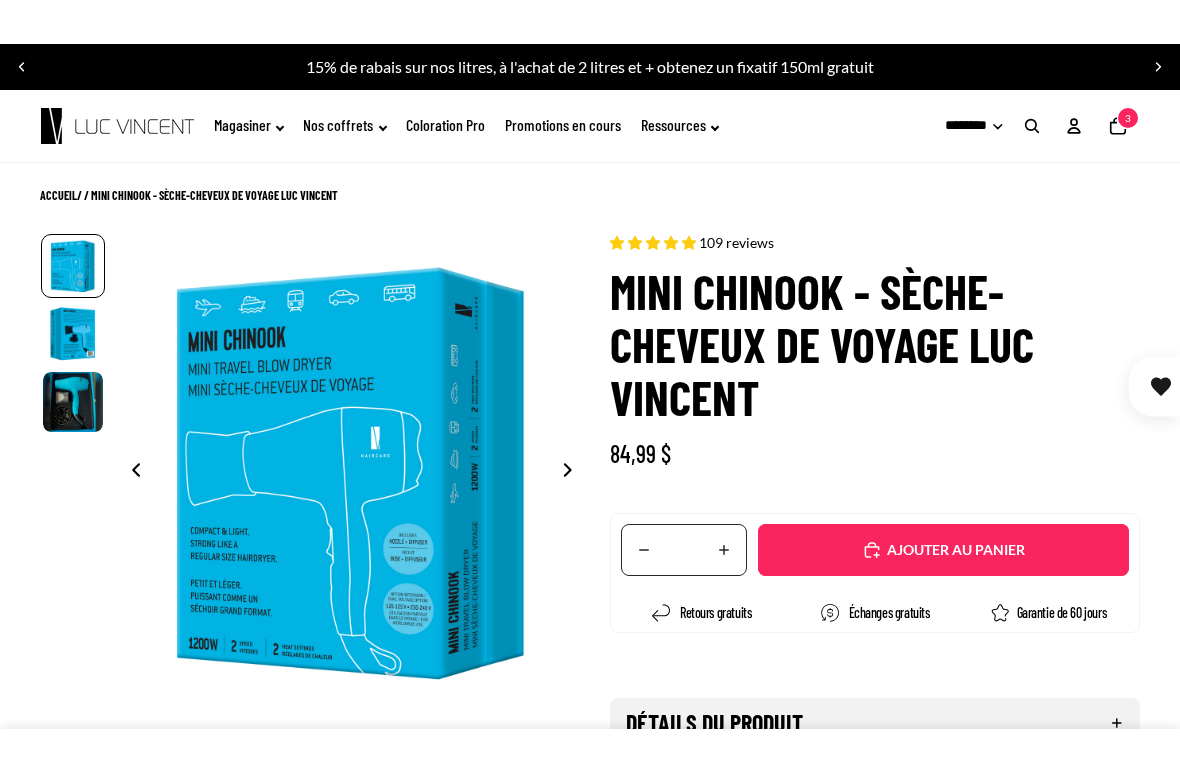 scroll, scrollTop: 0, scrollLeft: 0, axis: both 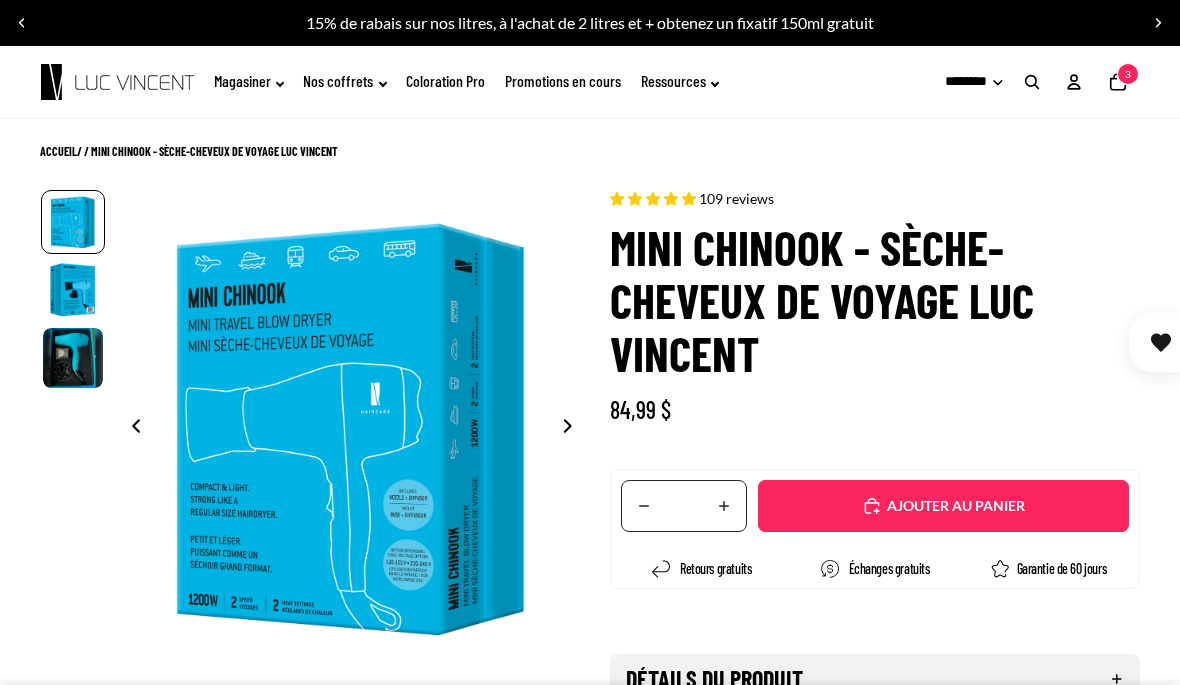 select on "**********" 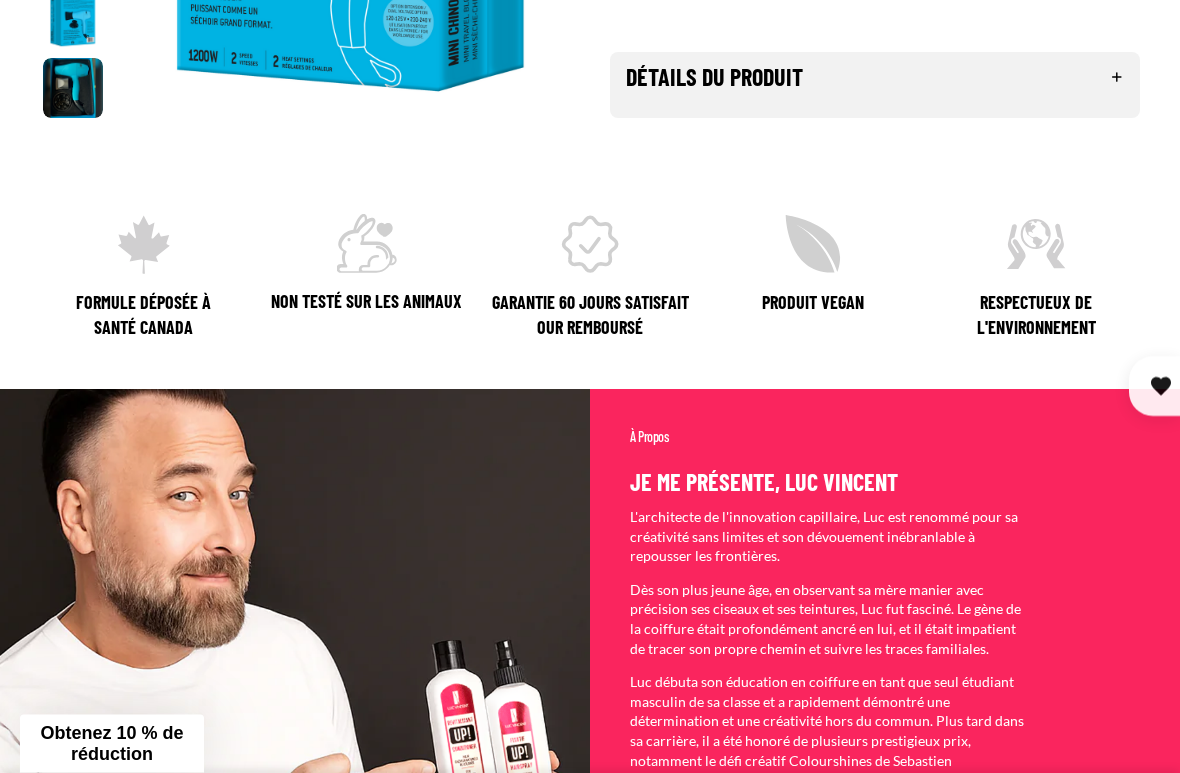 scroll, scrollTop: 628, scrollLeft: 0, axis: vertical 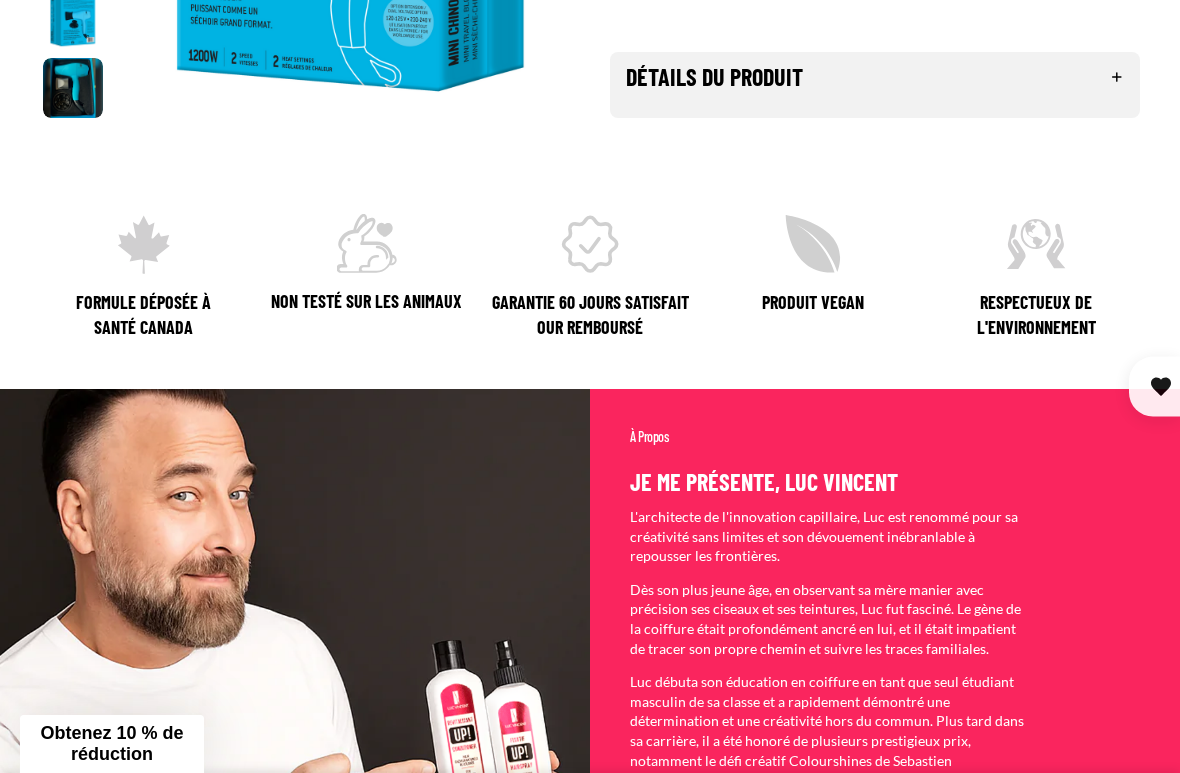 click on "Détails du produit" at bounding box center [875, 77] 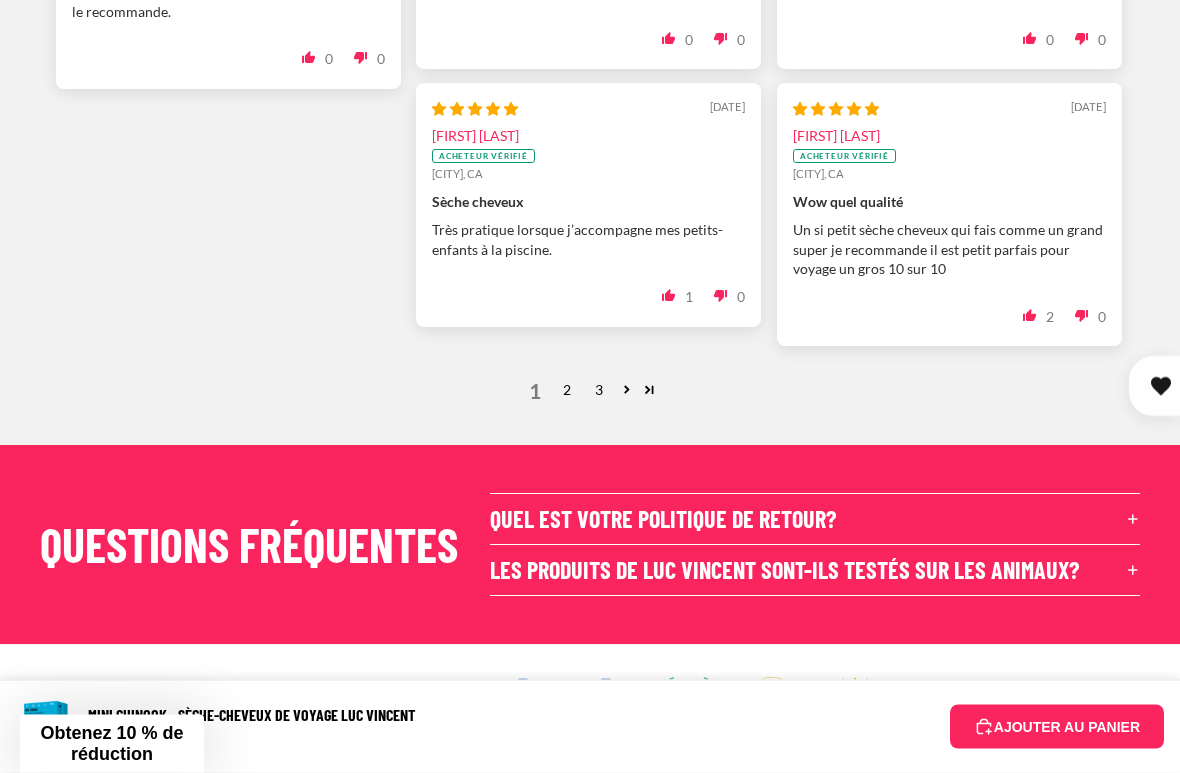 scroll, scrollTop: 2275, scrollLeft: 0, axis: vertical 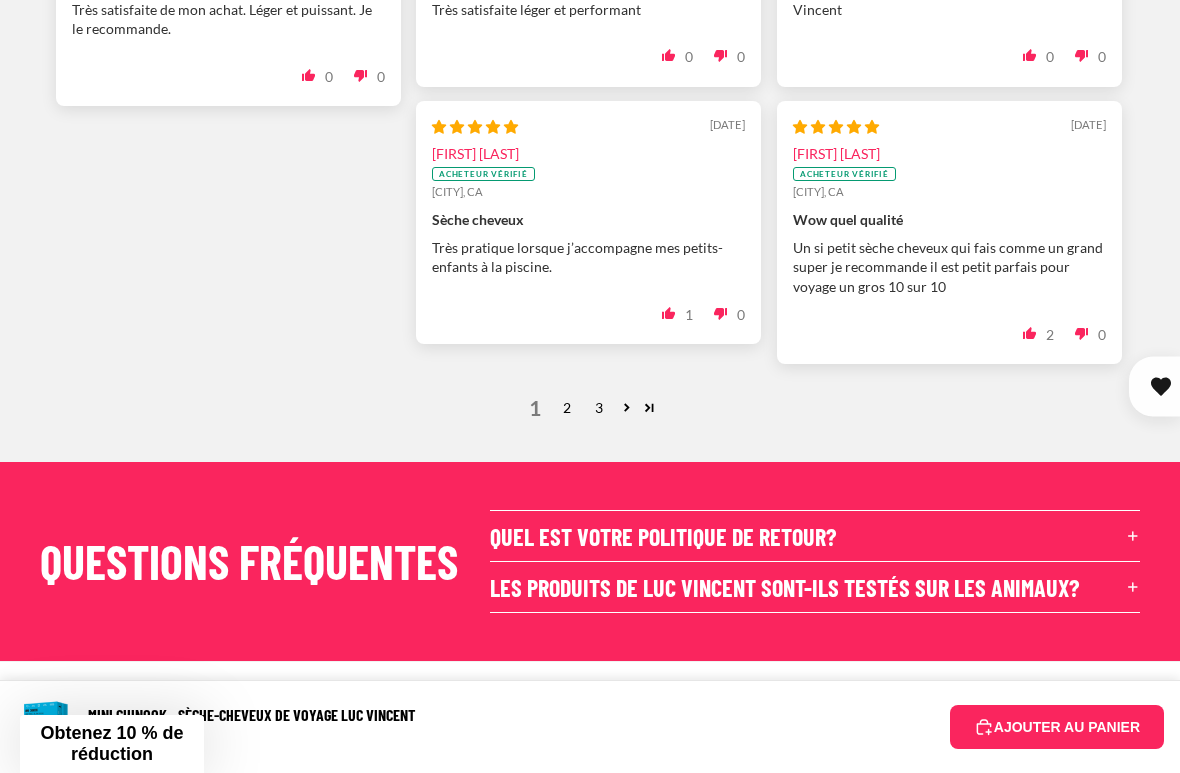 click at bounding box center (649, 407) 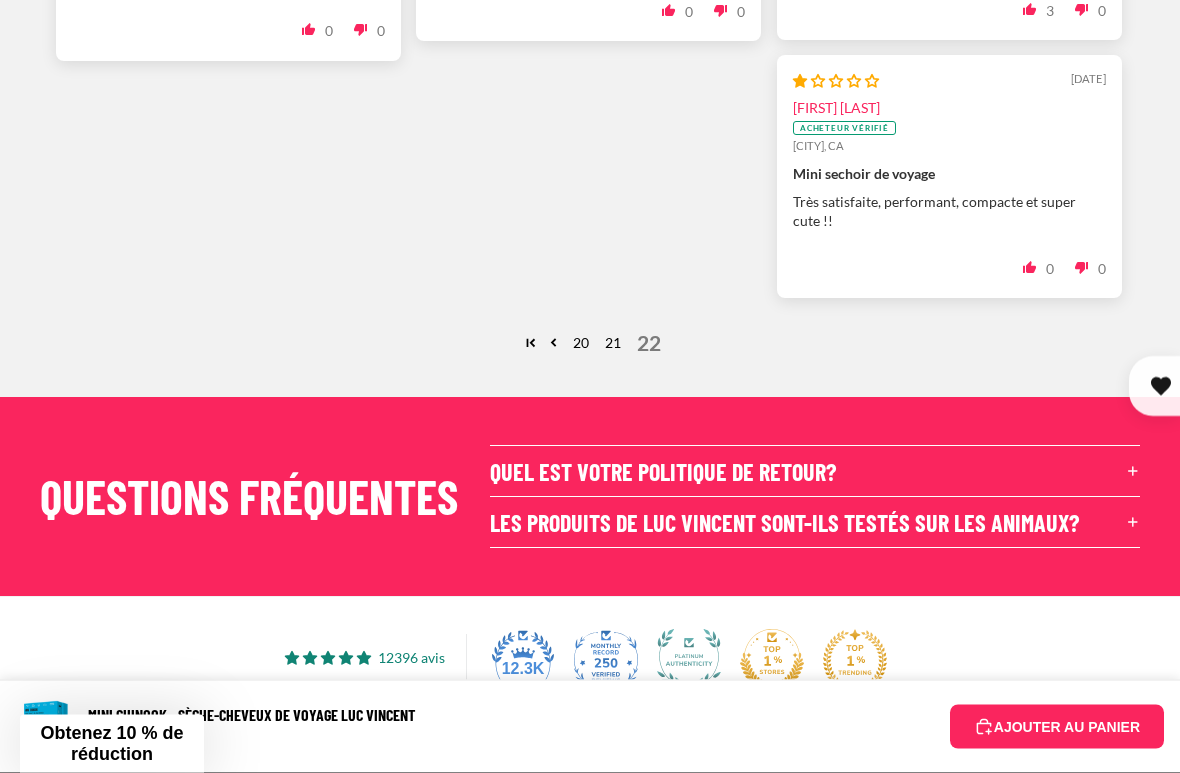 scroll, scrollTop: 2302, scrollLeft: 0, axis: vertical 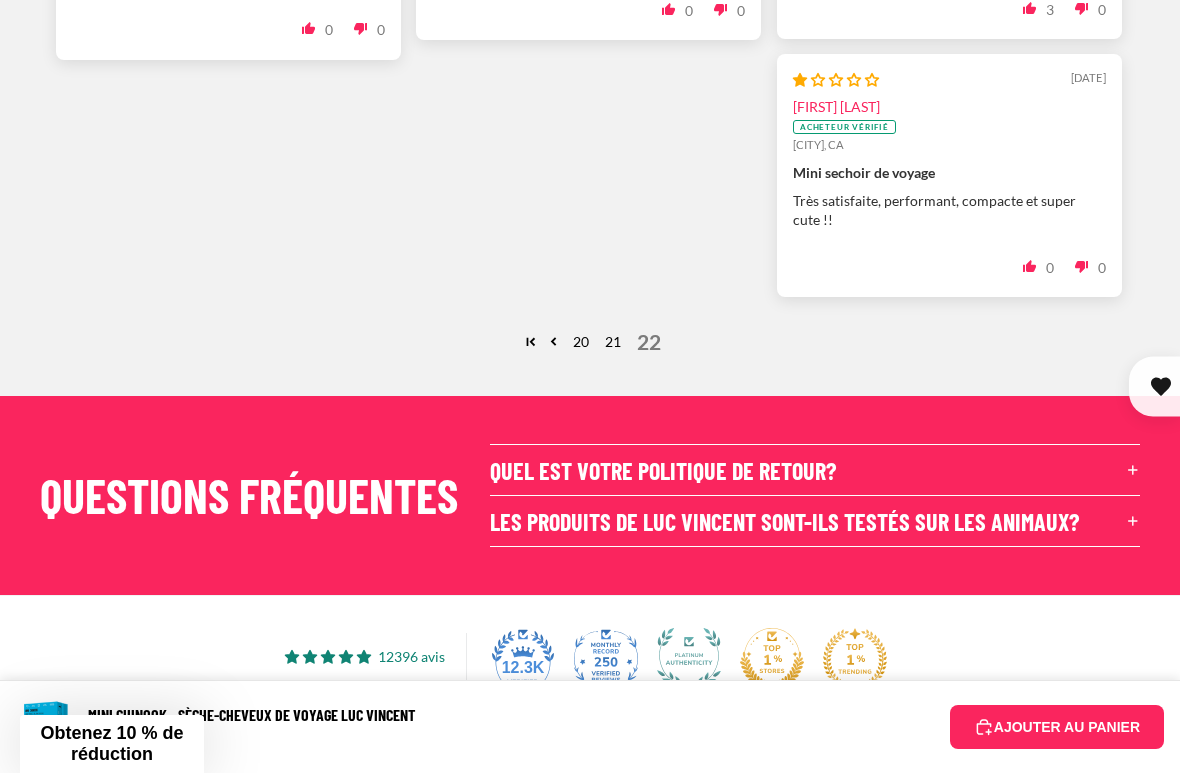 click on "21" at bounding box center [613, 342] 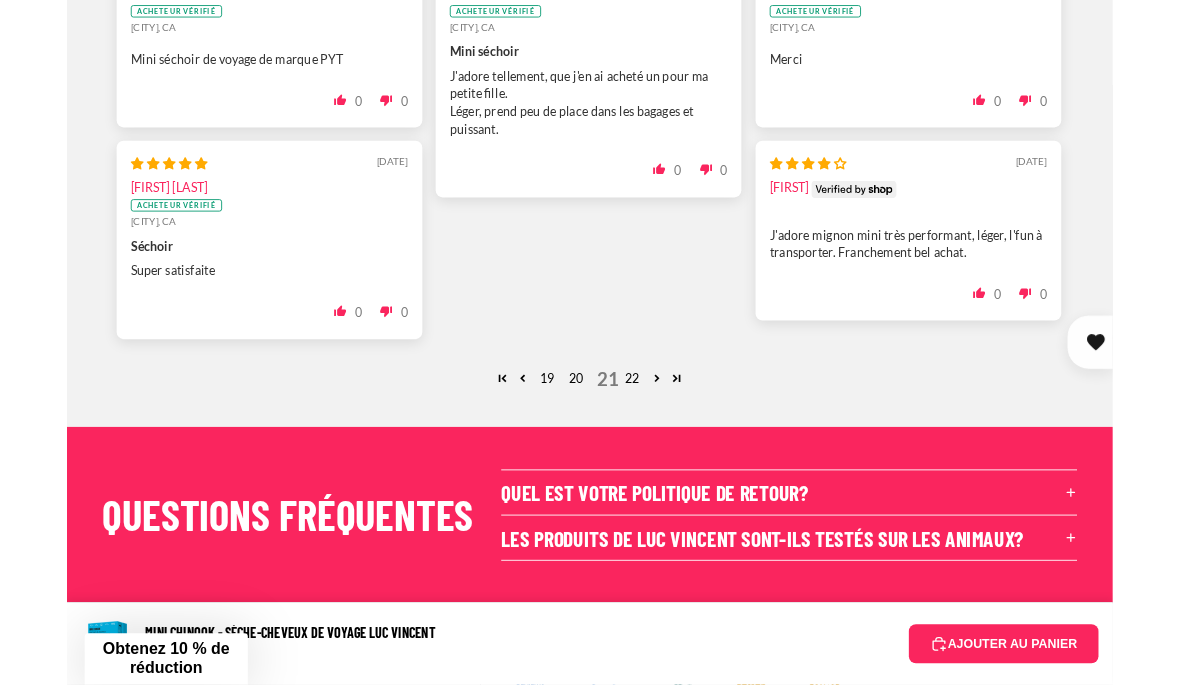 scroll, scrollTop: 2193, scrollLeft: 0, axis: vertical 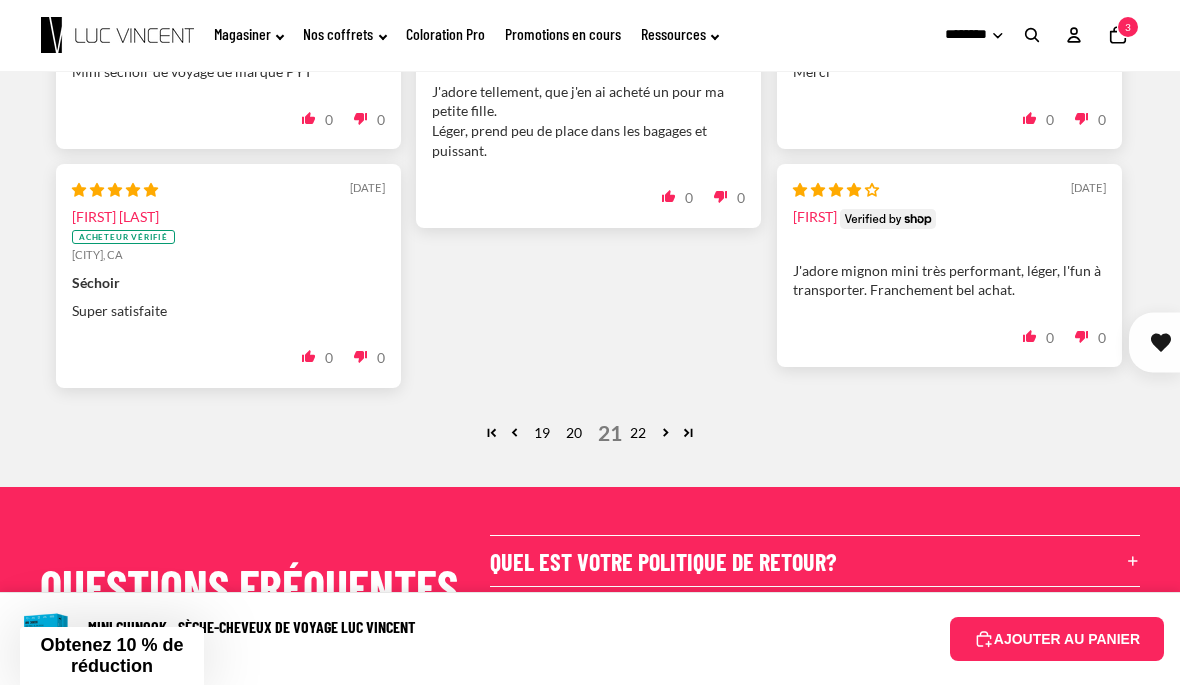 click on "20" at bounding box center [574, 433] 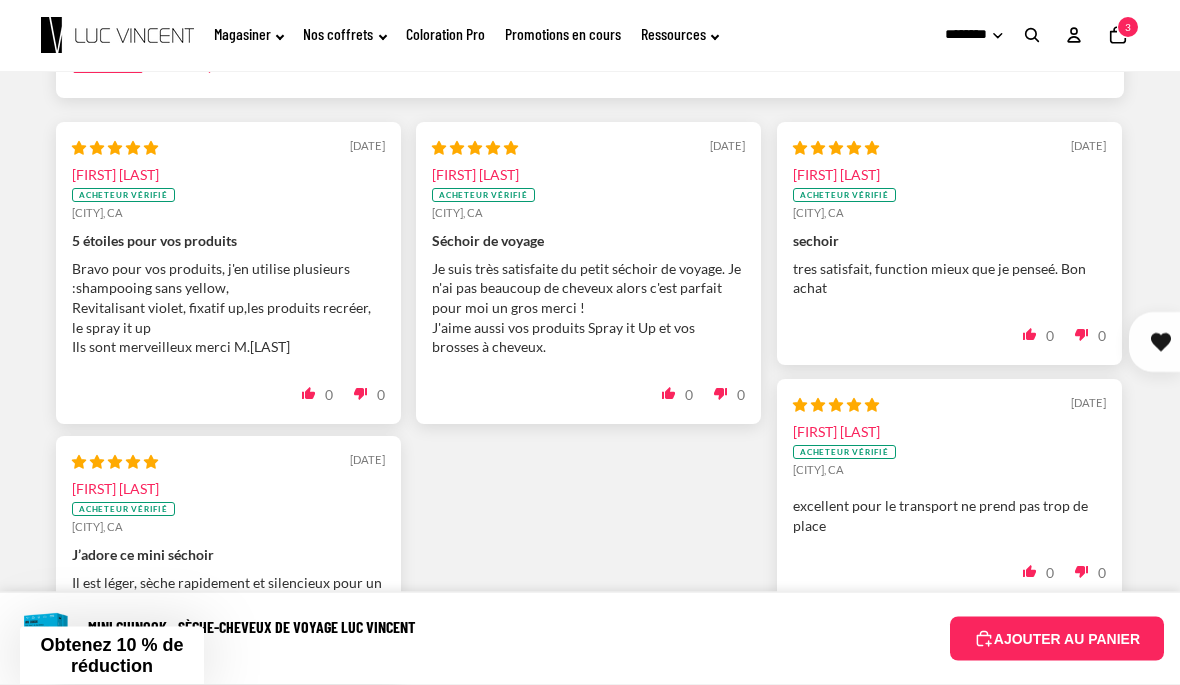 scroll, scrollTop: 2016, scrollLeft: 0, axis: vertical 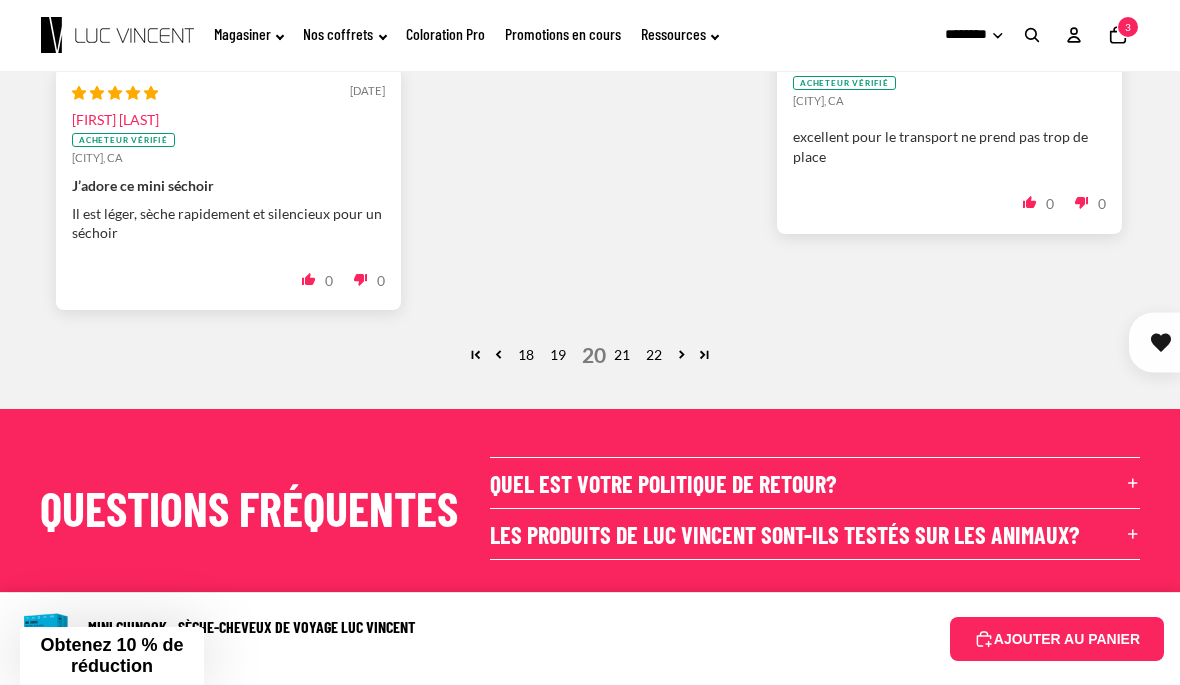 click on "19" at bounding box center (558, 355) 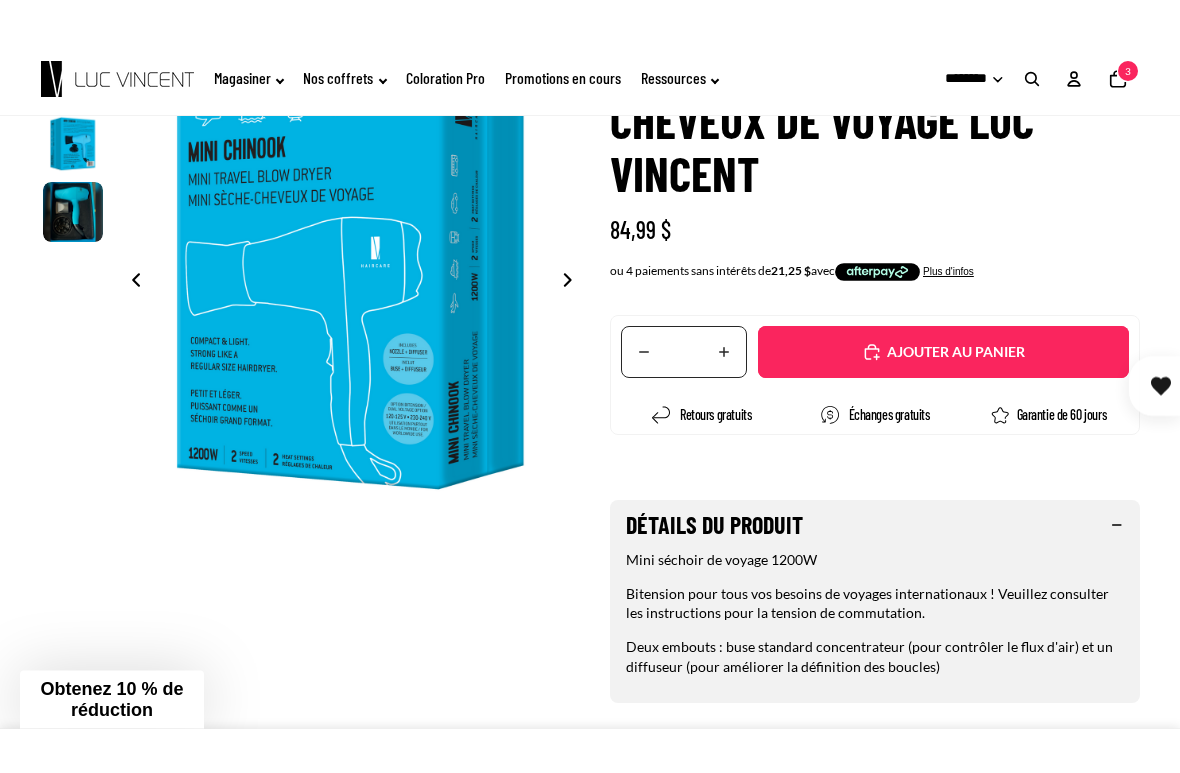 scroll, scrollTop: 0, scrollLeft: 0, axis: both 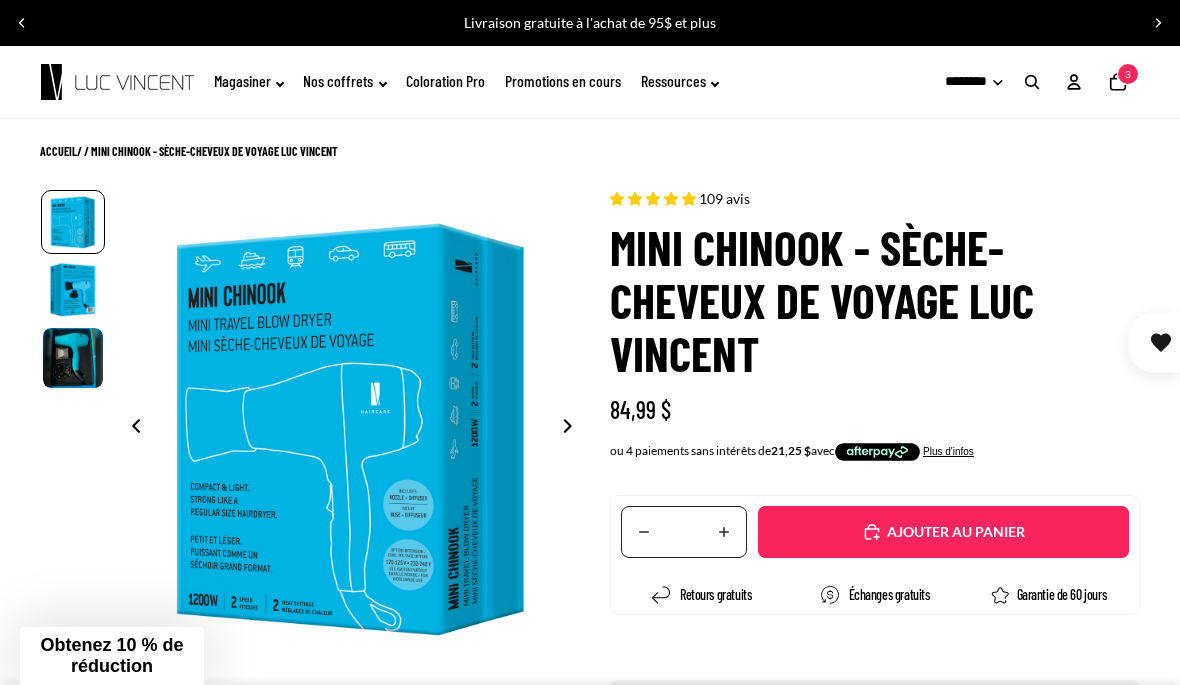 click on "Ajouté" at bounding box center [953, 532] 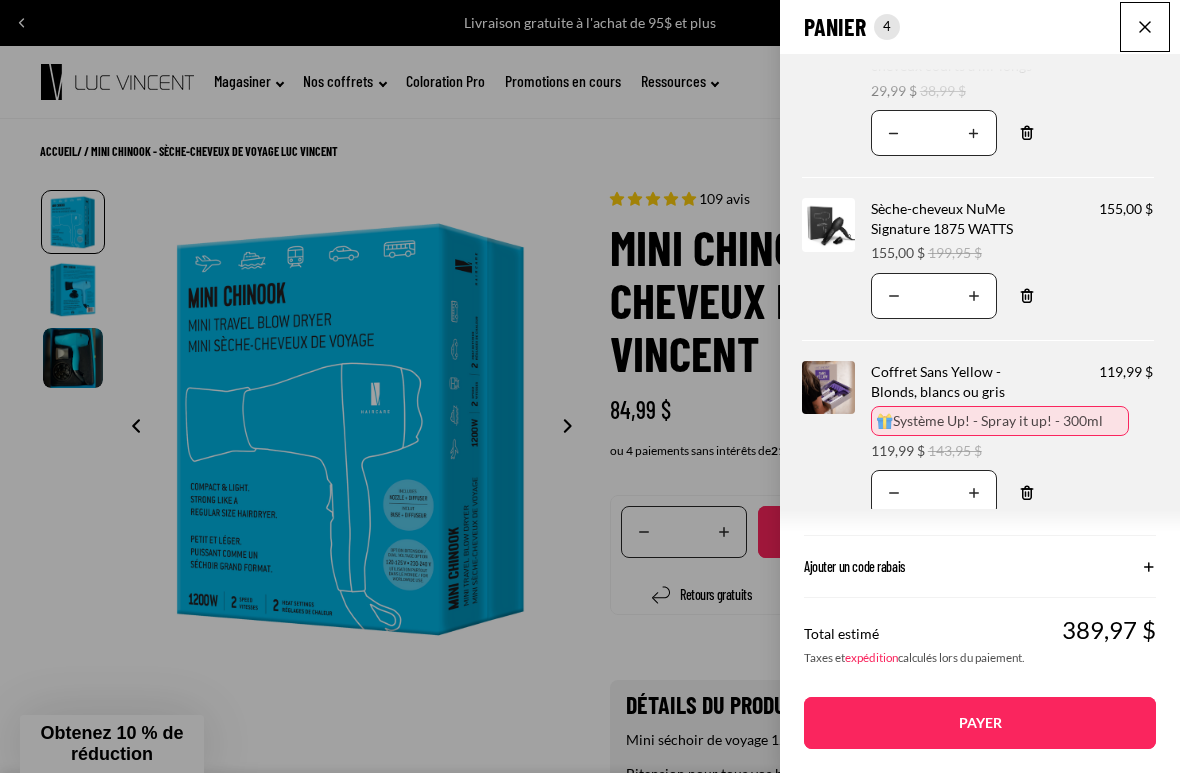 scroll, scrollTop: 234, scrollLeft: 0, axis: vertical 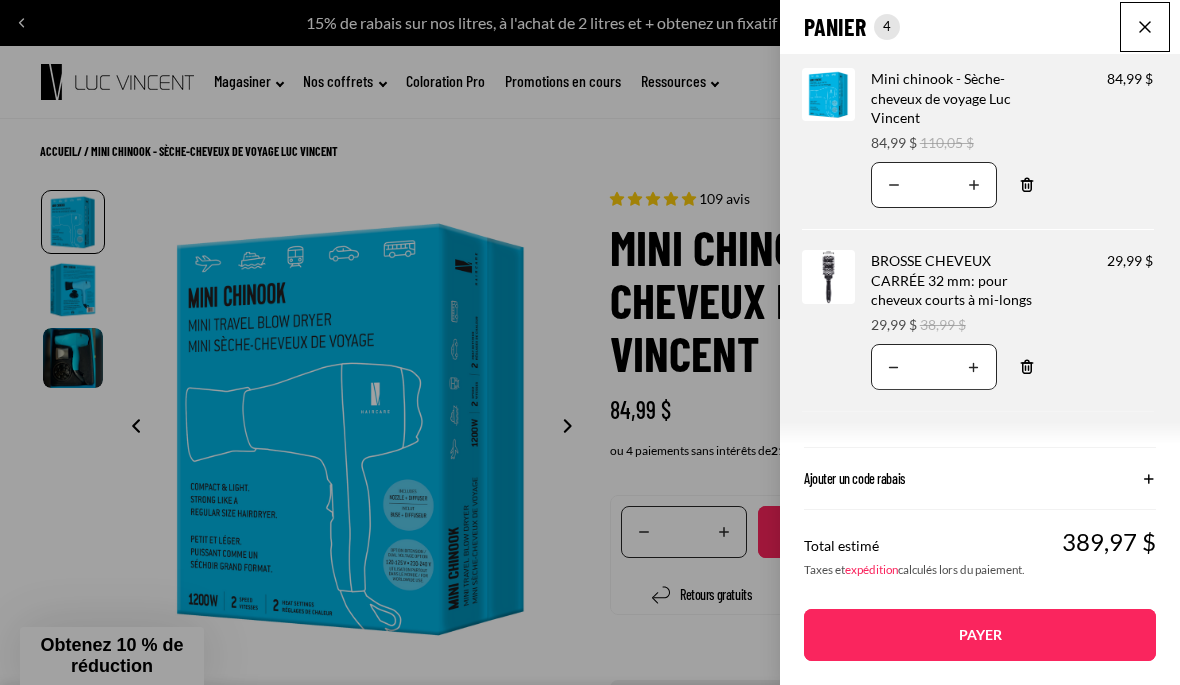 click on "Panier
Nombre total d'articles dans le panier: 4
4
4
Total du panier
389,97CAD
Image de produit
Informations sur le produit
Quantité
Nombre total de produits
Mini chinook - Sèche-cheveux de voyage Luc Vincent" 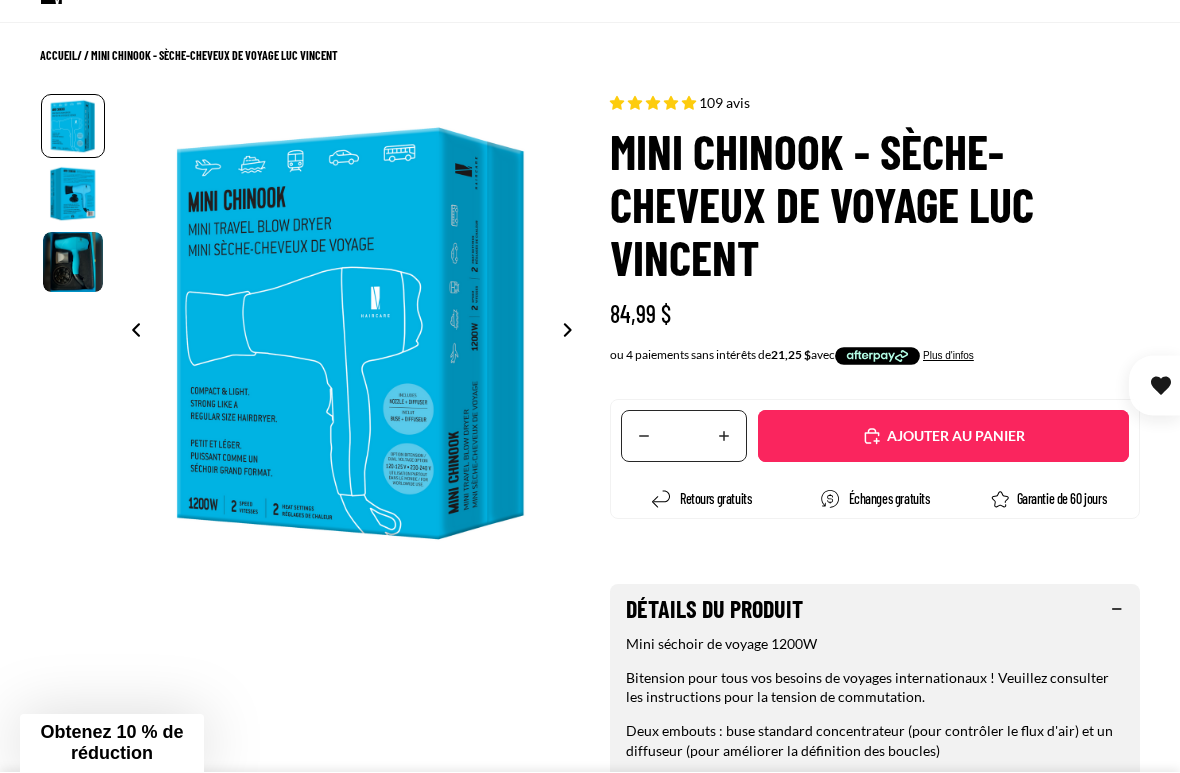 scroll, scrollTop: 96, scrollLeft: 0, axis: vertical 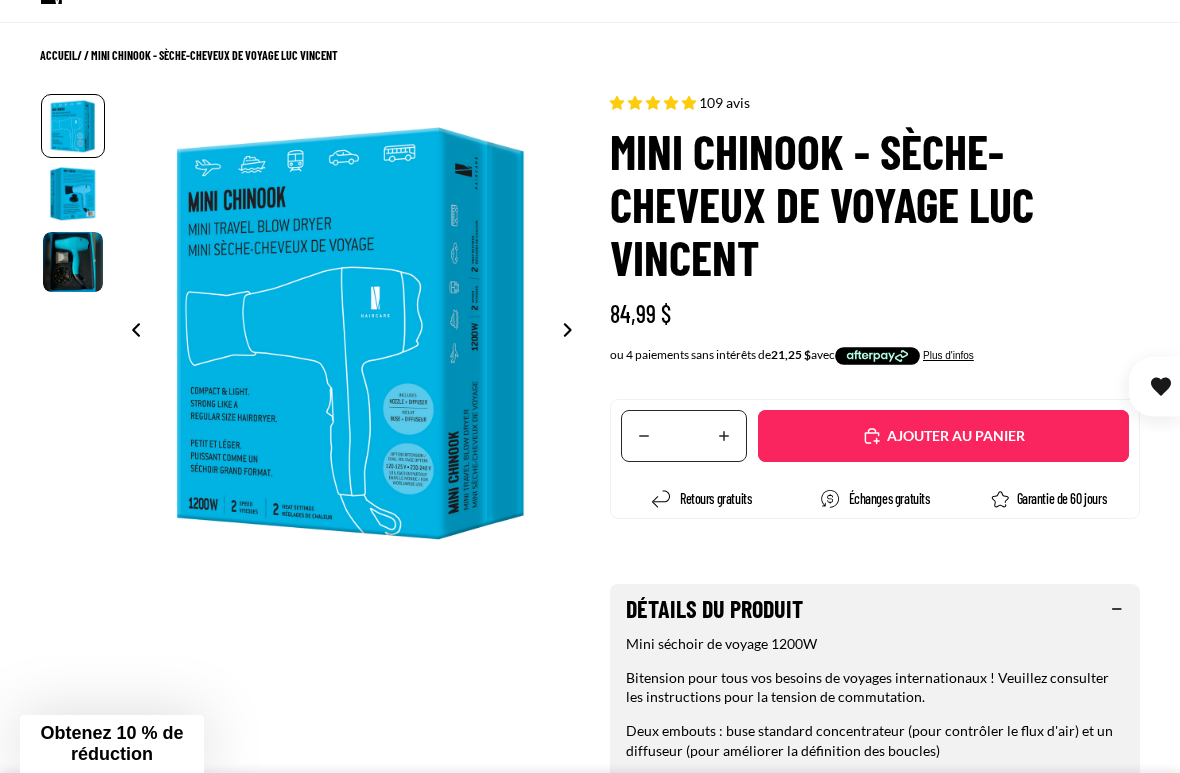 click 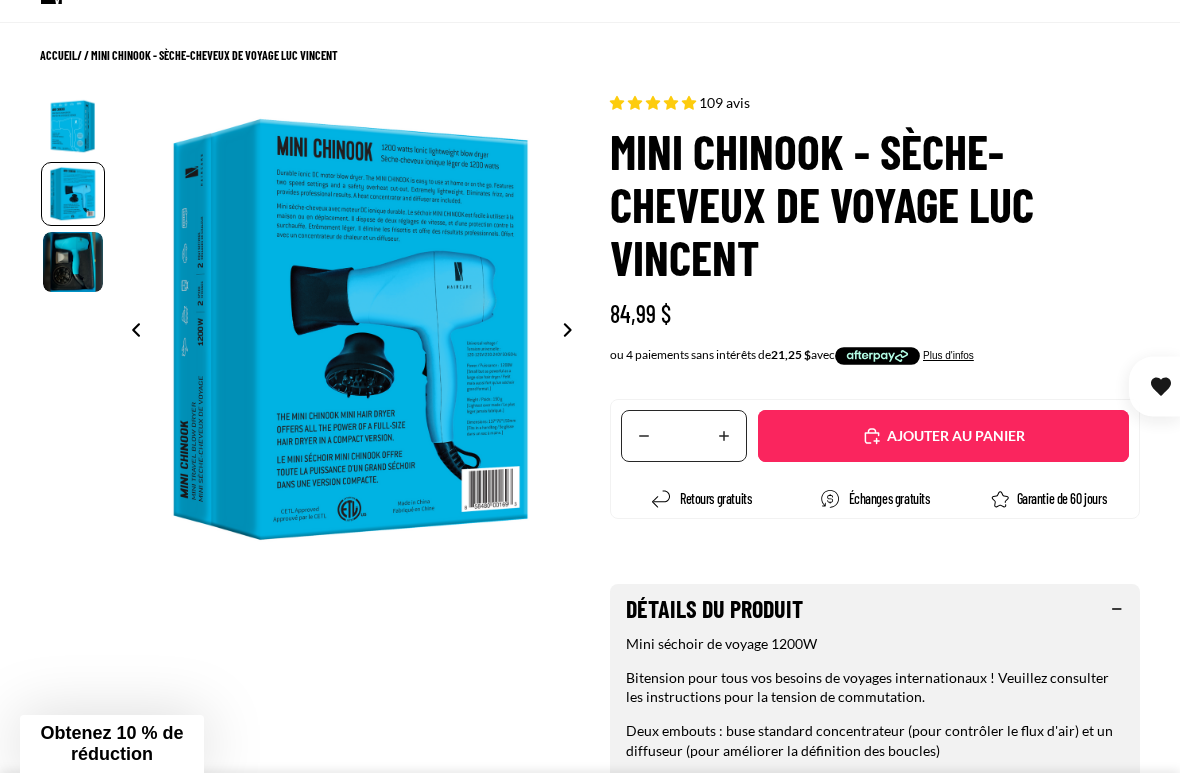 scroll, scrollTop: 0, scrollLeft: 477, axis: horizontal 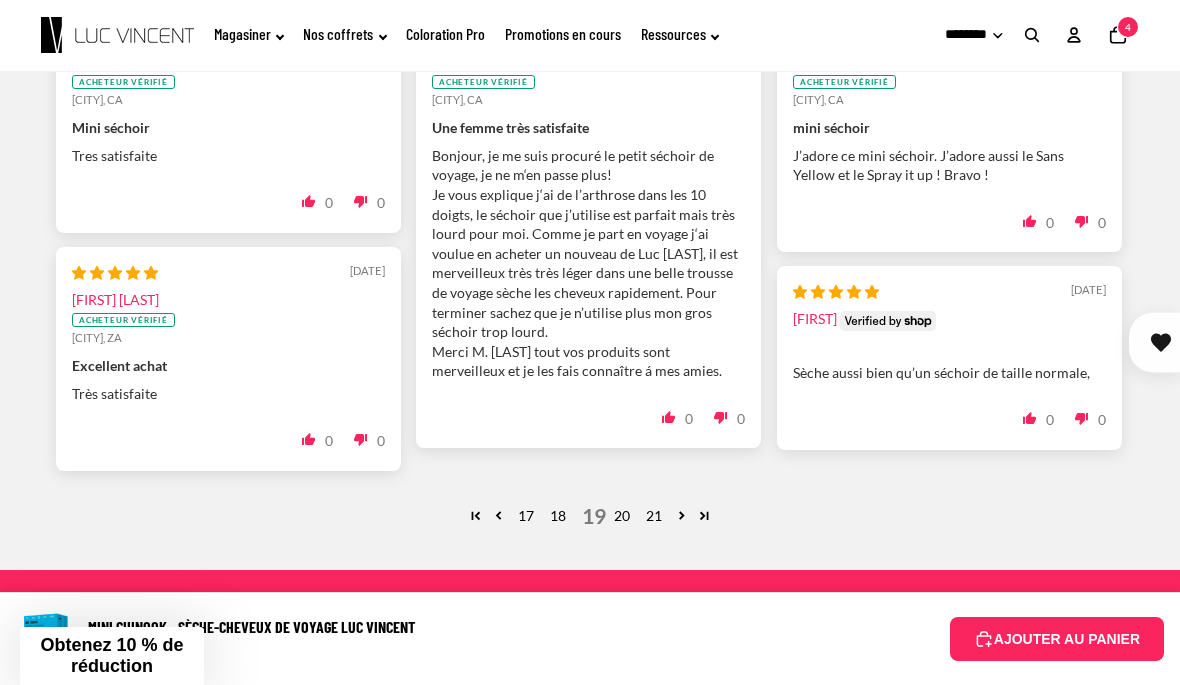 click on "18" at bounding box center (558, 516) 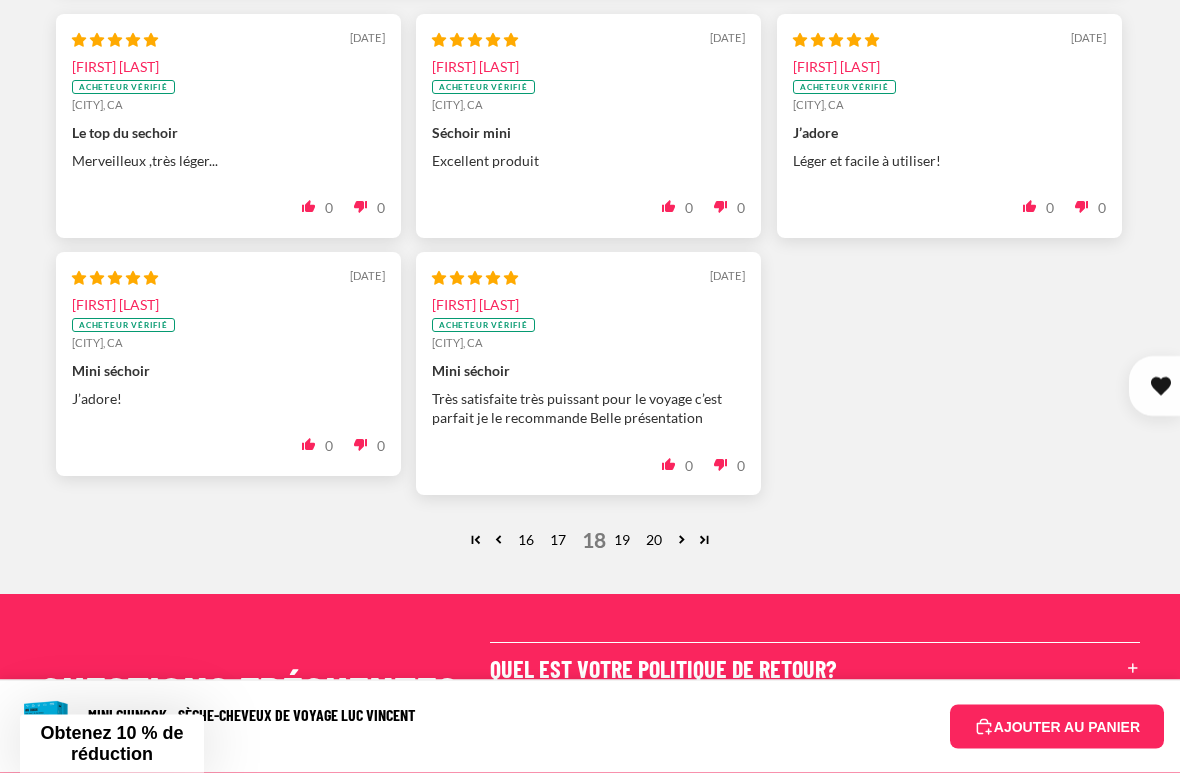 scroll, scrollTop: 2124, scrollLeft: 0, axis: vertical 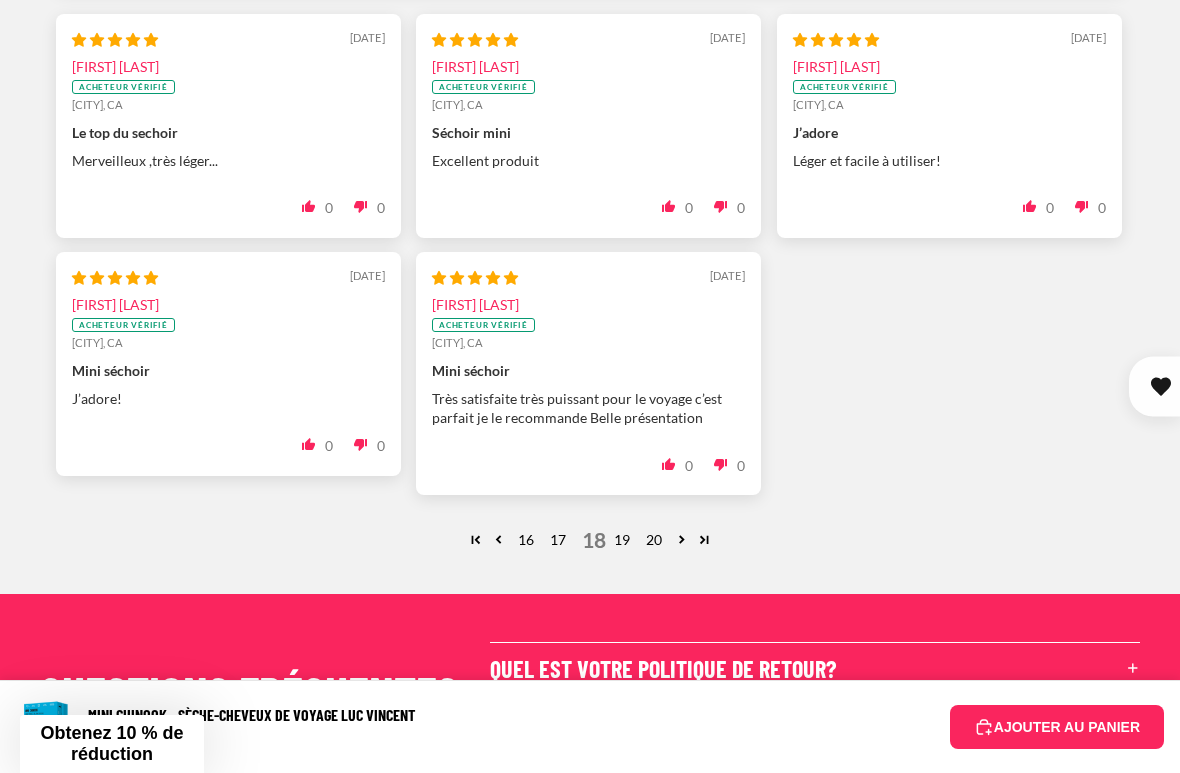 click on "17" at bounding box center [558, 540] 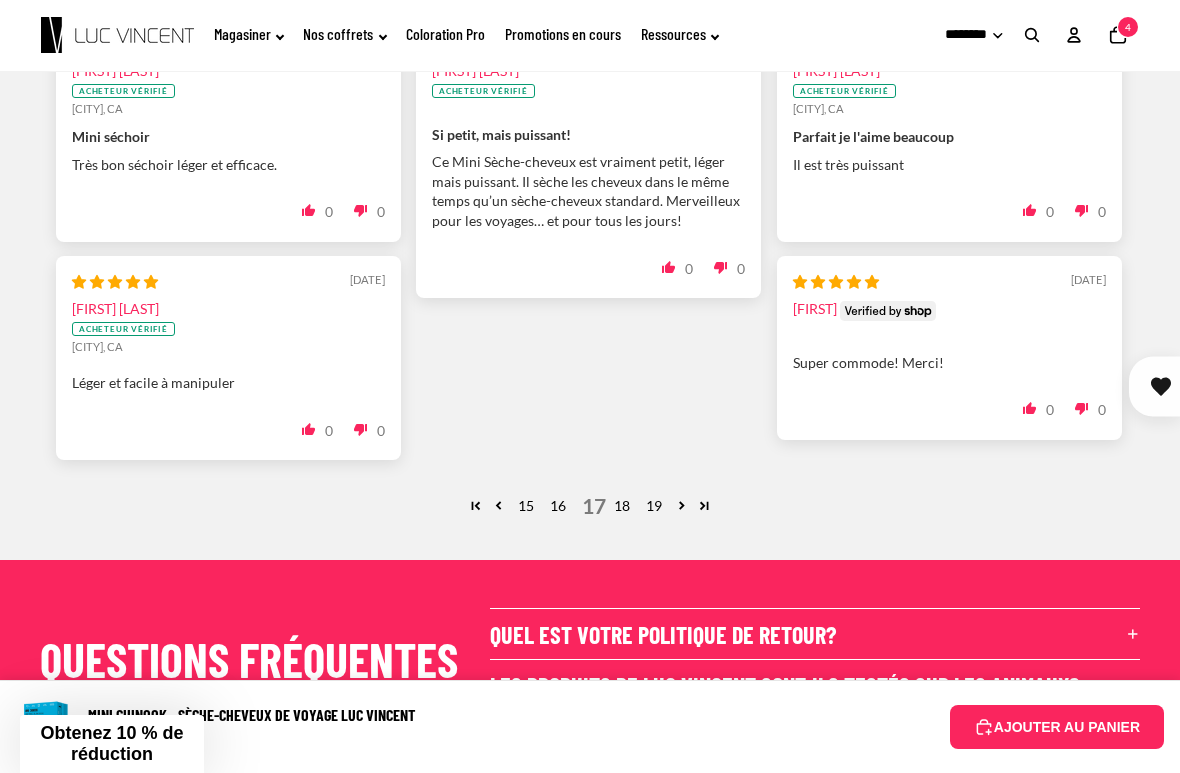 scroll, scrollTop: 2118, scrollLeft: 0, axis: vertical 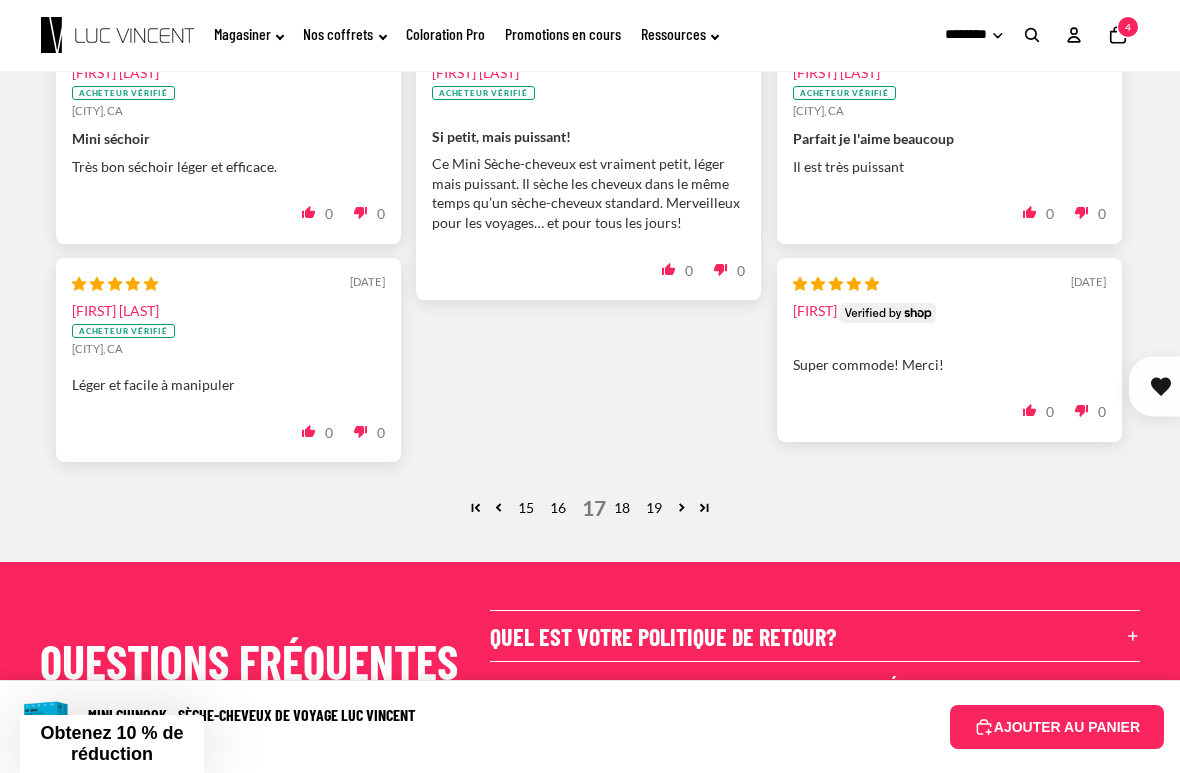 click on "16" at bounding box center (558, 508) 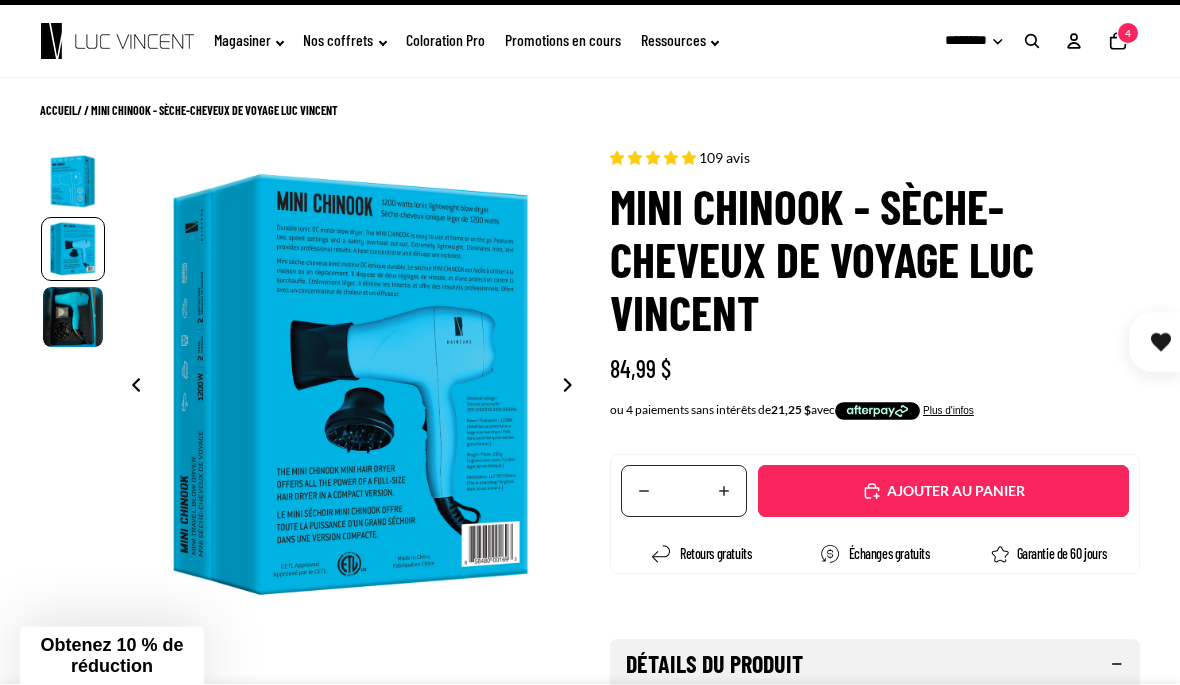 scroll, scrollTop: 0, scrollLeft: 0, axis: both 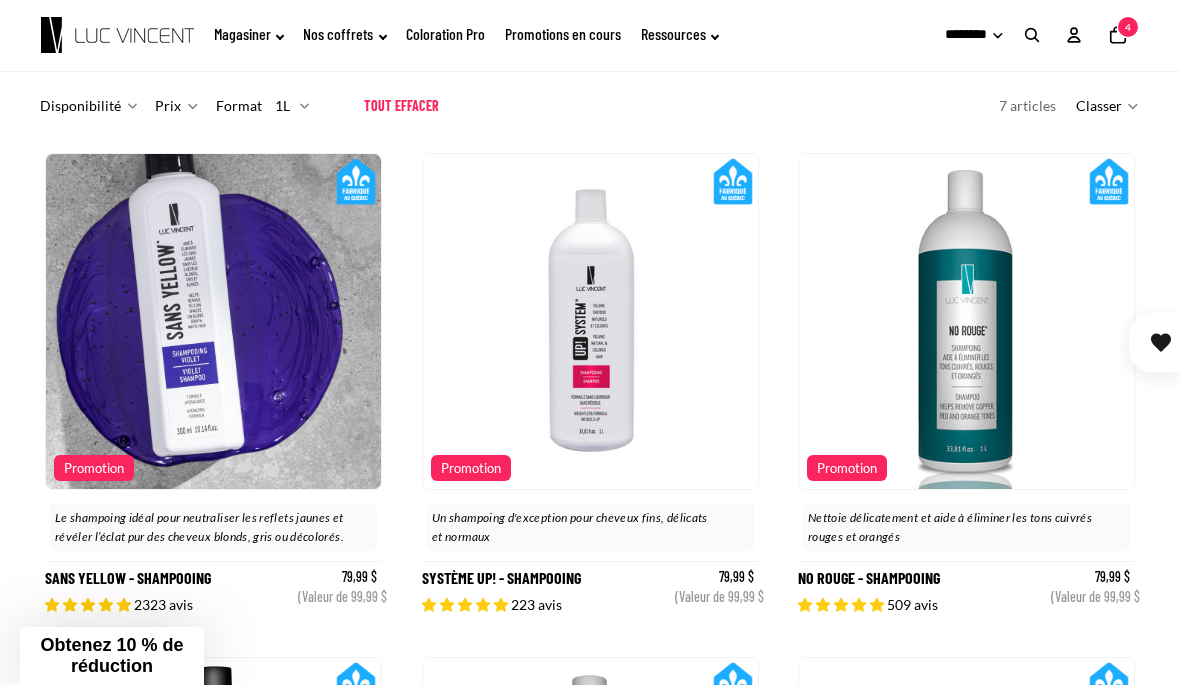 click 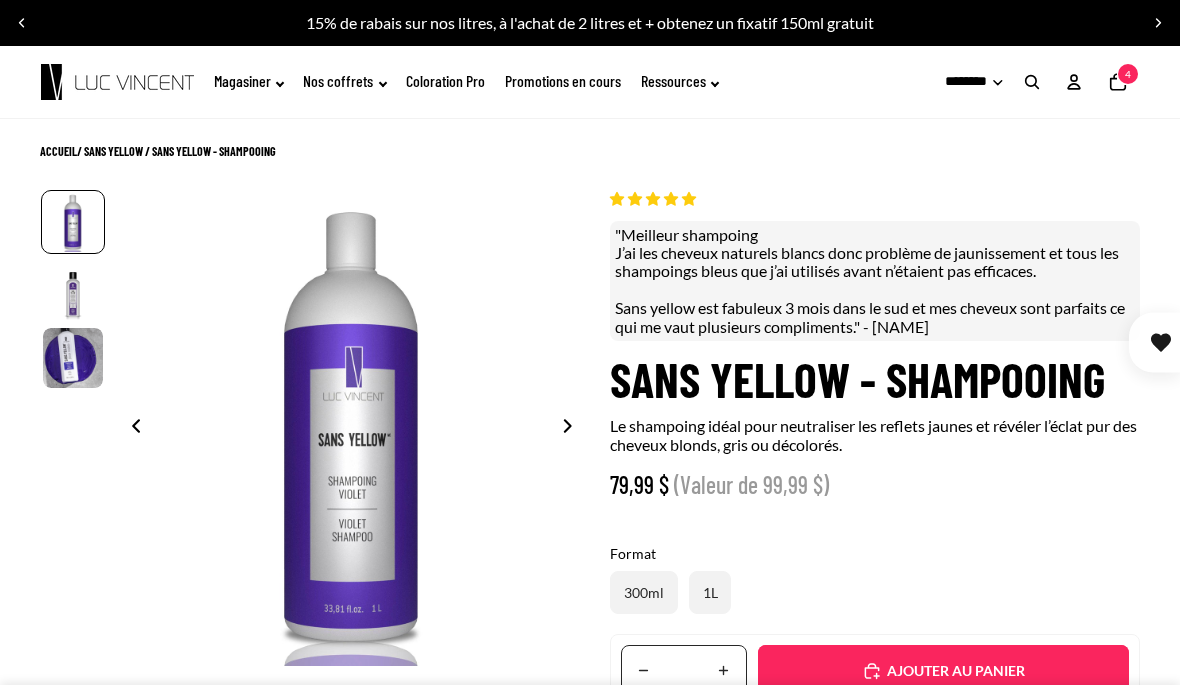 scroll, scrollTop: 0, scrollLeft: 0, axis: both 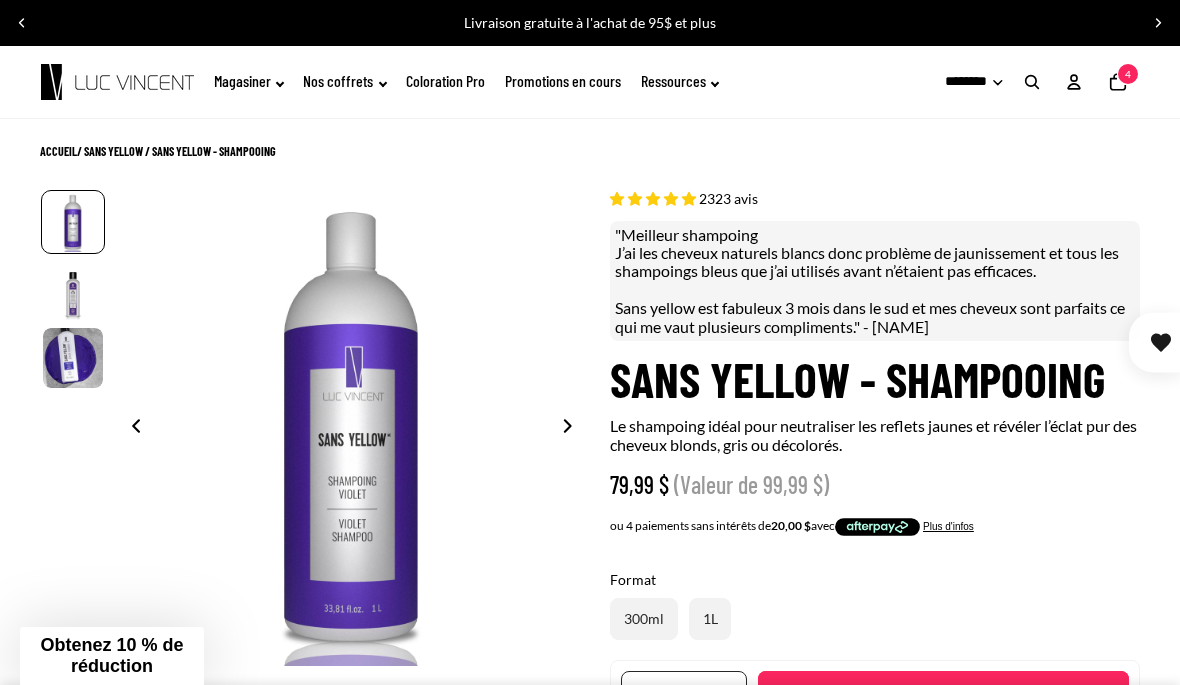 click 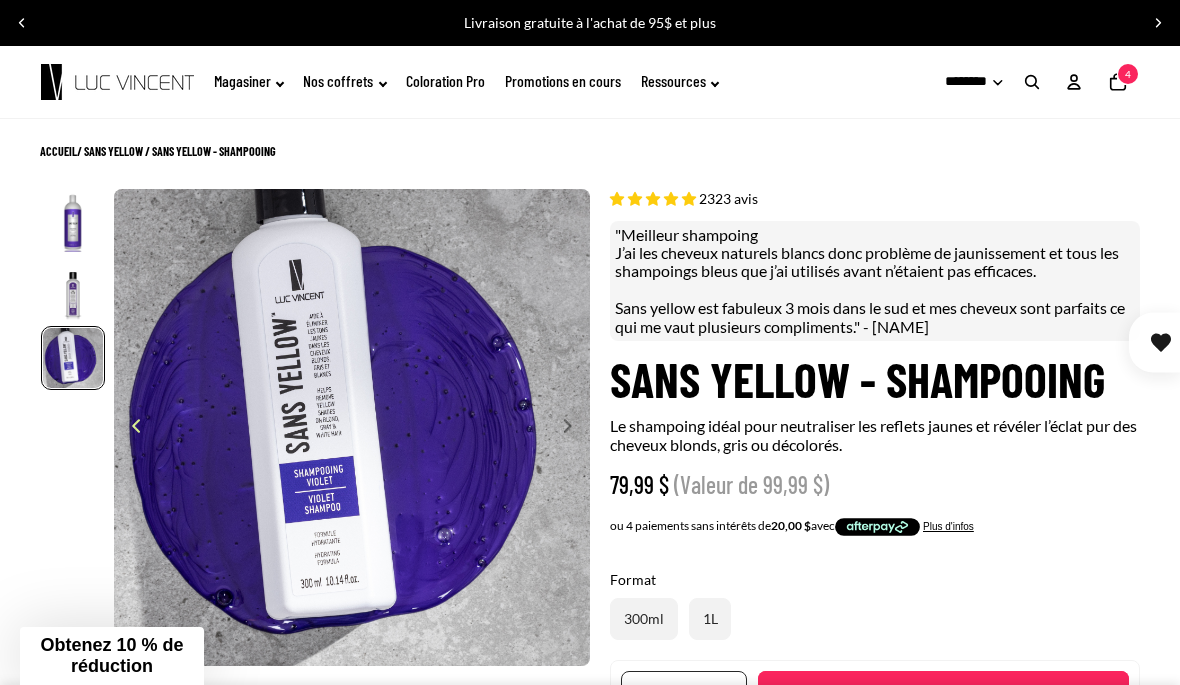 scroll, scrollTop: 0, scrollLeft: 954, axis: horizontal 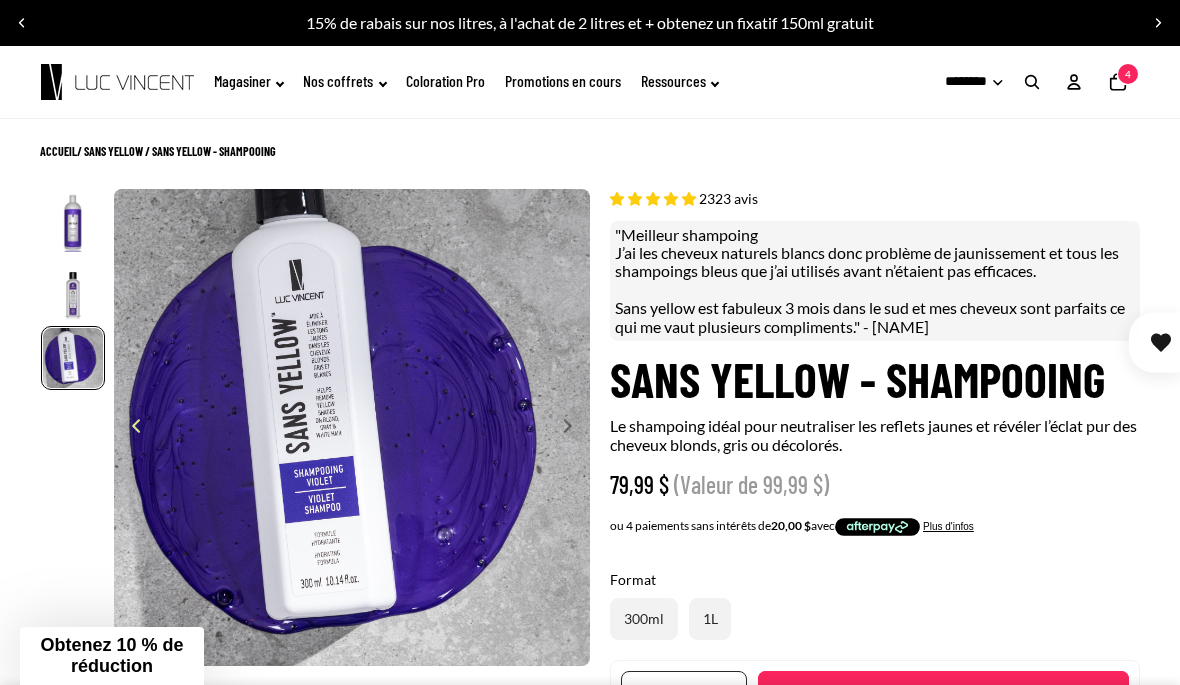 click 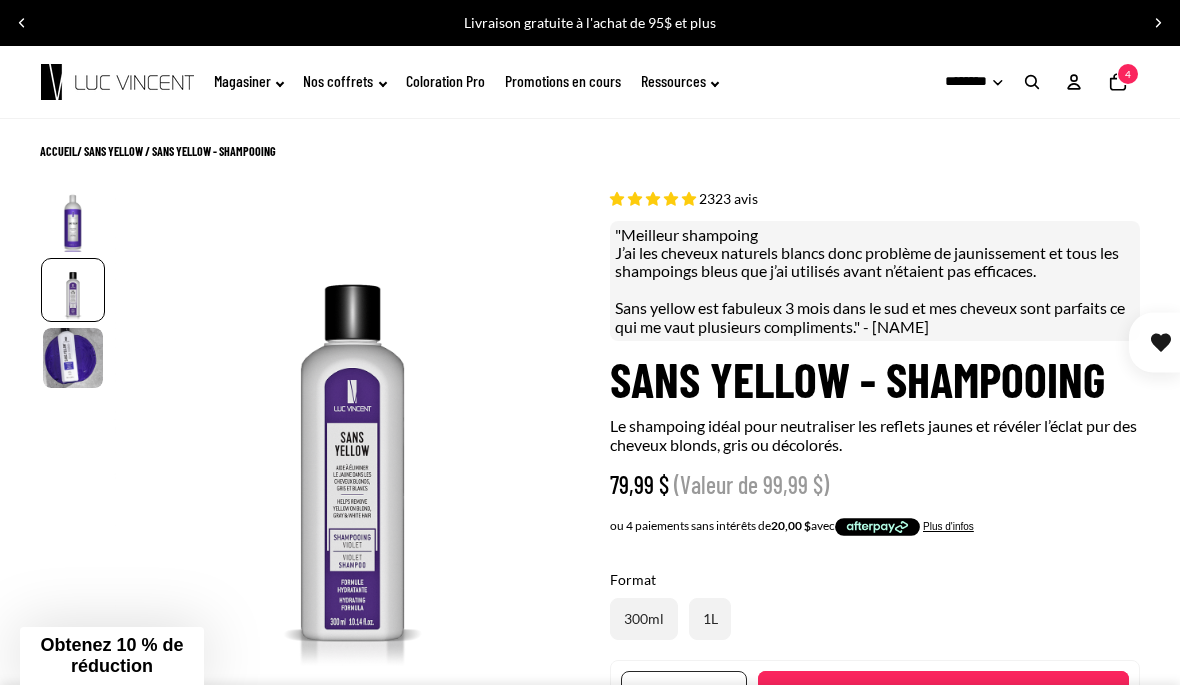 scroll, scrollTop: 0, scrollLeft: 477, axis: horizontal 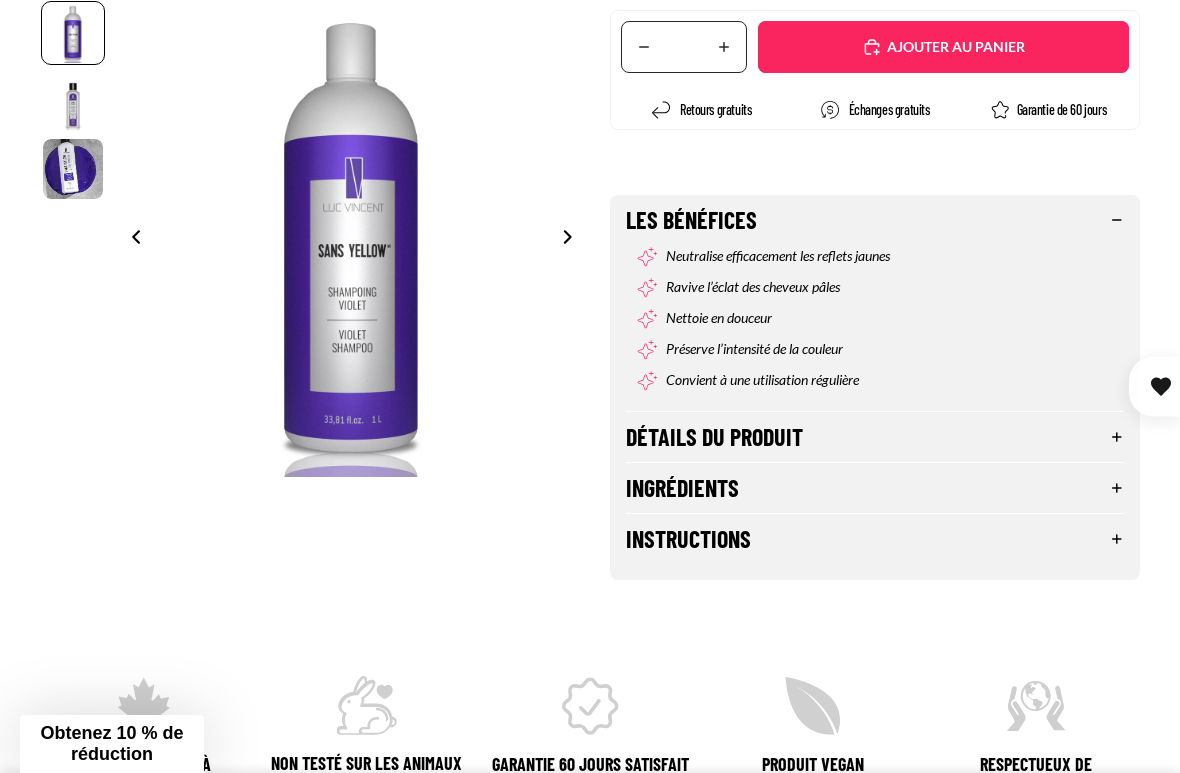 click on "Détails du produit" at bounding box center [875, 437] 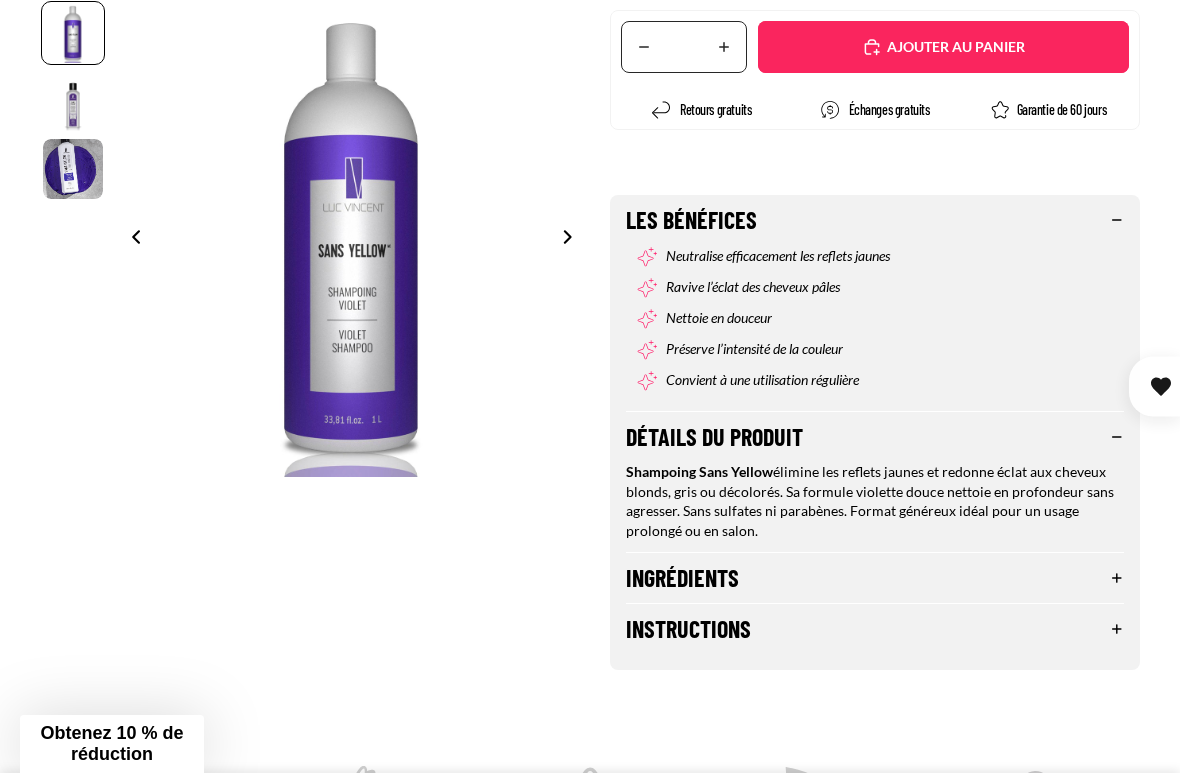 click on "Ingrédients" at bounding box center (875, 578) 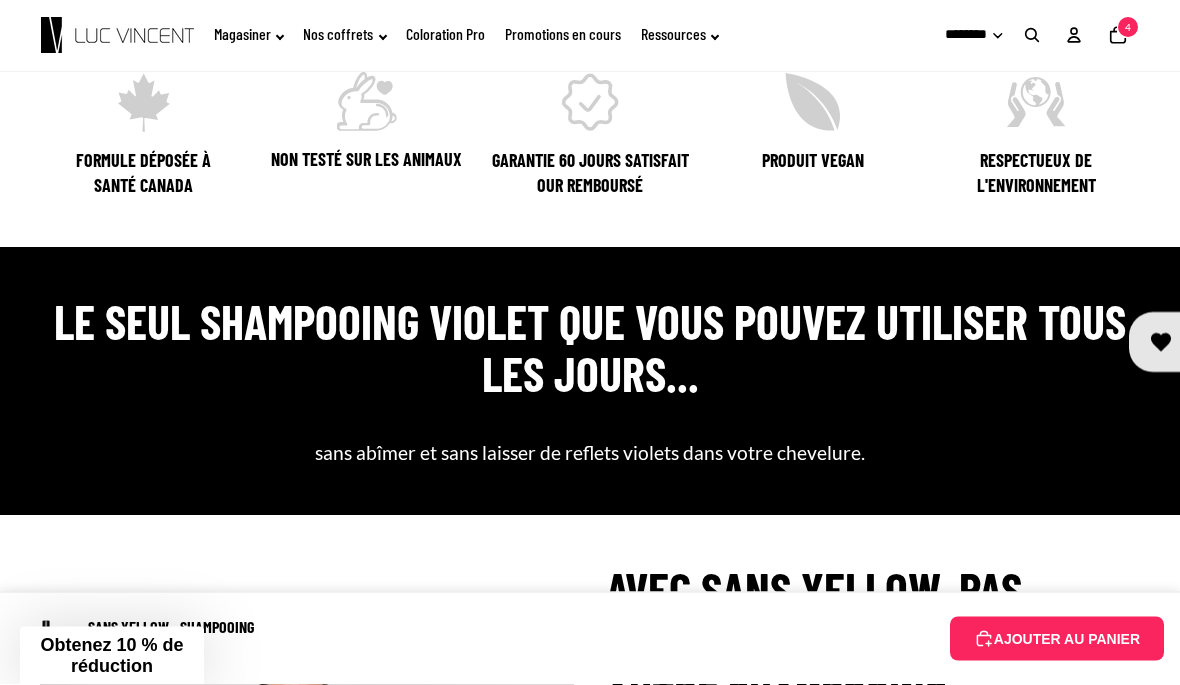 scroll, scrollTop: 1631, scrollLeft: 0, axis: vertical 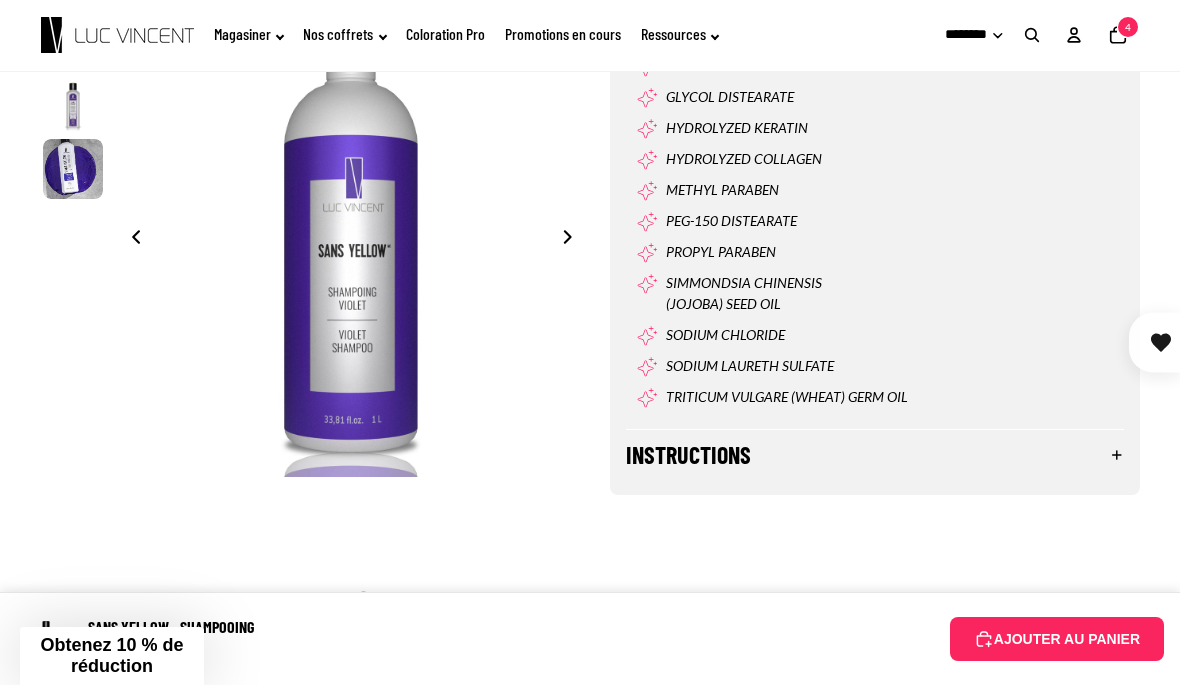 click on "Instructions" at bounding box center (875, 455) 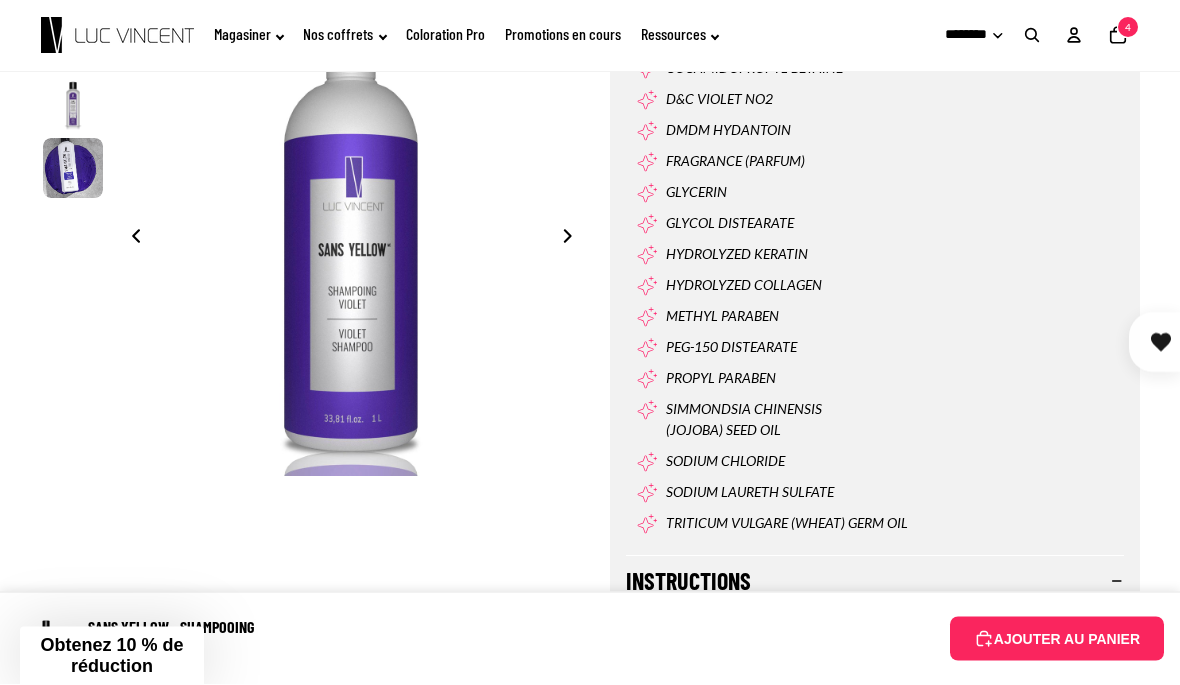 scroll, scrollTop: 1505, scrollLeft: 0, axis: vertical 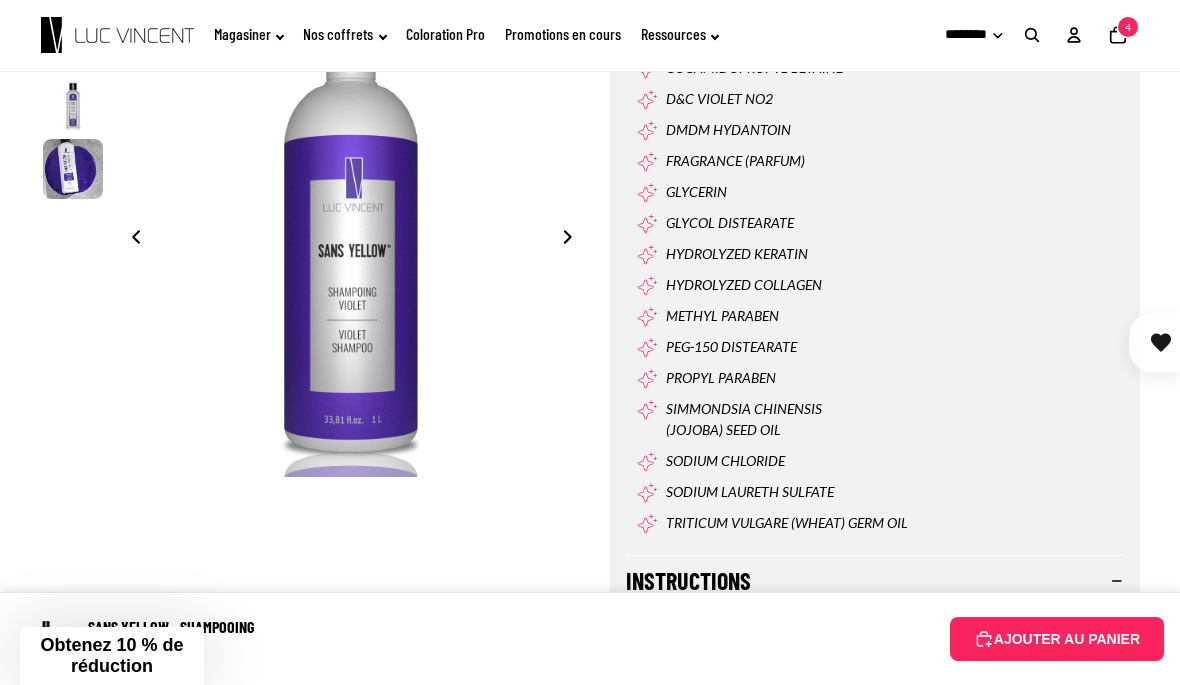 click 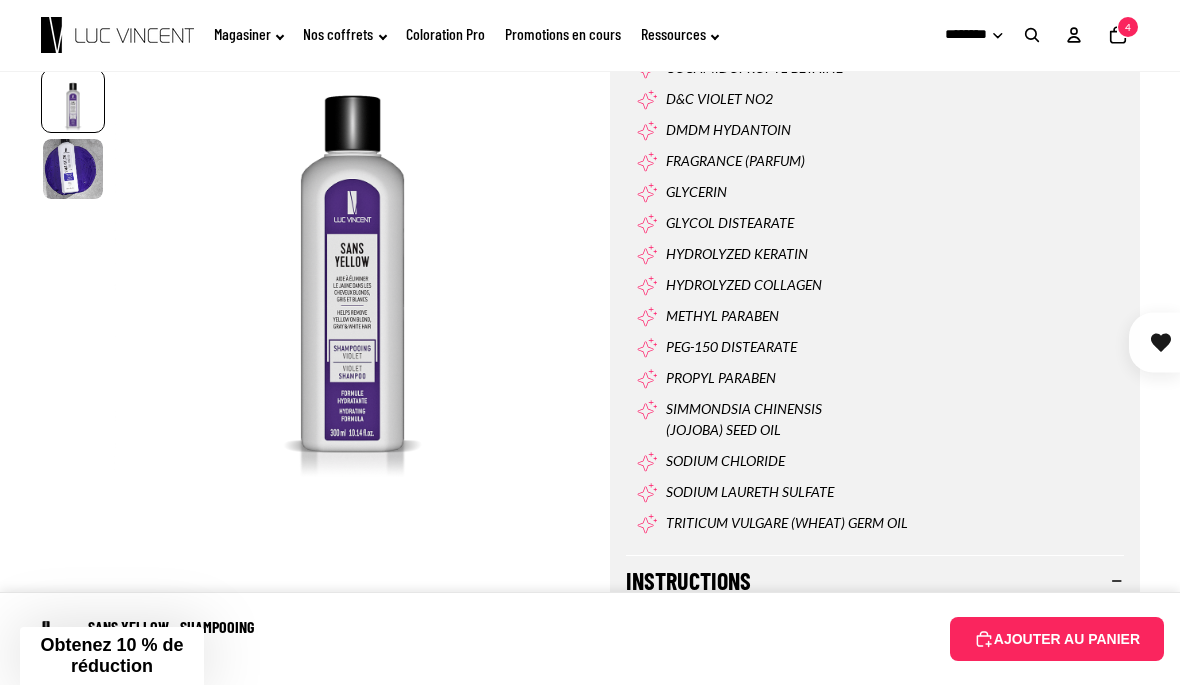 scroll, scrollTop: 0, scrollLeft: 477, axis: horizontal 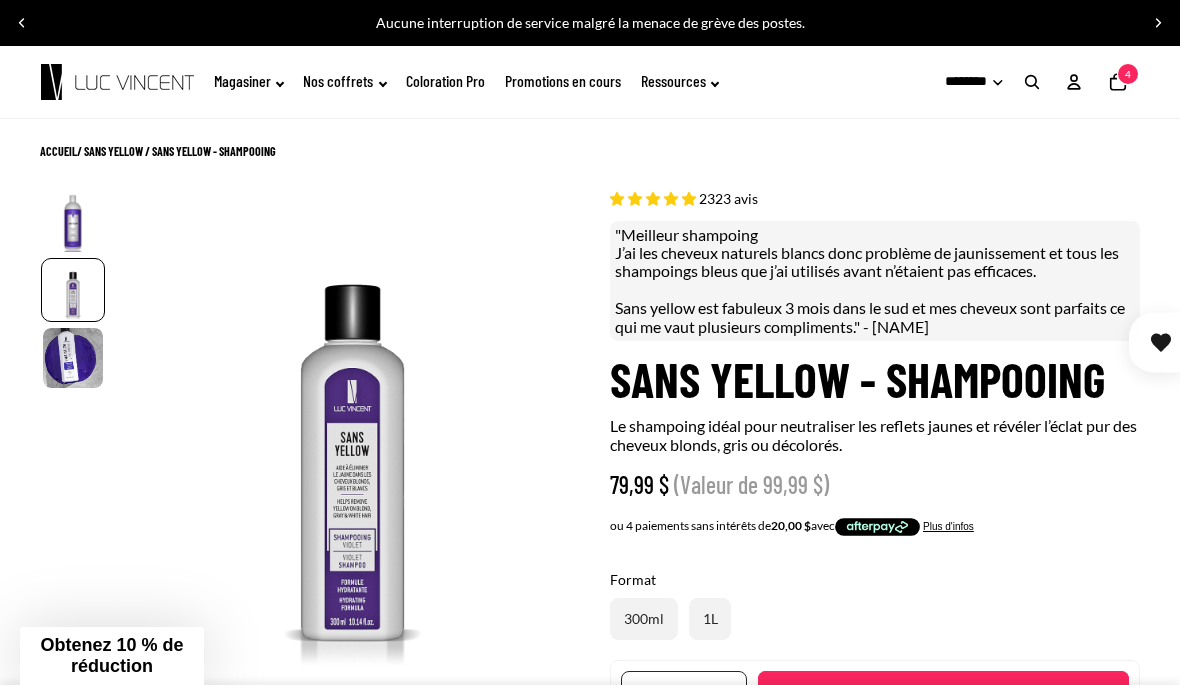 click 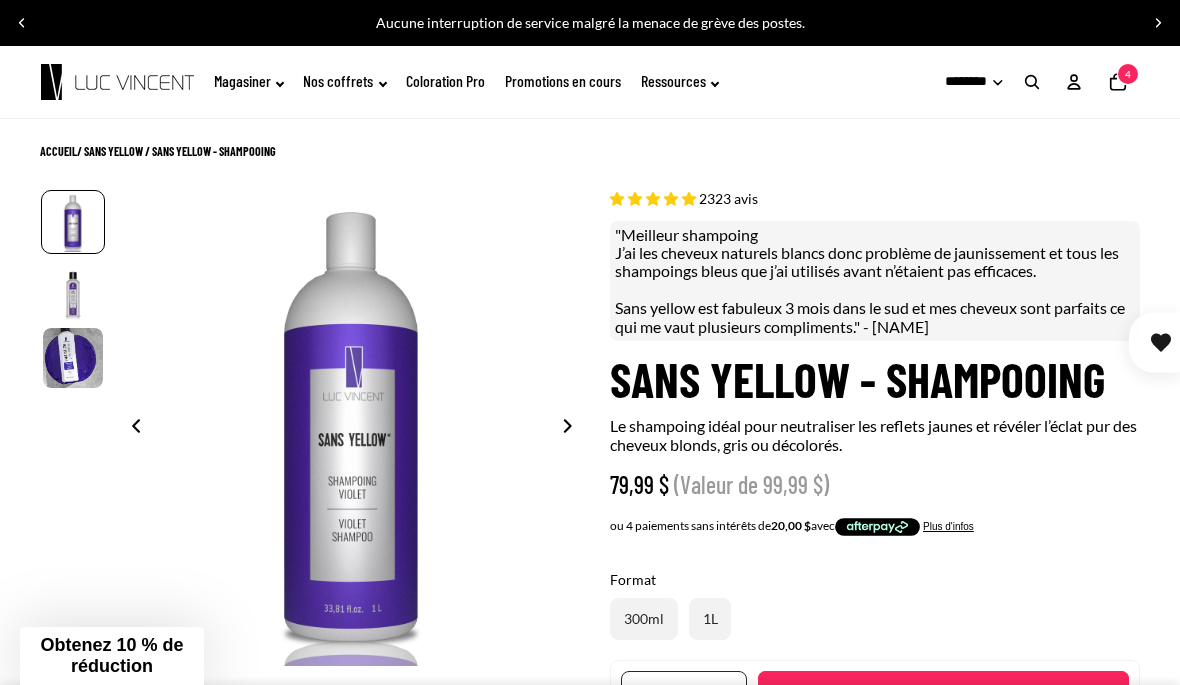 scroll, scrollTop: 0, scrollLeft: 0, axis: both 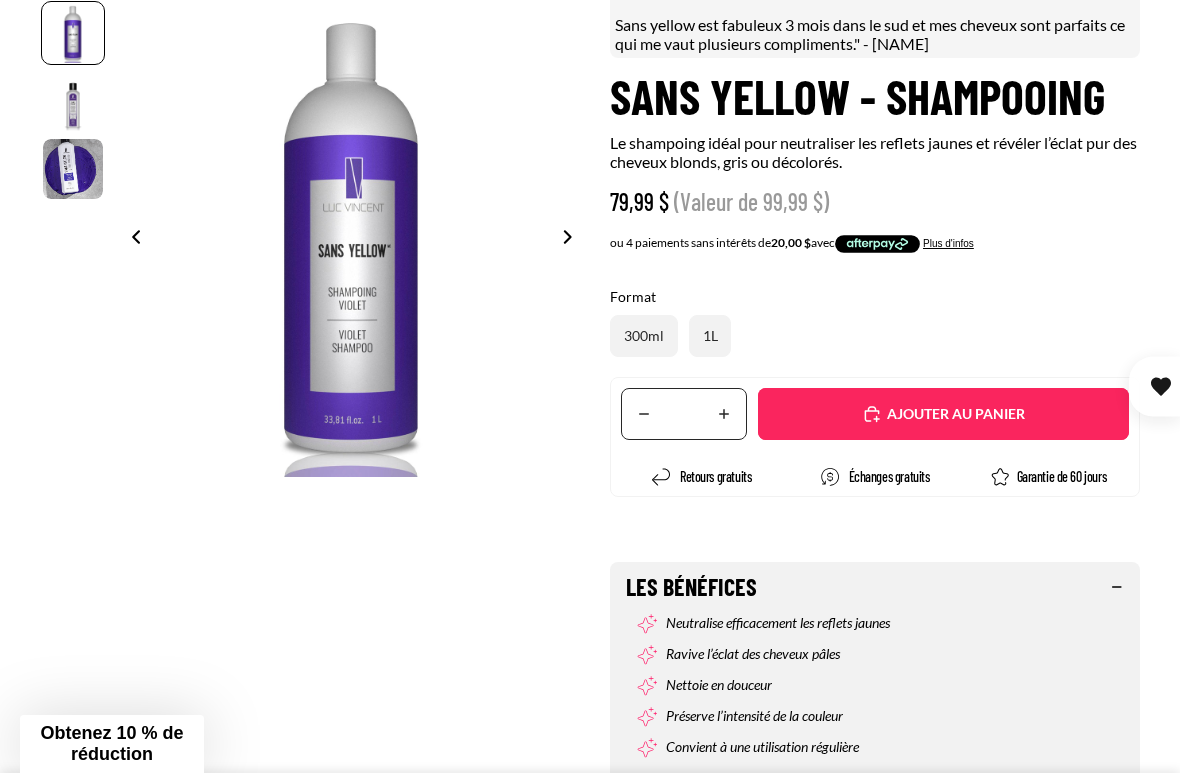 click on "Ajouté" at bounding box center [943, 414] 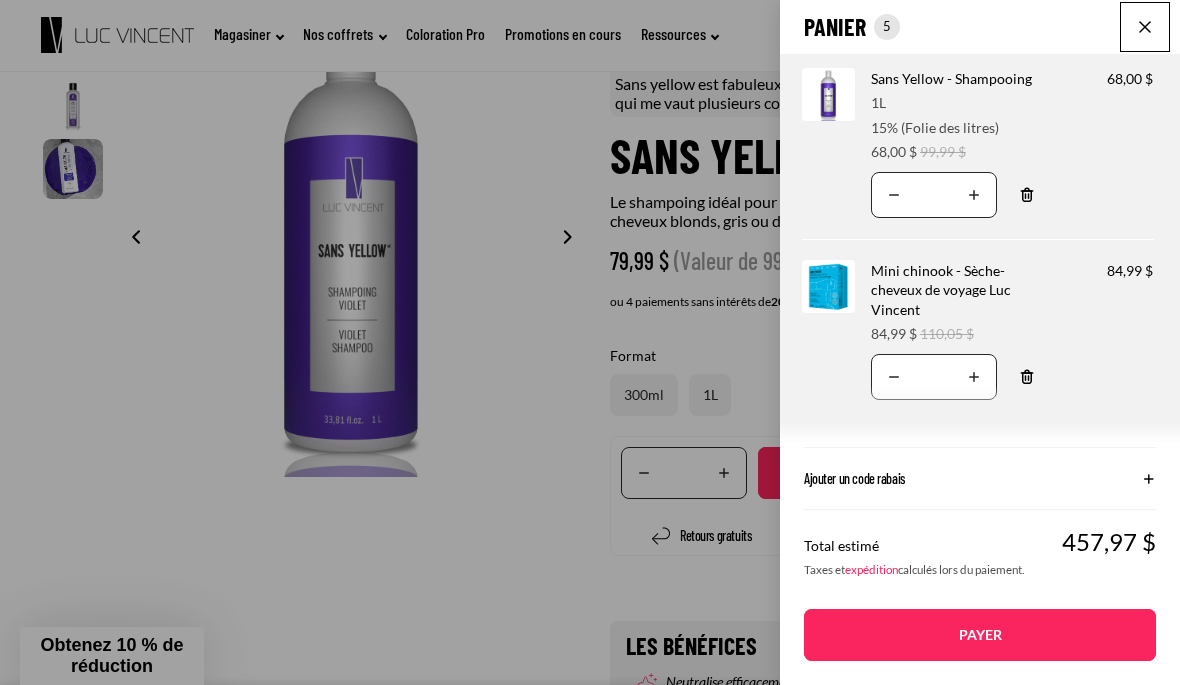 scroll, scrollTop: 0, scrollLeft: 0, axis: both 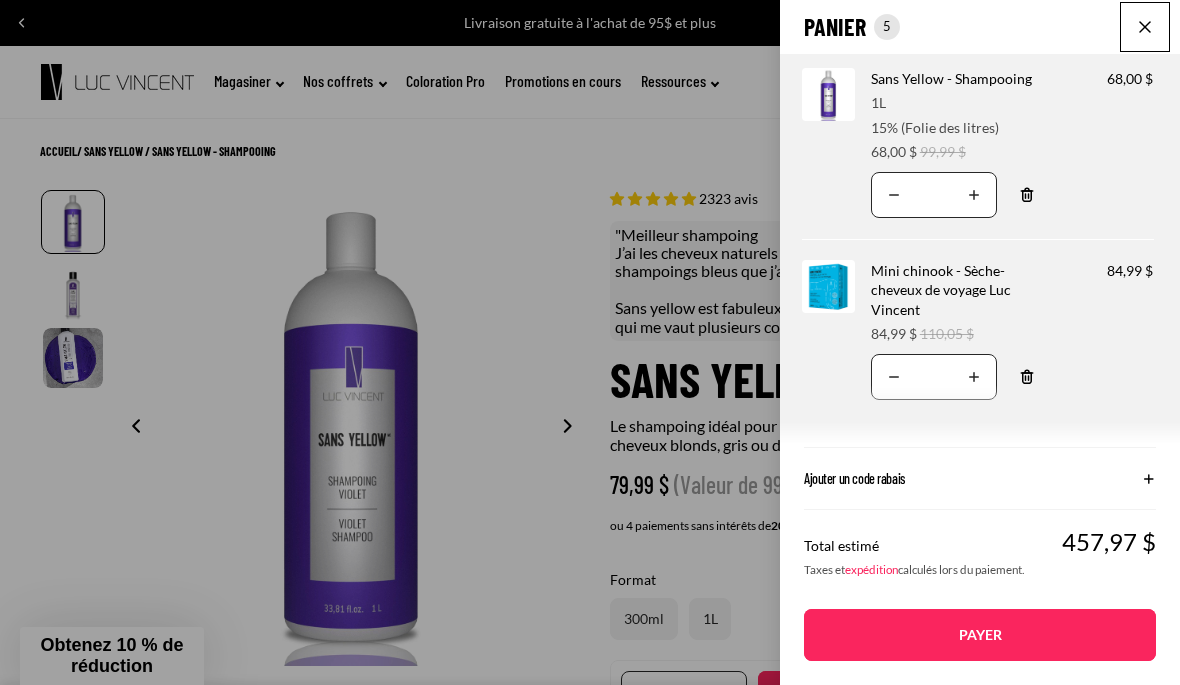click on "Panier
Nombre total d'articles dans le panier: 5
5
5
Total du panier
457,97CAD
Image de produit
Informations sur le produit
Quantité
Nombre total de produits
Sans Yellow - Shampooing
Format:
1L" 